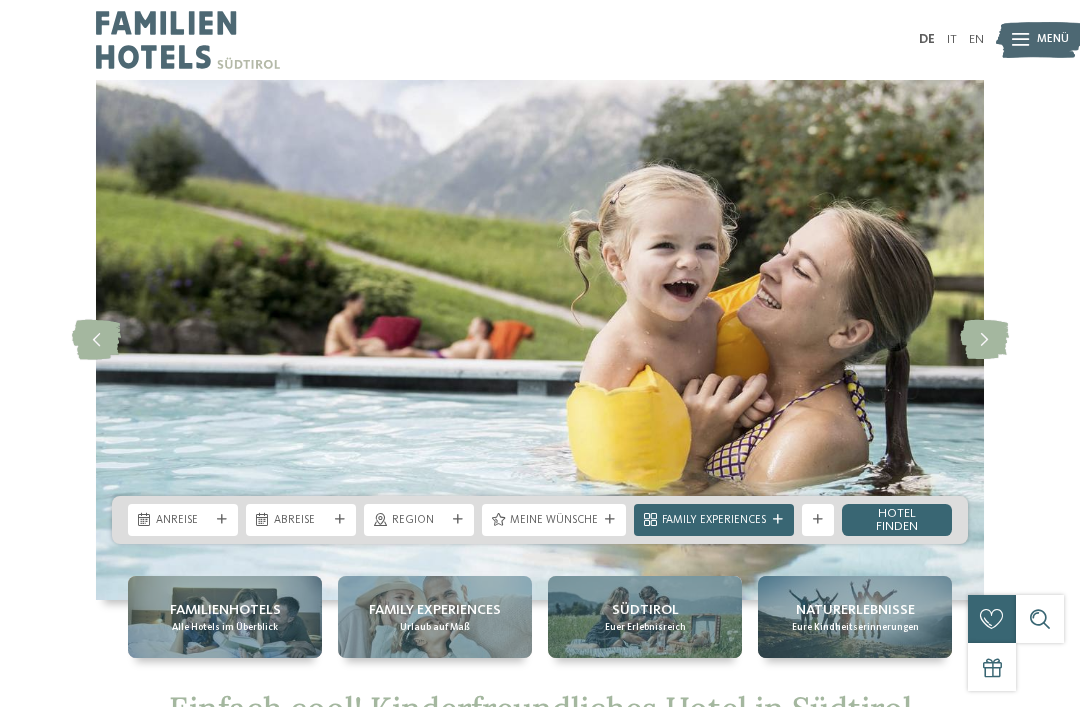 scroll, scrollTop: 0, scrollLeft: 0, axis: both 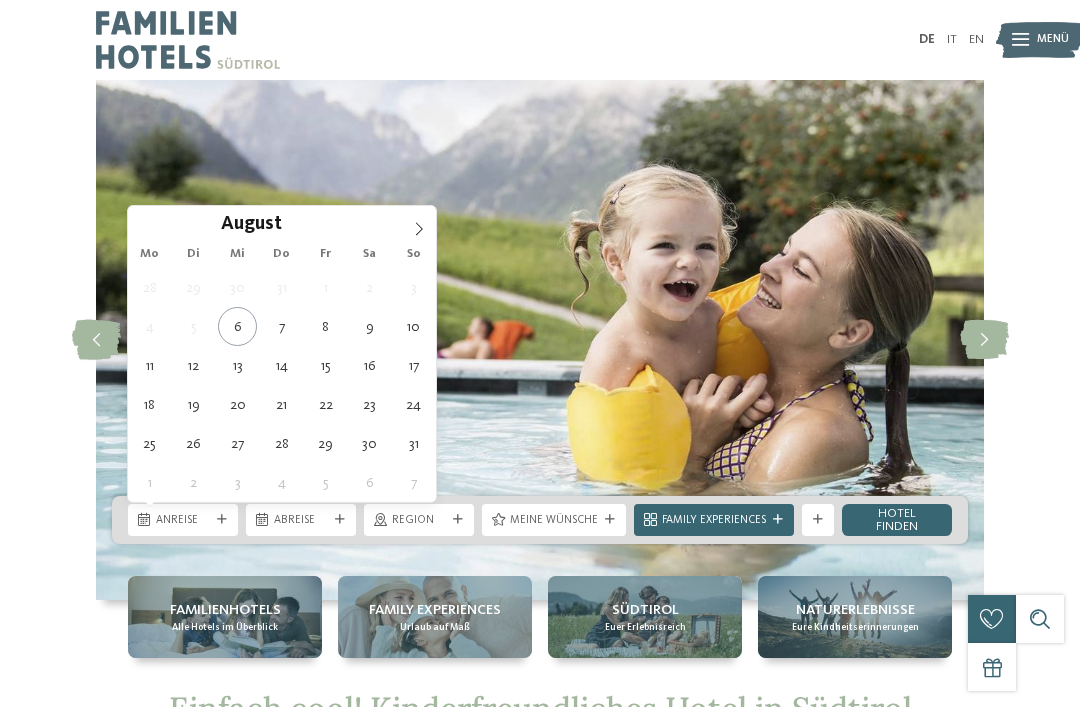 click at bounding box center [419, 223] 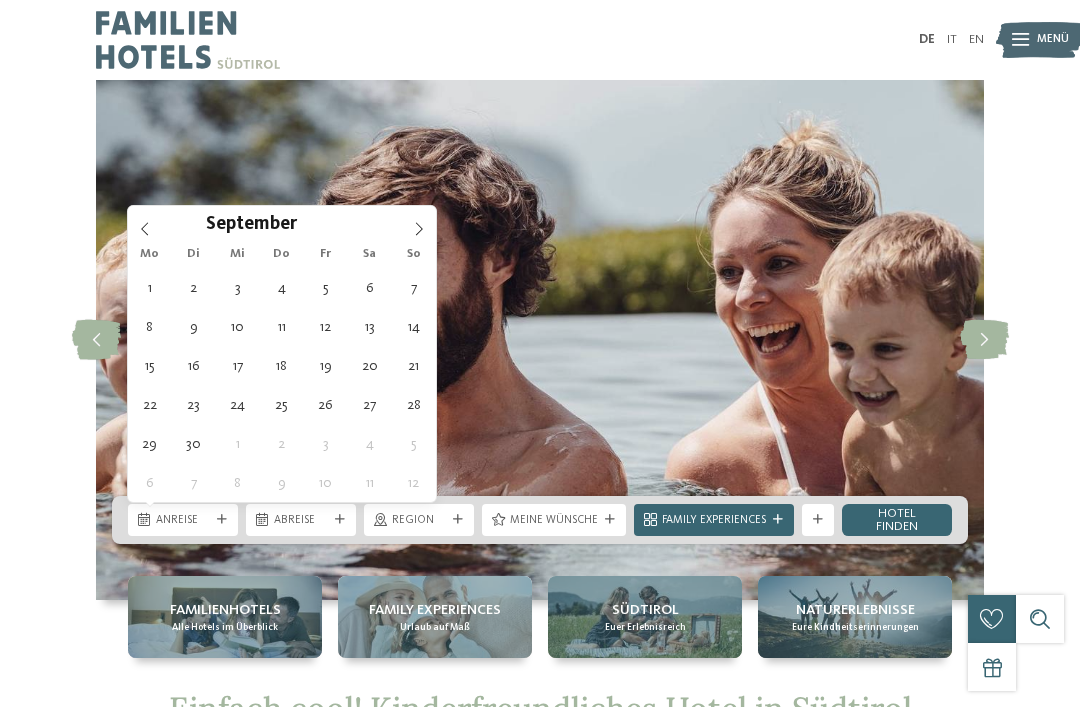 click at bounding box center [419, 223] 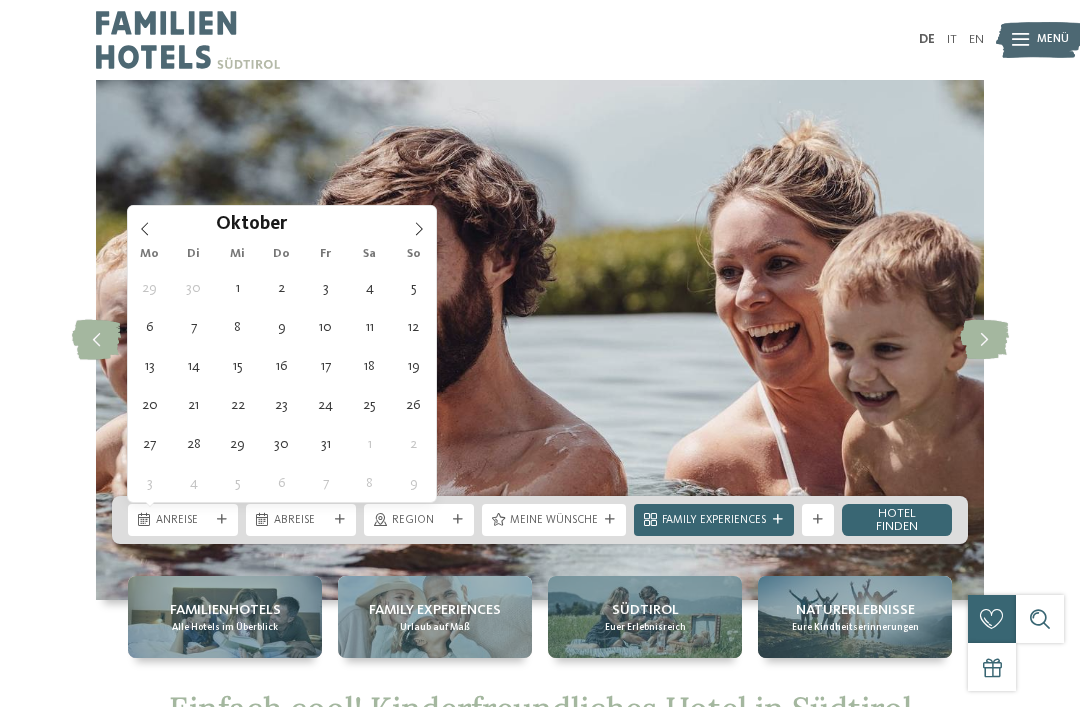 type on "25.10.2025" 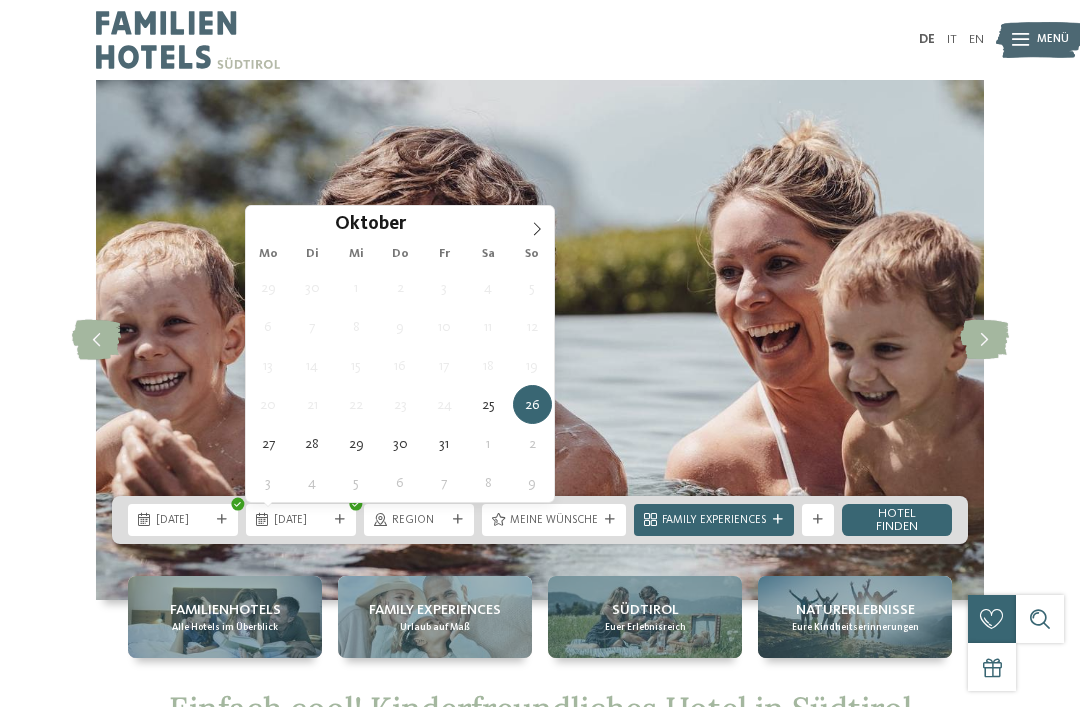 type on "25.10.2025" 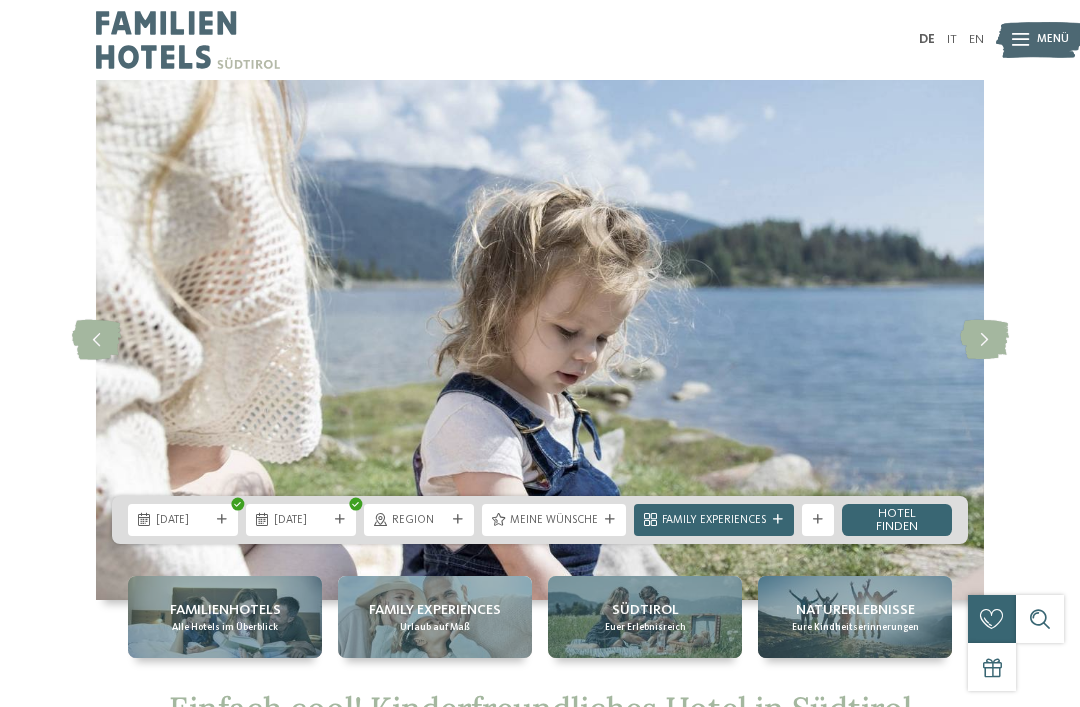 click on "25.10.2025" at bounding box center (183, 521) 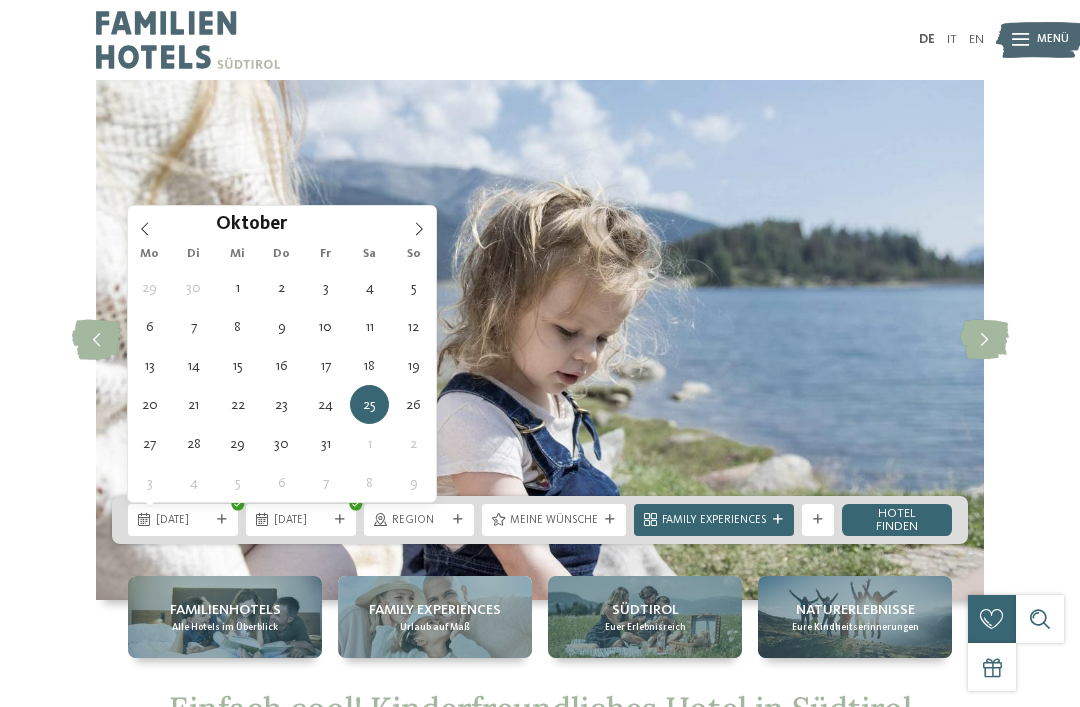 type on "26.10.2025" 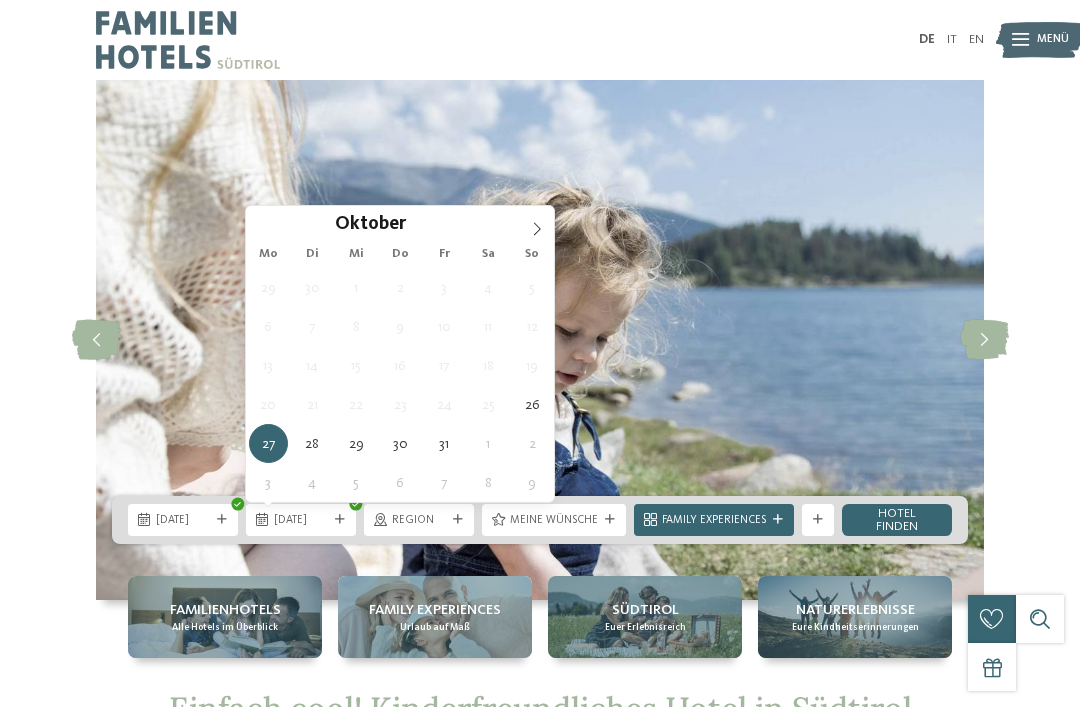 type on "30.10.2025" 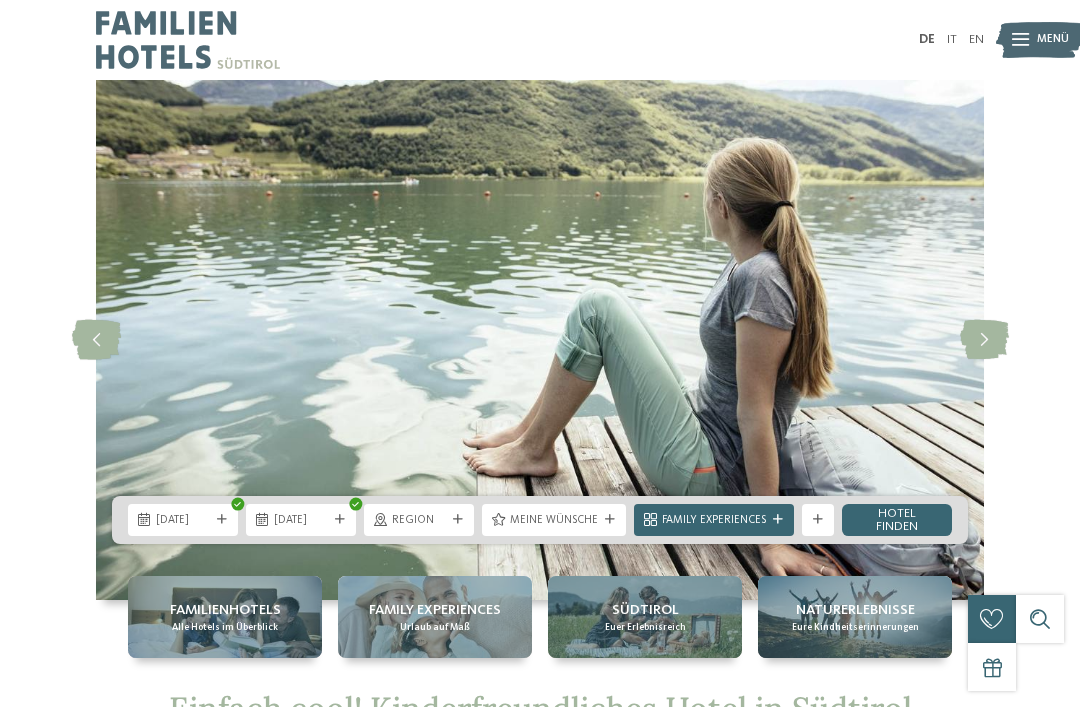 click on "26.10.2025" at bounding box center [183, 519] 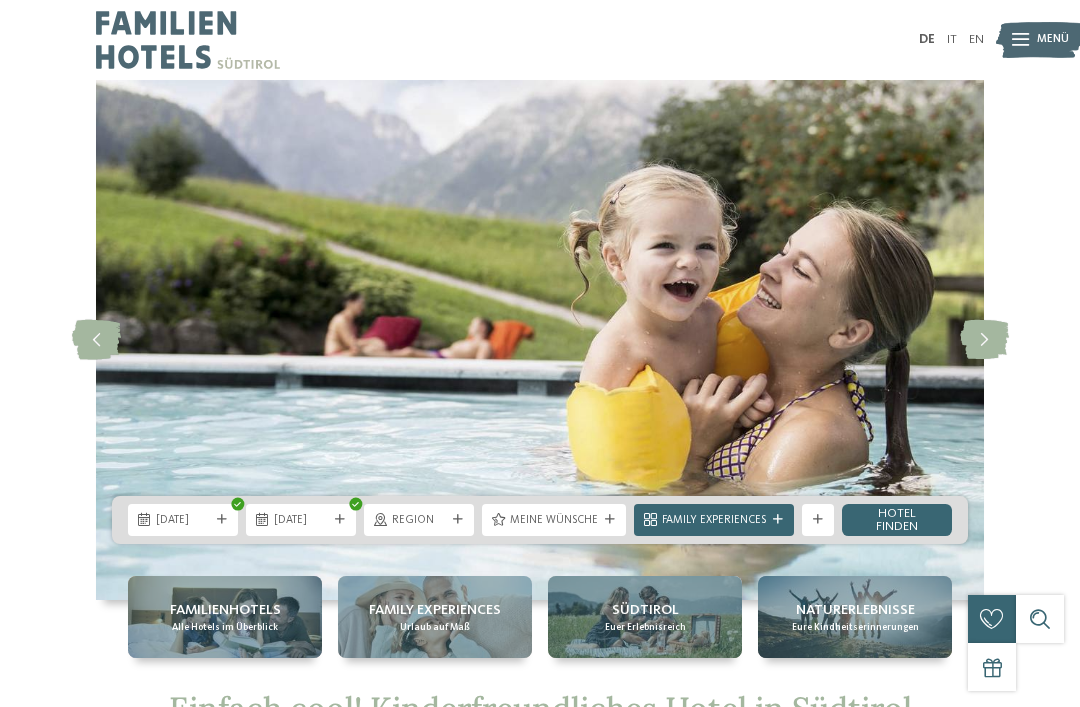 click on "Family Experiences" at bounding box center (714, 521) 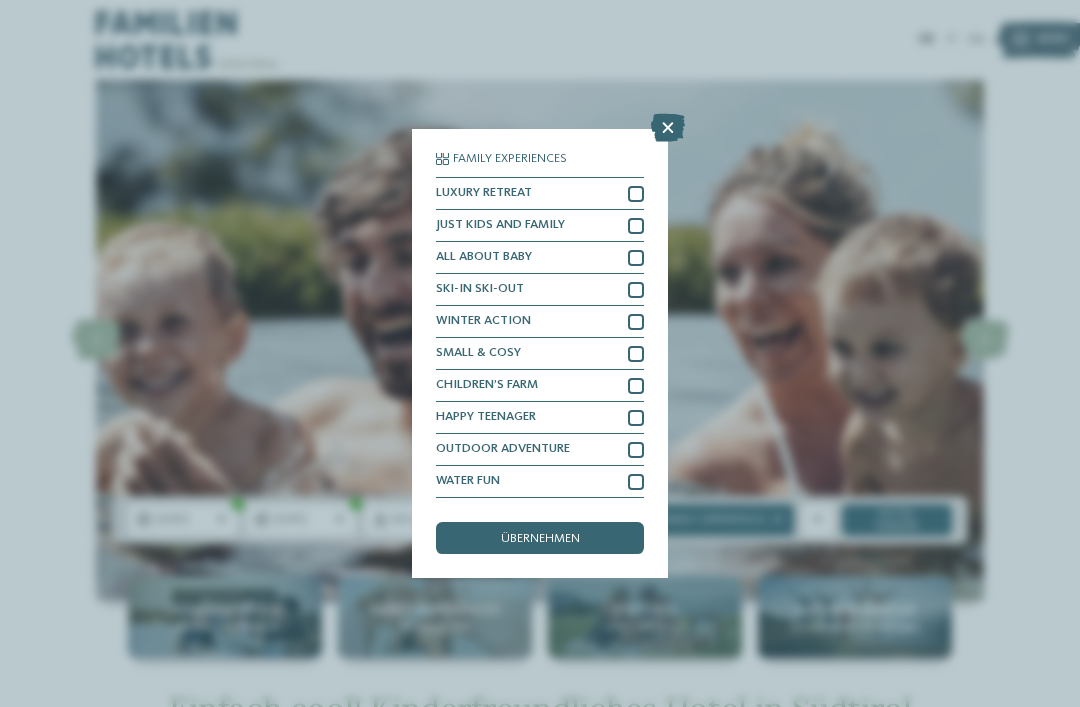 click at bounding box center [668, 128] 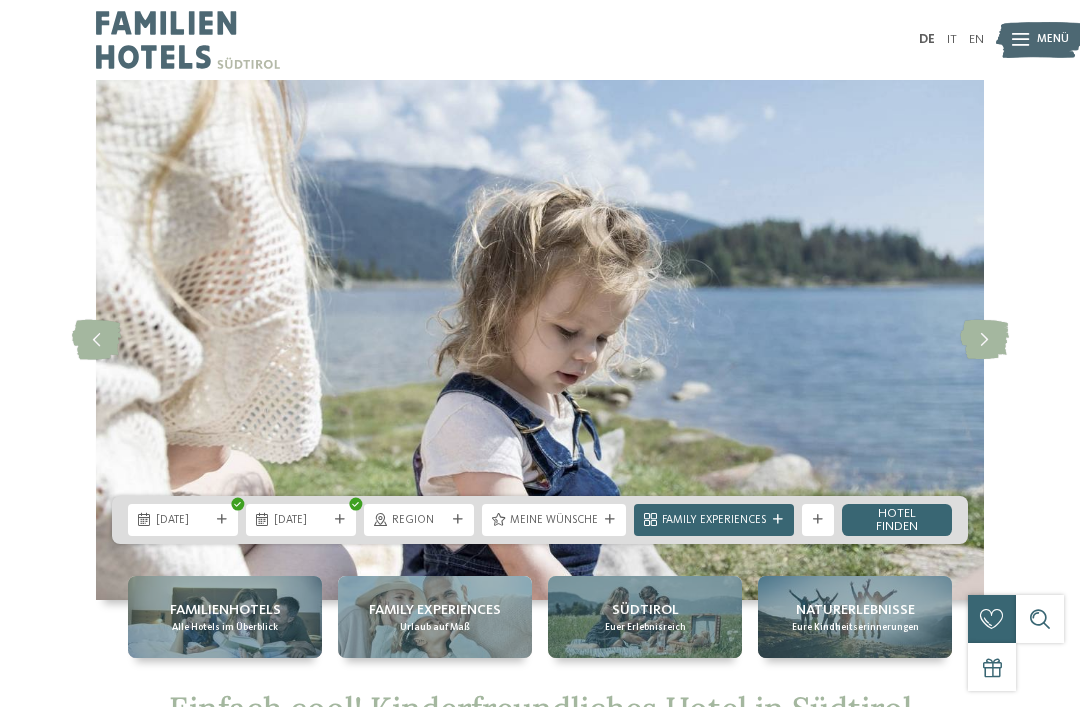 click on "Hotel finden" at bounding box center [897, 520] 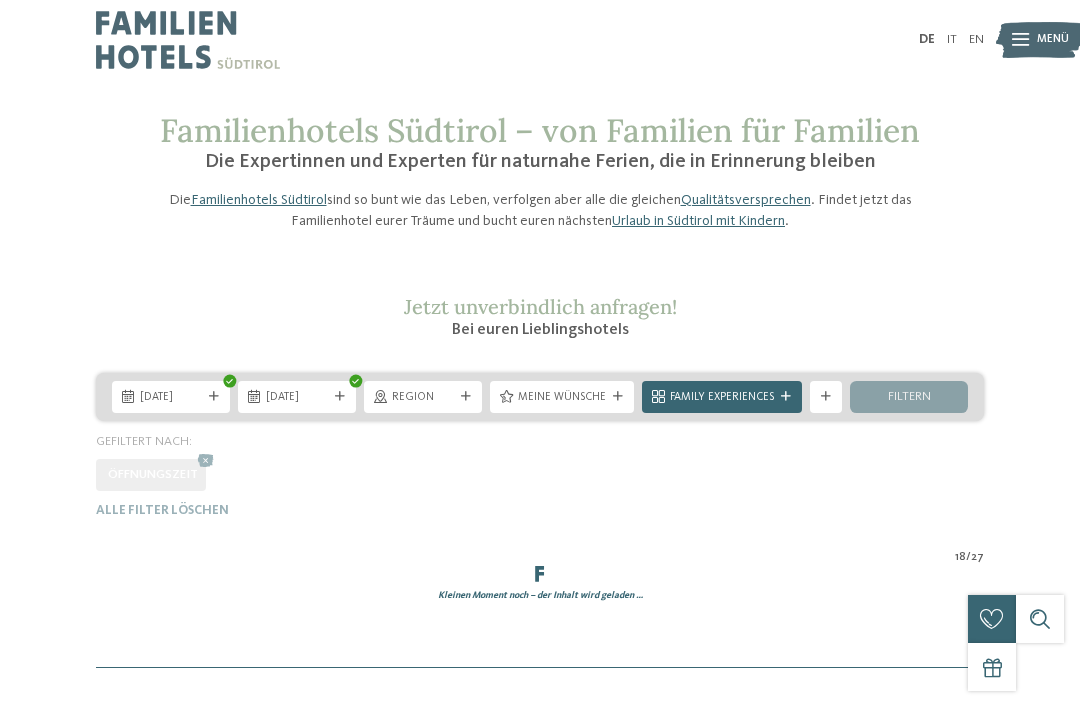 scroll, scrollTop: 374, scrollLeft: 0, axis: vertical 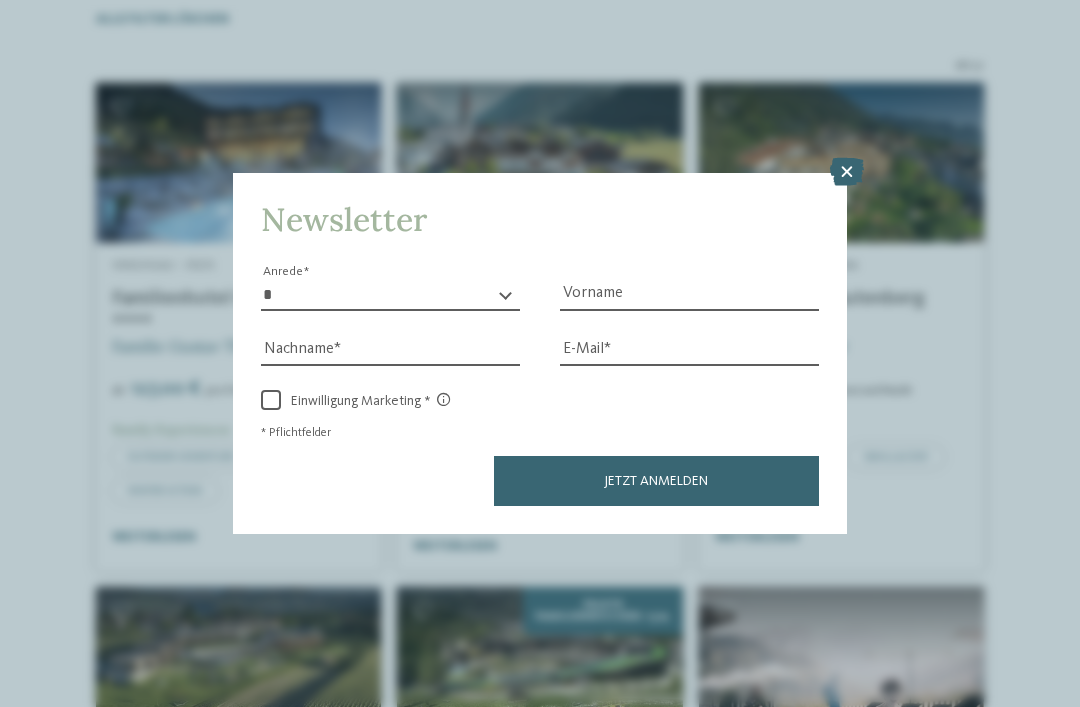 click at bounding box center [847, 172] 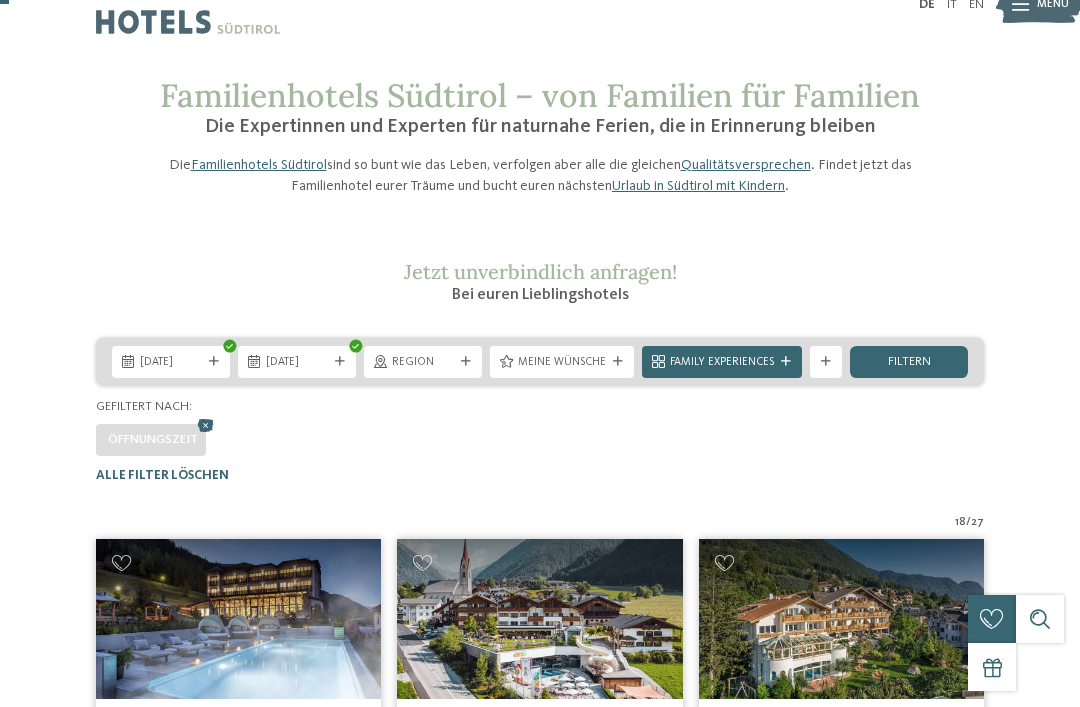 scroll, scrollTop: 36, scrollLeft: 0, axis: vertical 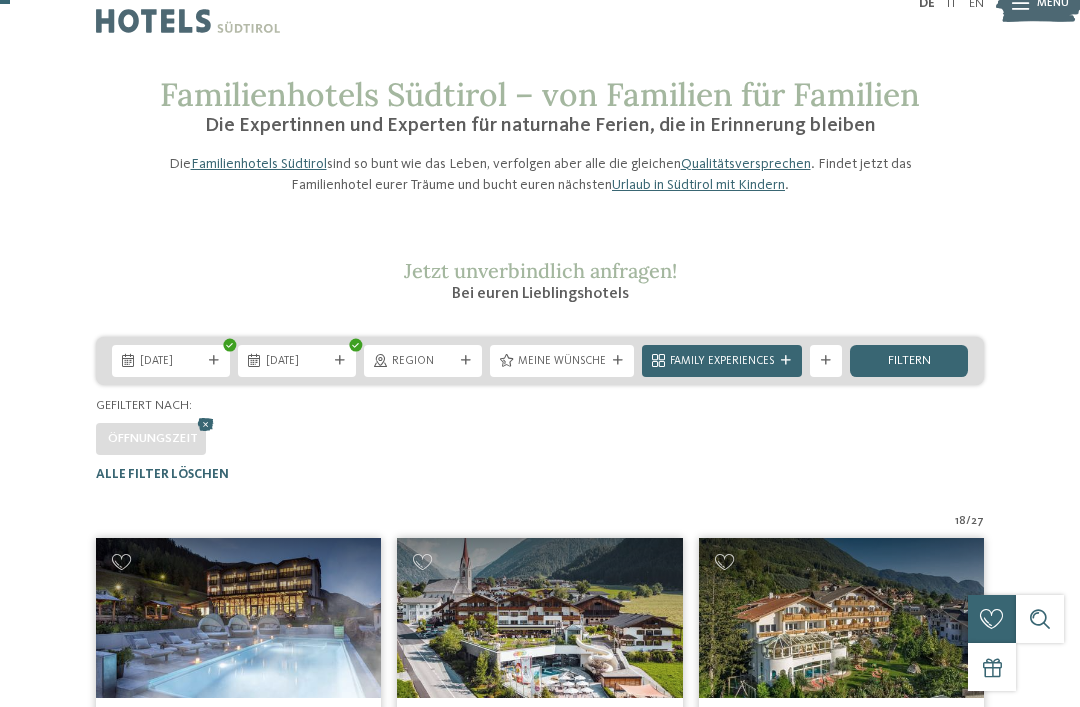 click on "Region" at bounding box center (423, 361) 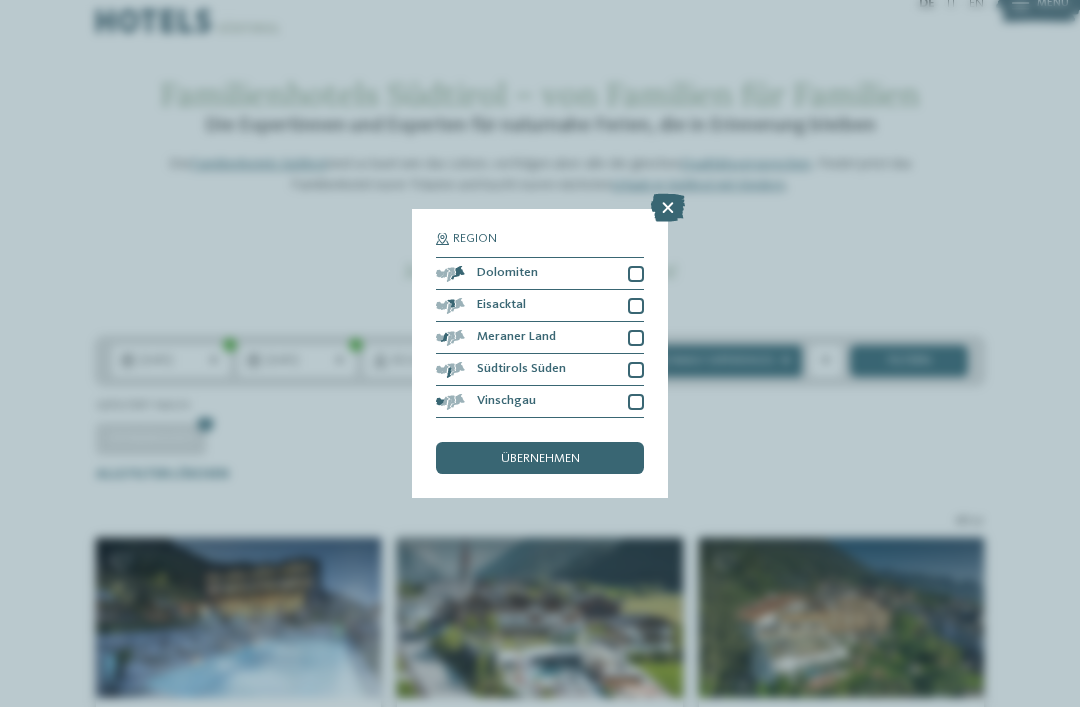 click at bounding box center [668, 208] 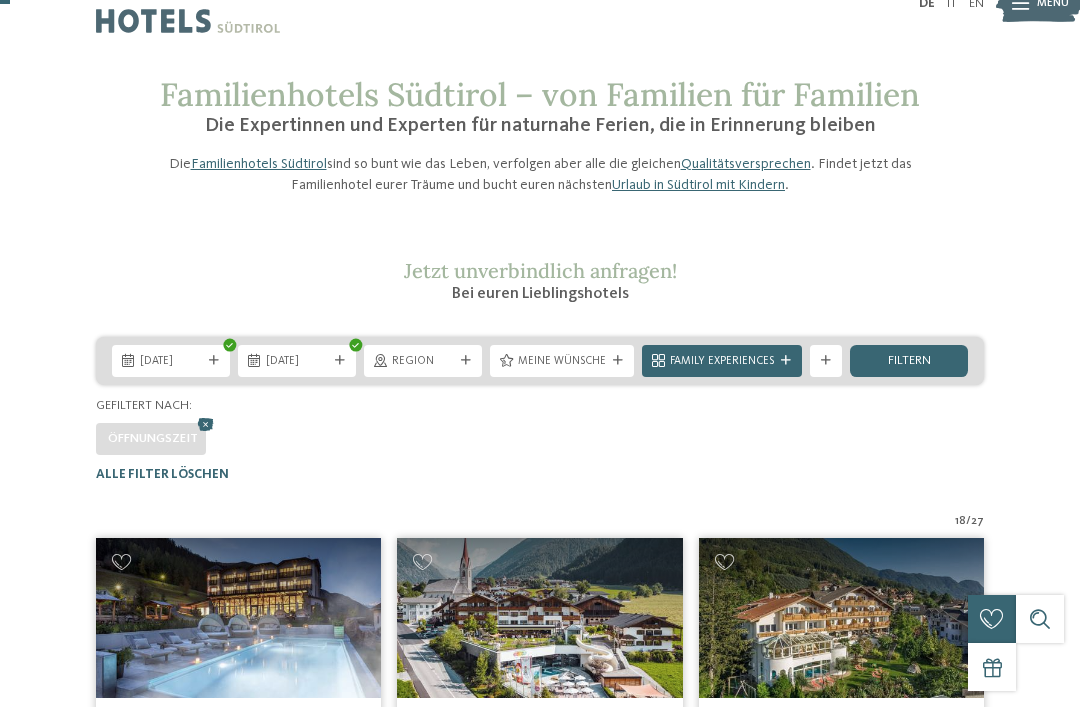 click on "Meine Wünsche" at bounding box center [562, 360] 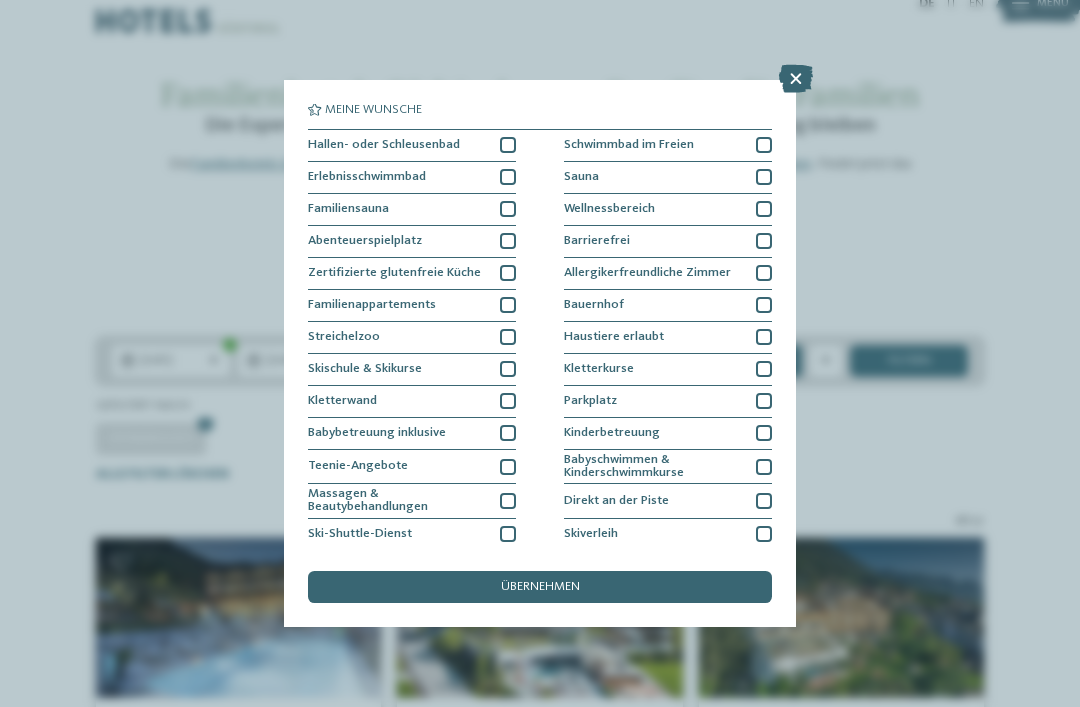 click at bounding box center [508, 177] 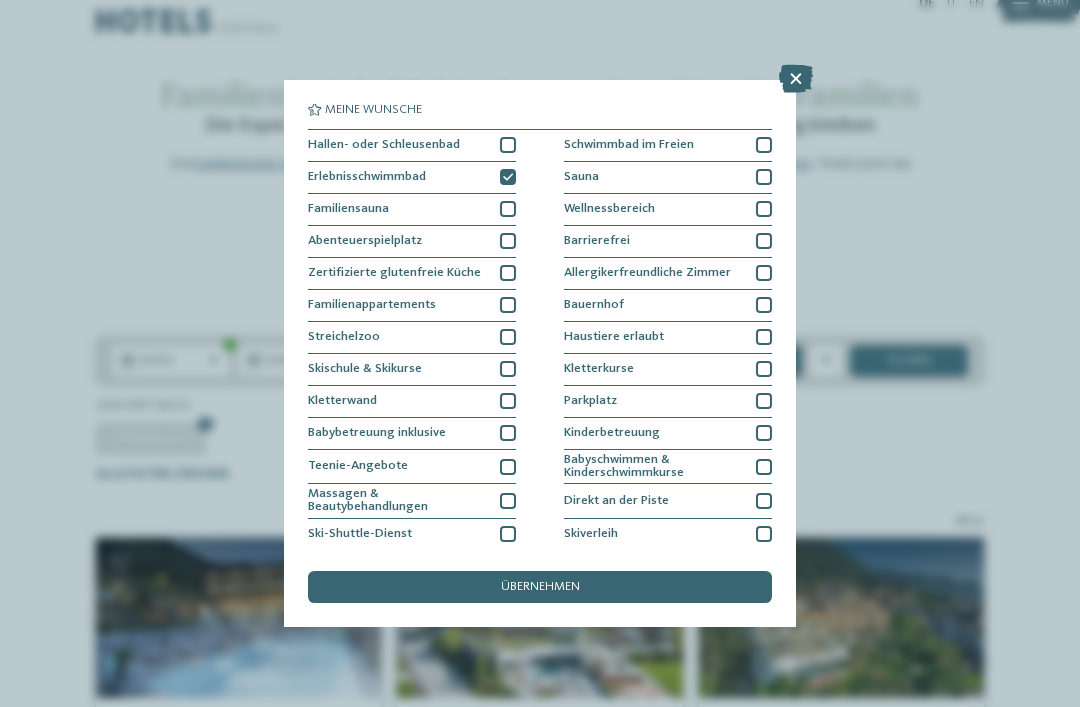 click on "übernehmen" at bounding box center [540, 587] 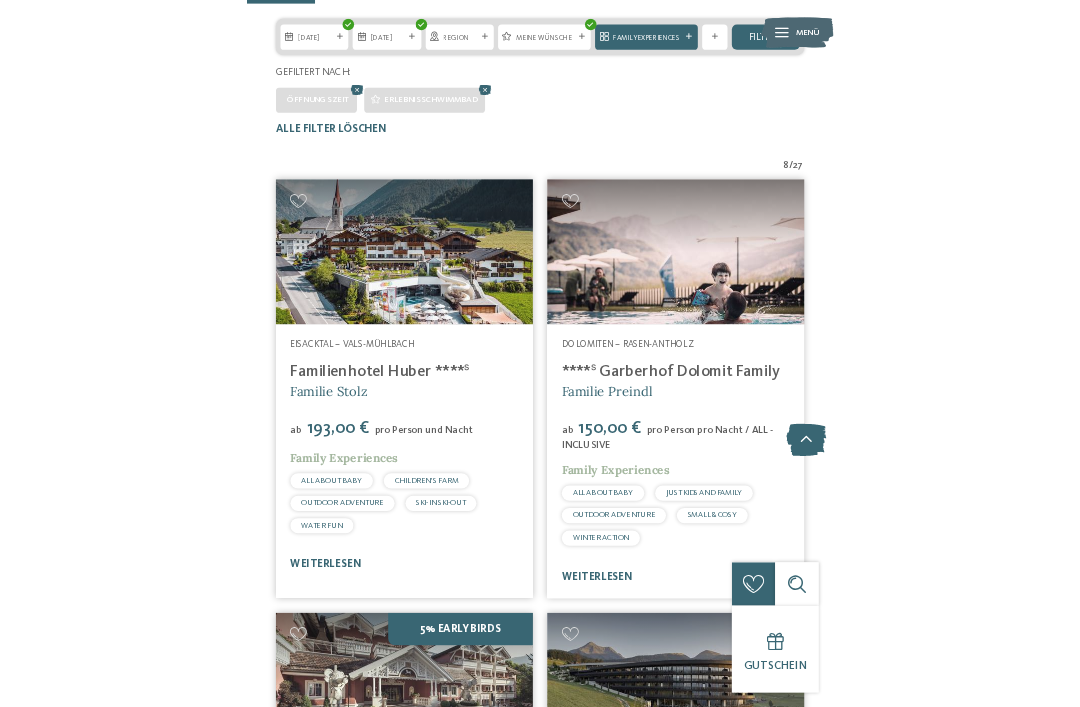 scroll, scrollTop: 514, scrollLeft: 0, axis: vertical 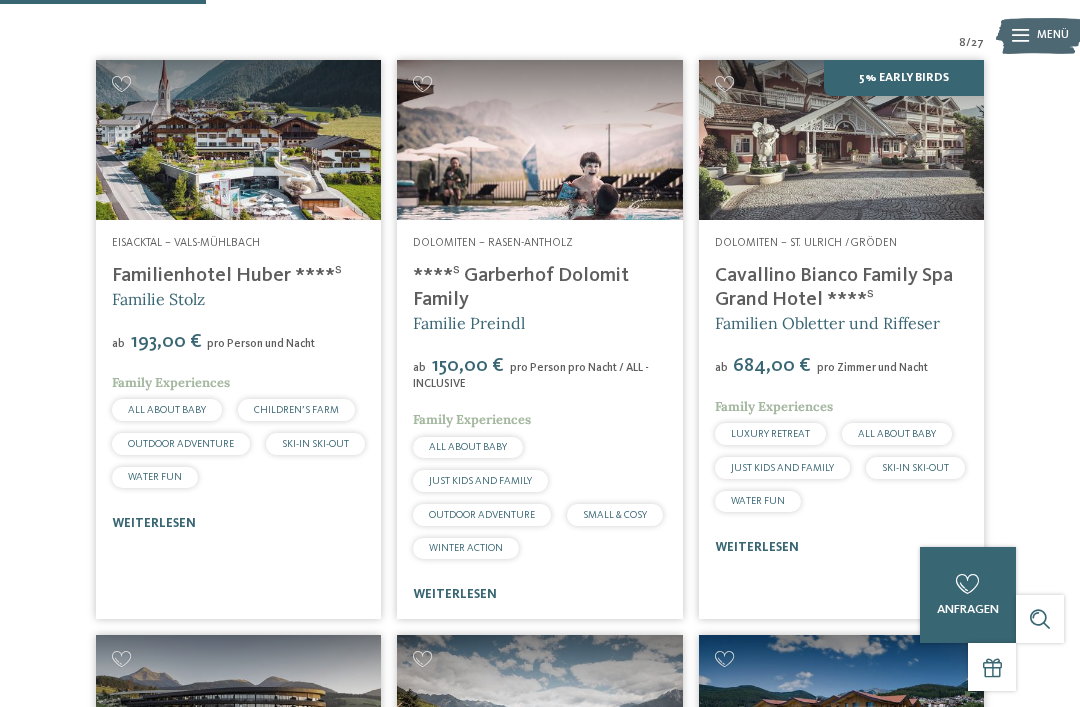 click on "weiterlesen" at bounding box center (154, 523) 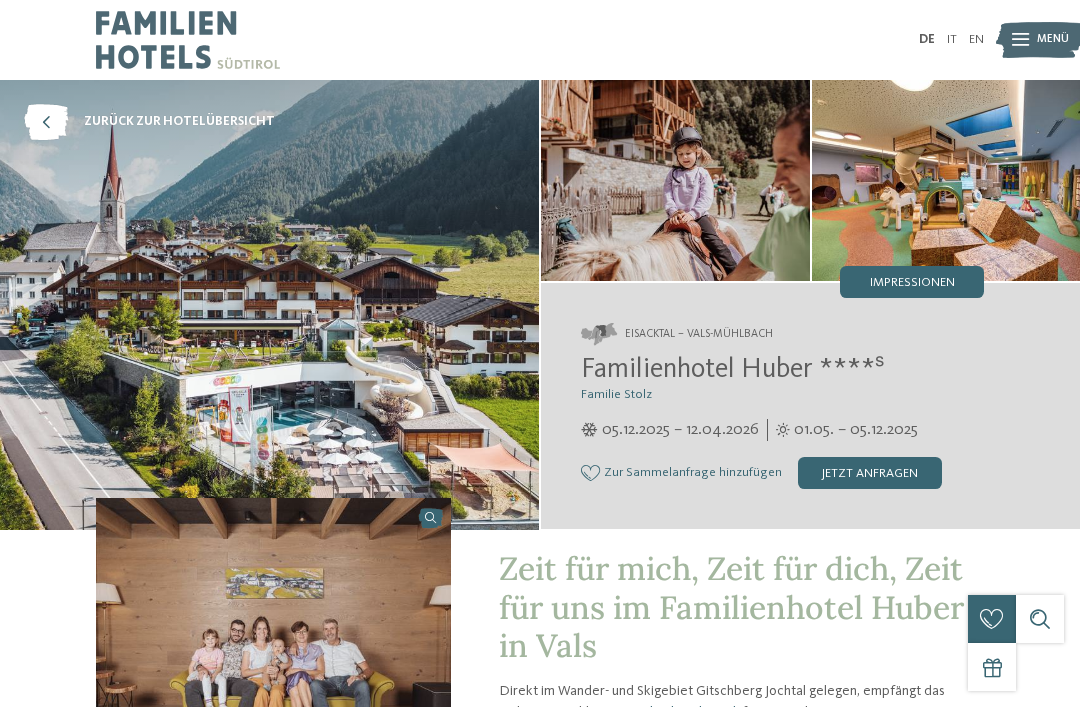 scroll, scrollTop: 0, scrollLeft: 0, axis: both 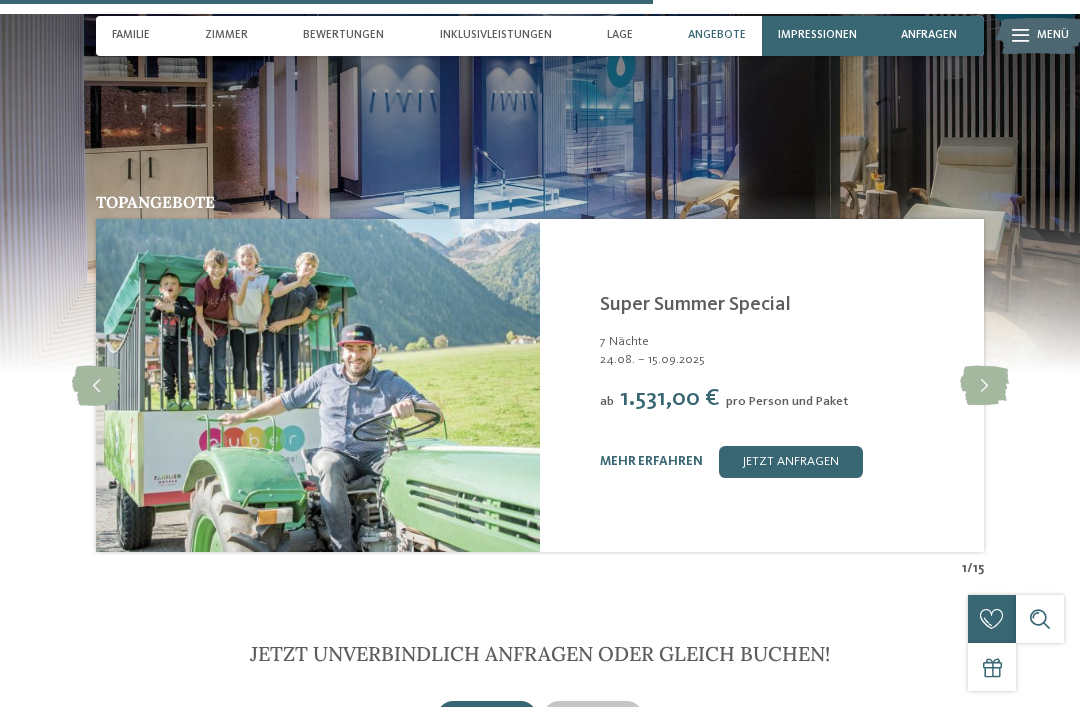 click on "jetzt anfragen" at bounding box center [791, 462] 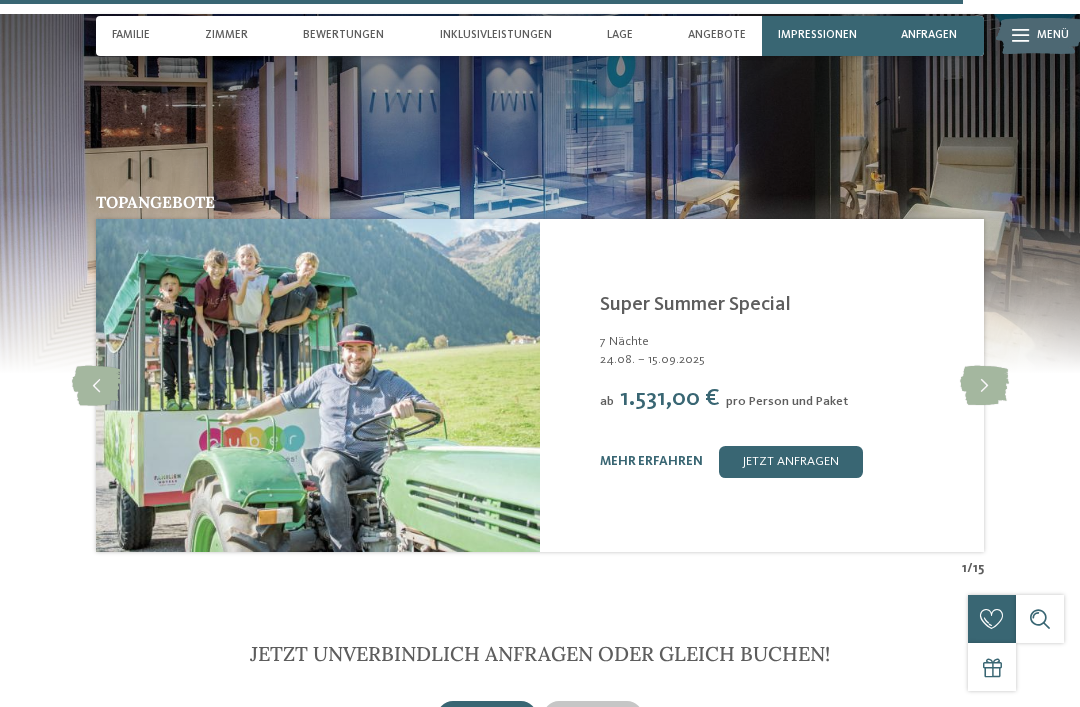 scroll, scrollTop: 4120, scrollLeft: 0, axis: vertical 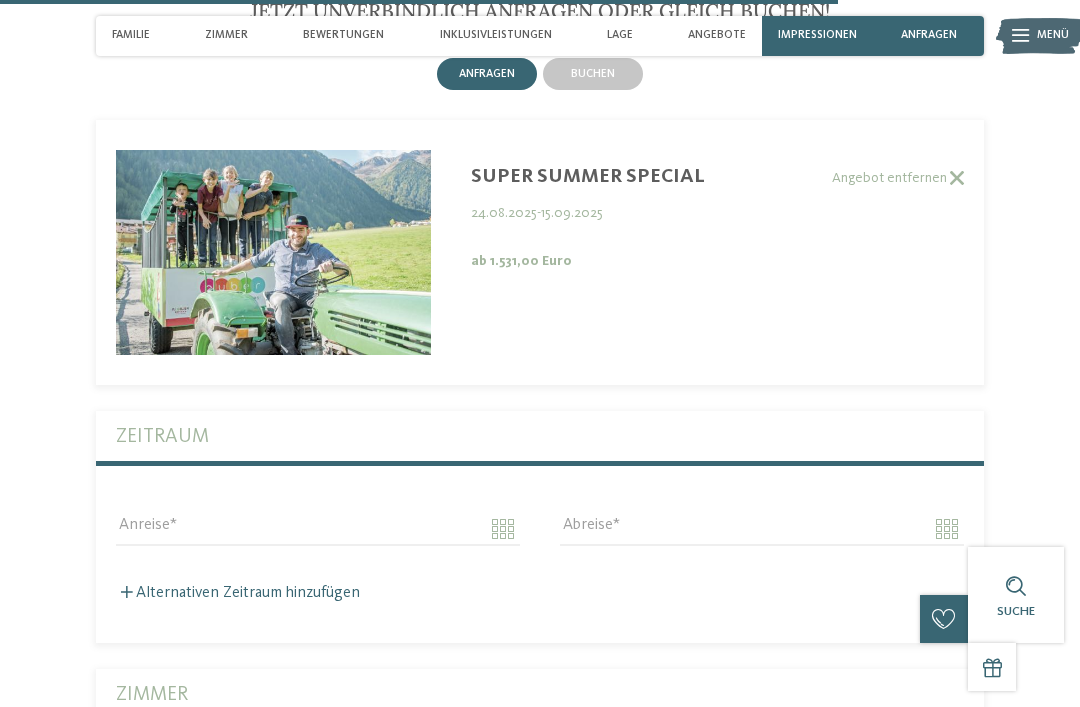 click at bounding box center (955, 178) 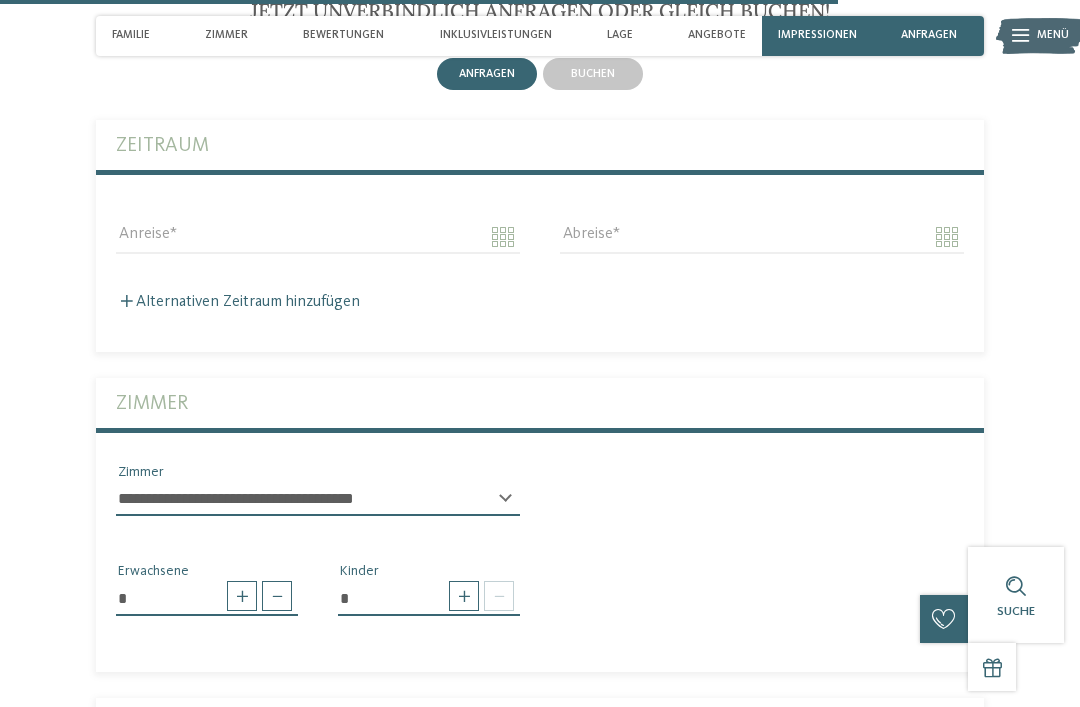 click on "buchen" at bounding box center [593, 74] 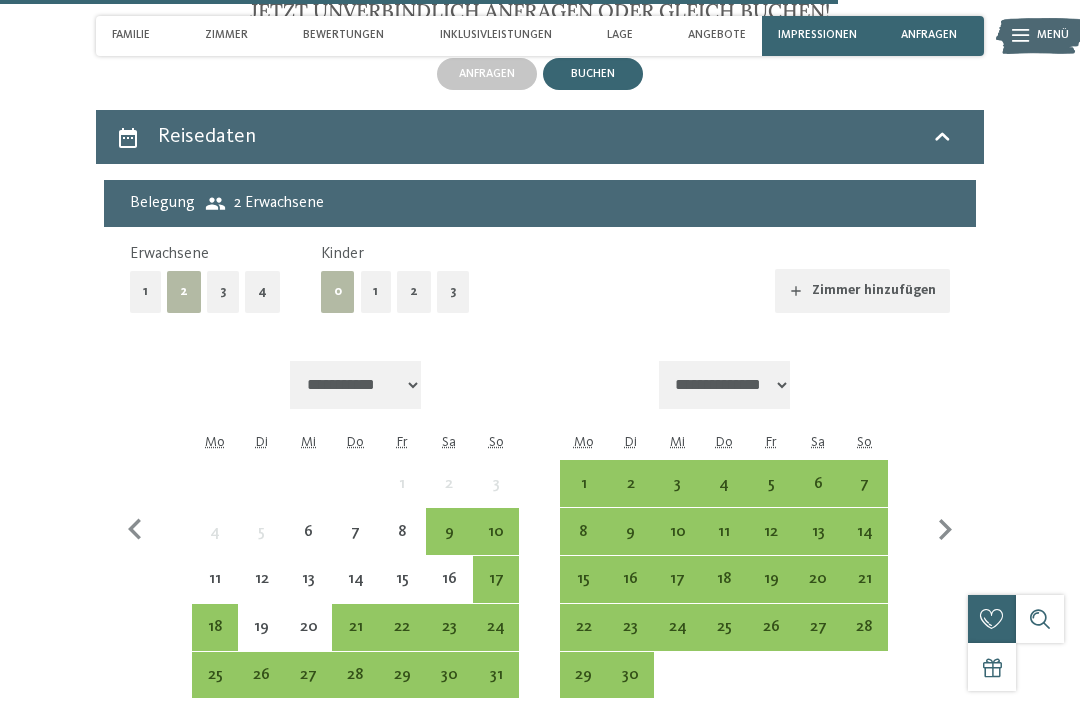 click 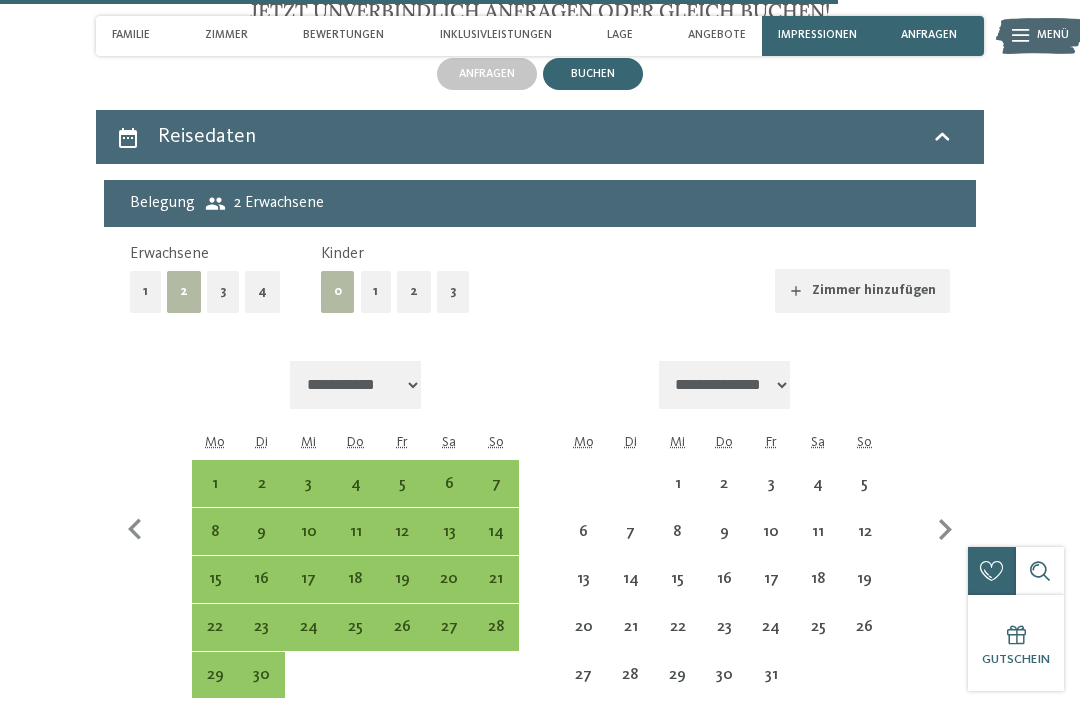 select on "**********" 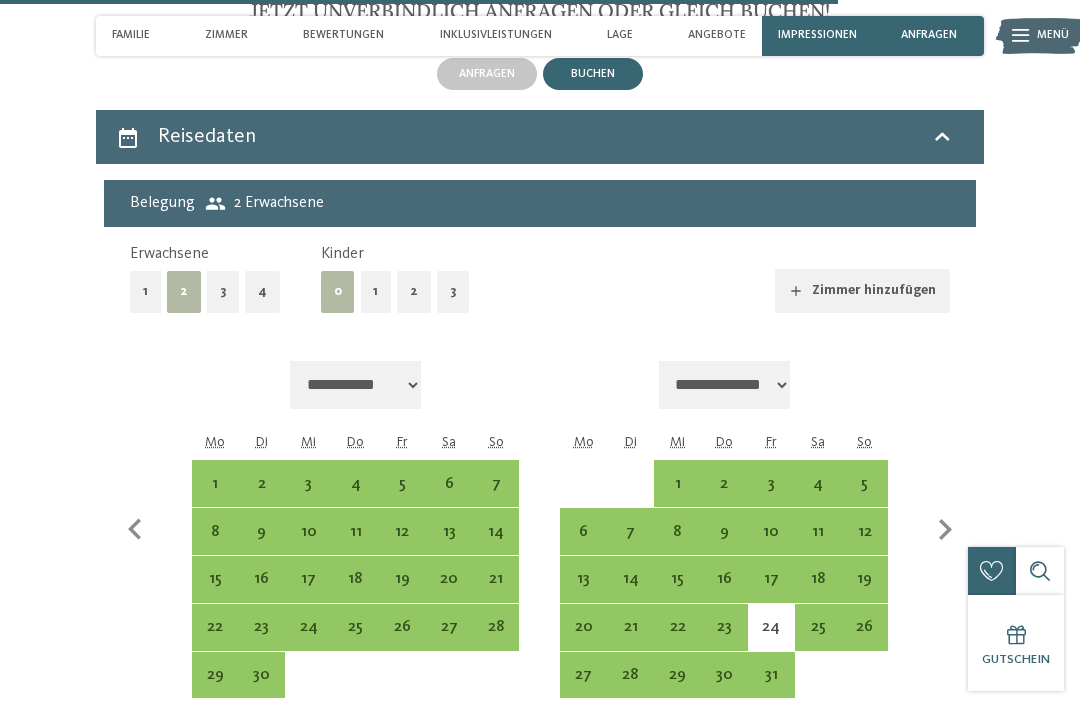 click on "26" at bounding box center (864, 640) 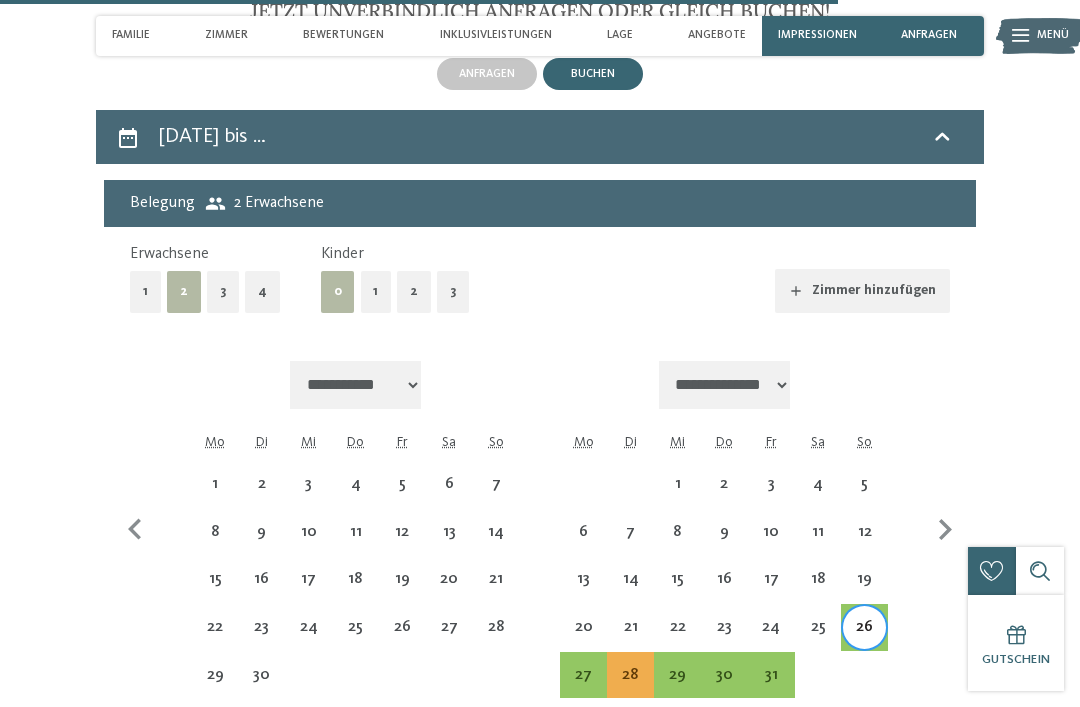 click on "30" at bounding box center [724, 688] 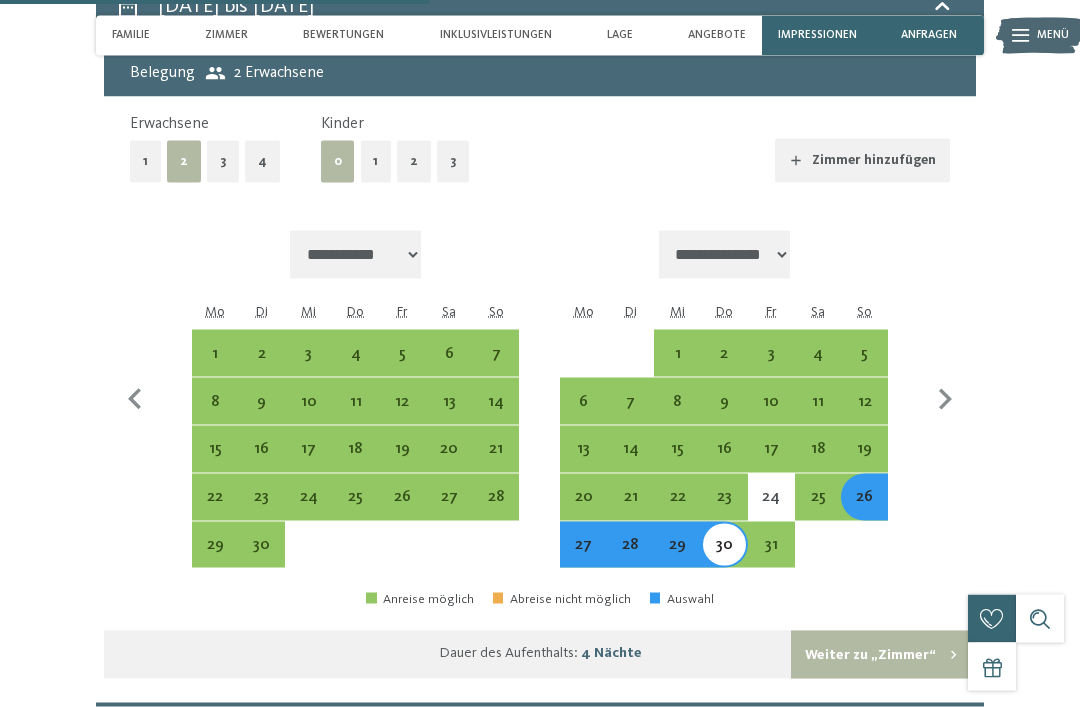 scroll, scrollTop: 4263, scrollLeft: 0, axis: vertical 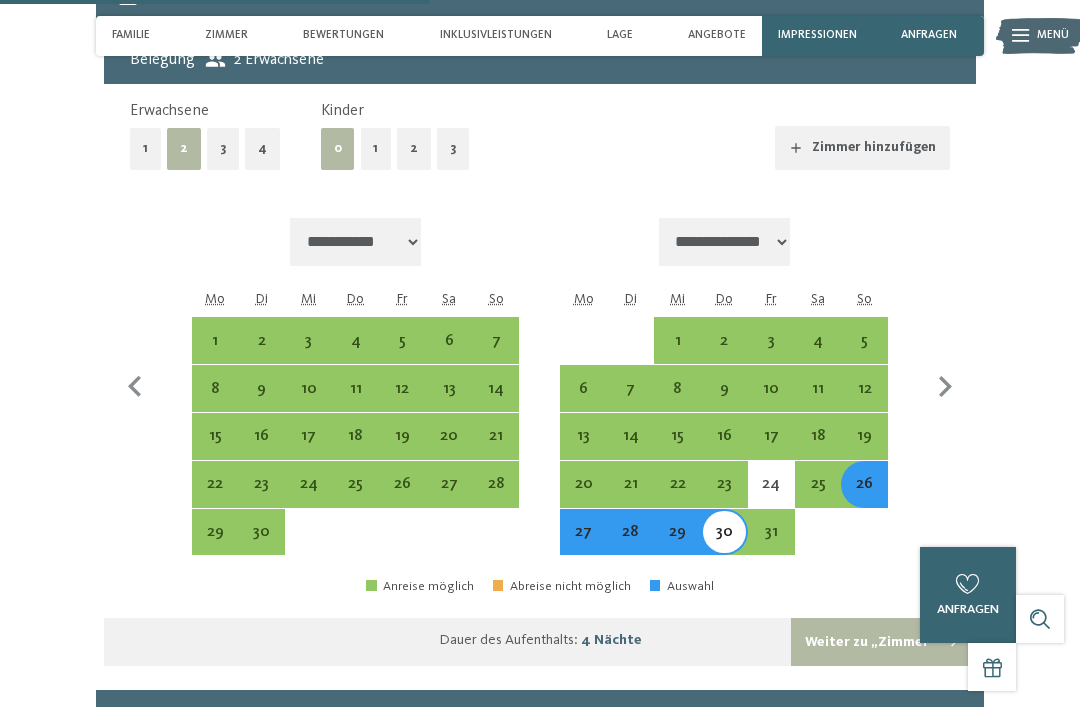 click on "Weiter zu „Zimmer“" at bounding box center (883, 642) 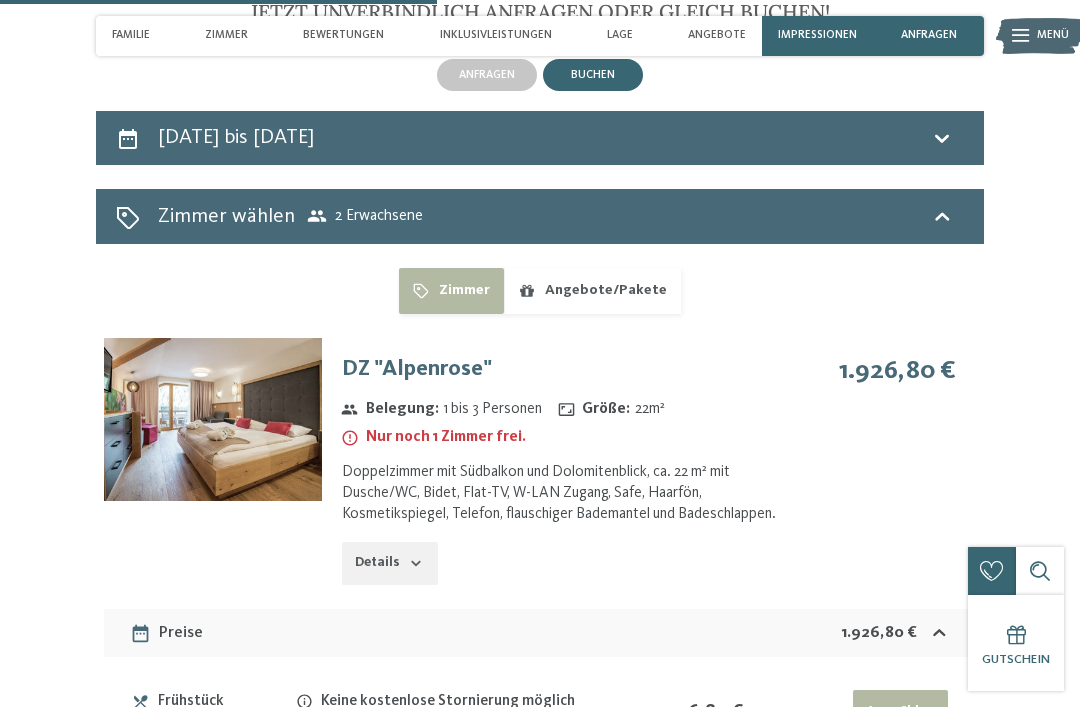scroll, scrollTop: 4118, scrollLeft: 0, axis: vertical 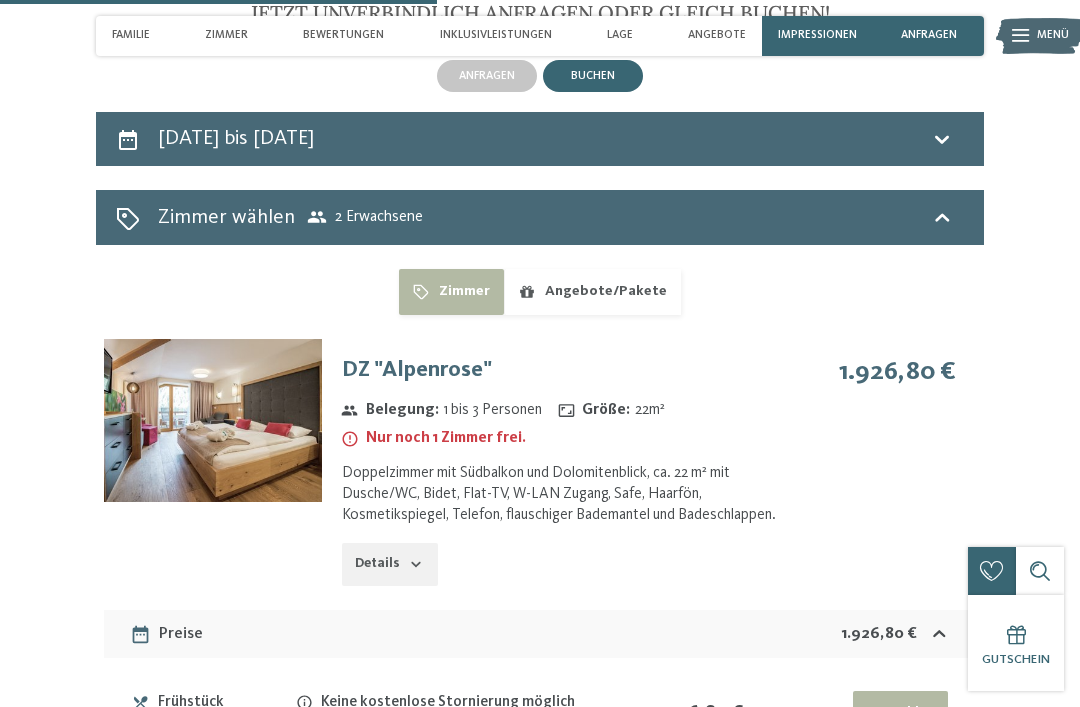 click on "Zimmer wählen 2 Erwachsene" at bounding box center [540, 217] 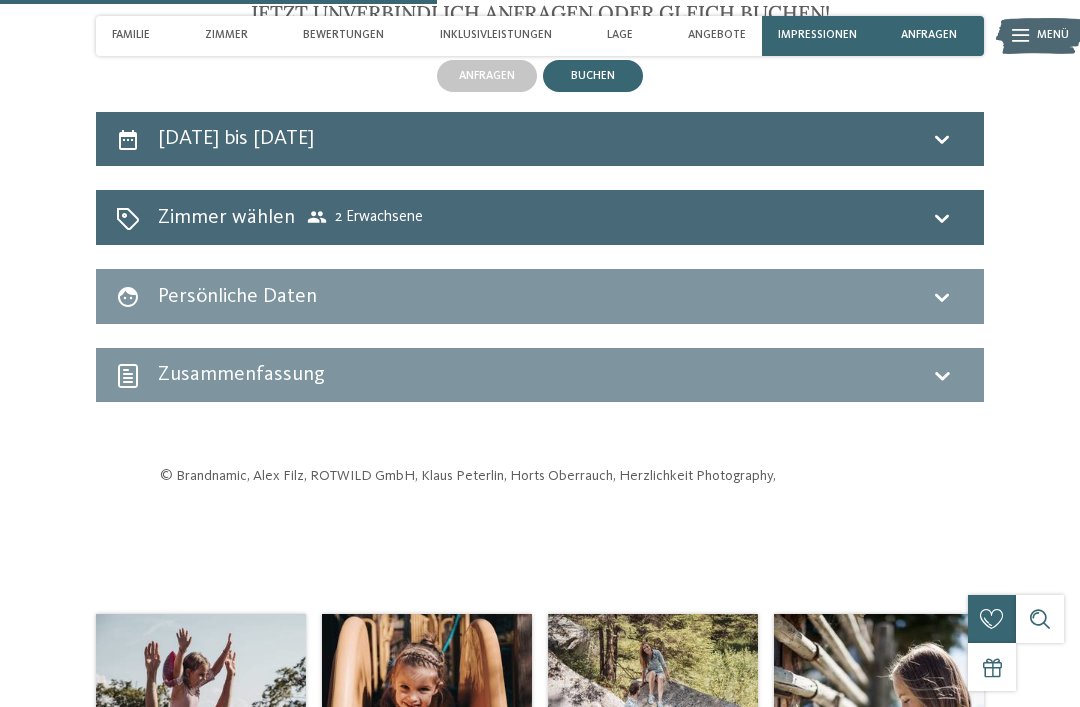 click on "Zimmer wählen 2 Erwachsene" at bounding box center (540, 217) 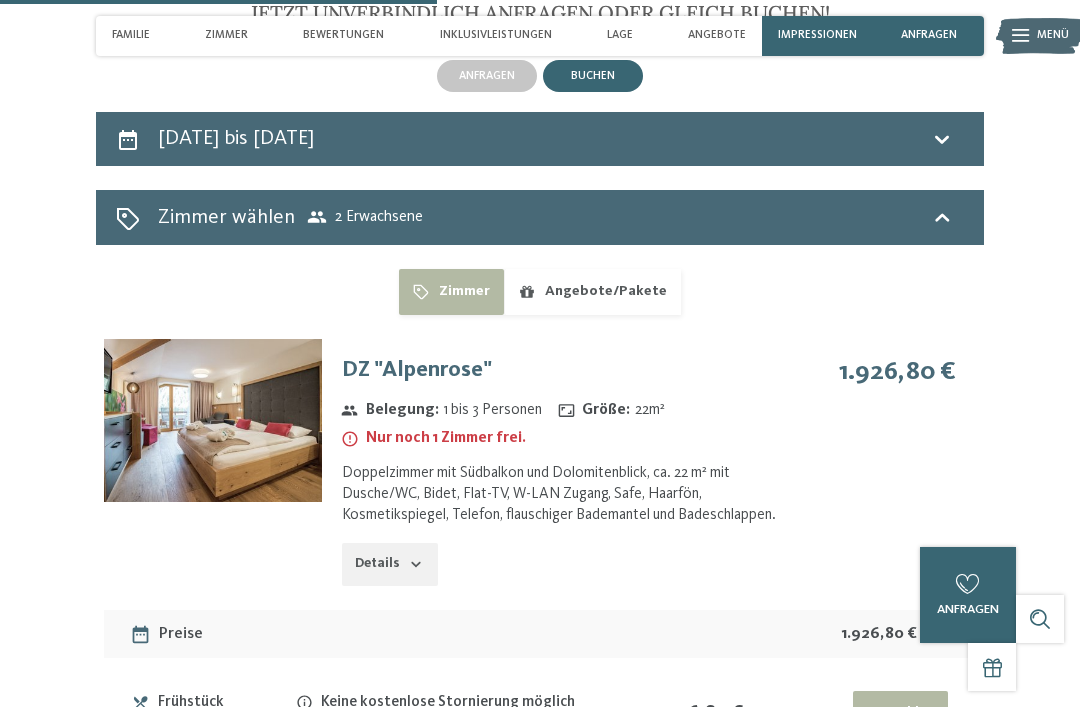 click 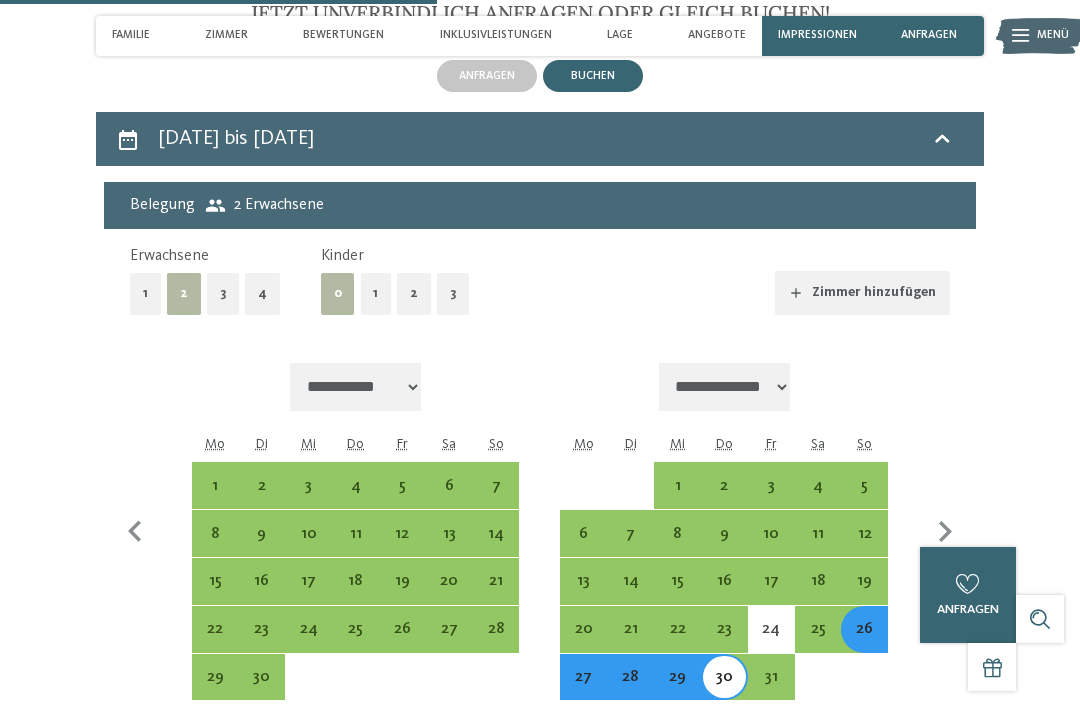 scroll, scrollTop: 4285, scrollLeft: 0, axis: vertical 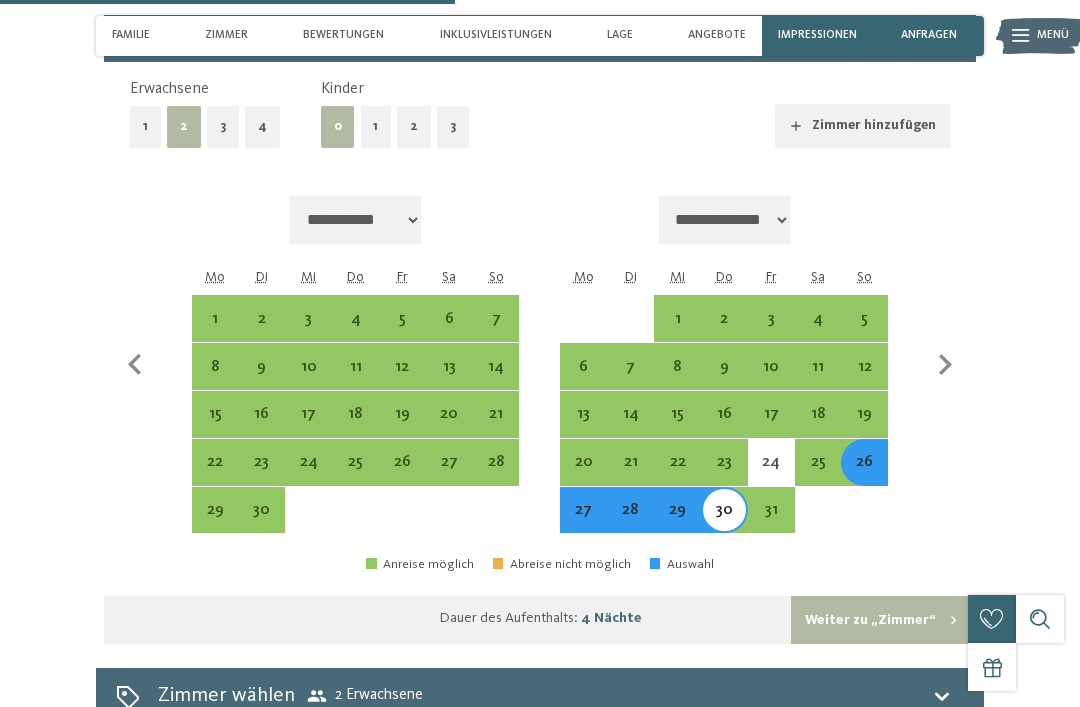 click on "2" at bounding box center (414, 126) 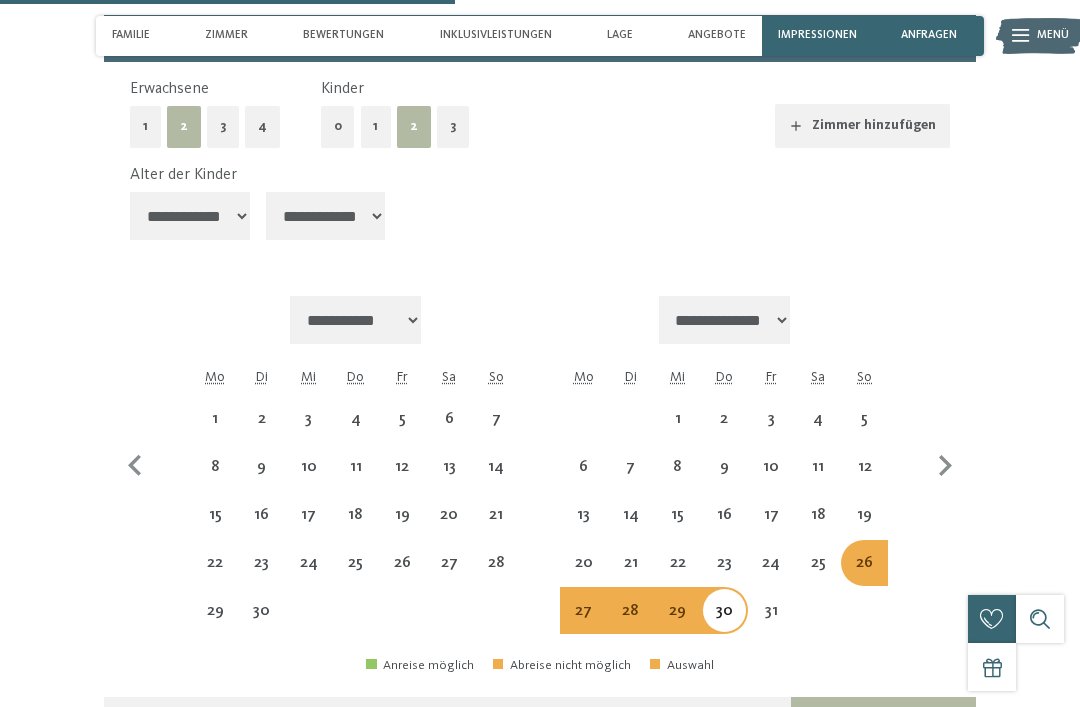 select on "**********" 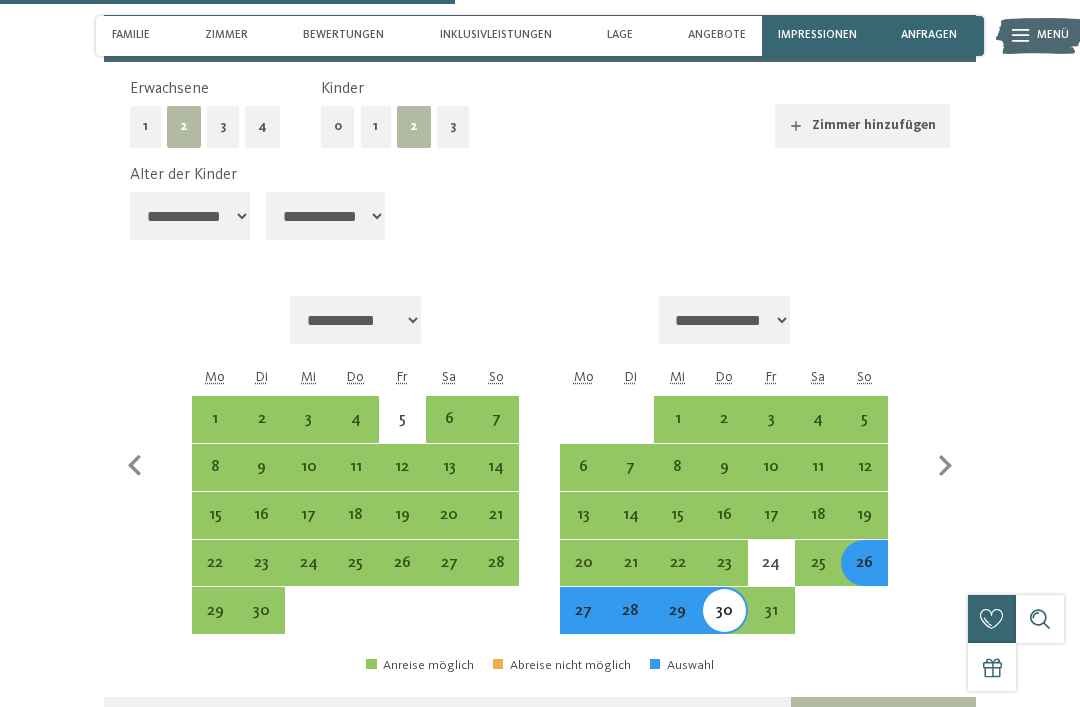 click on "**********" at bounding box center [190, 216] 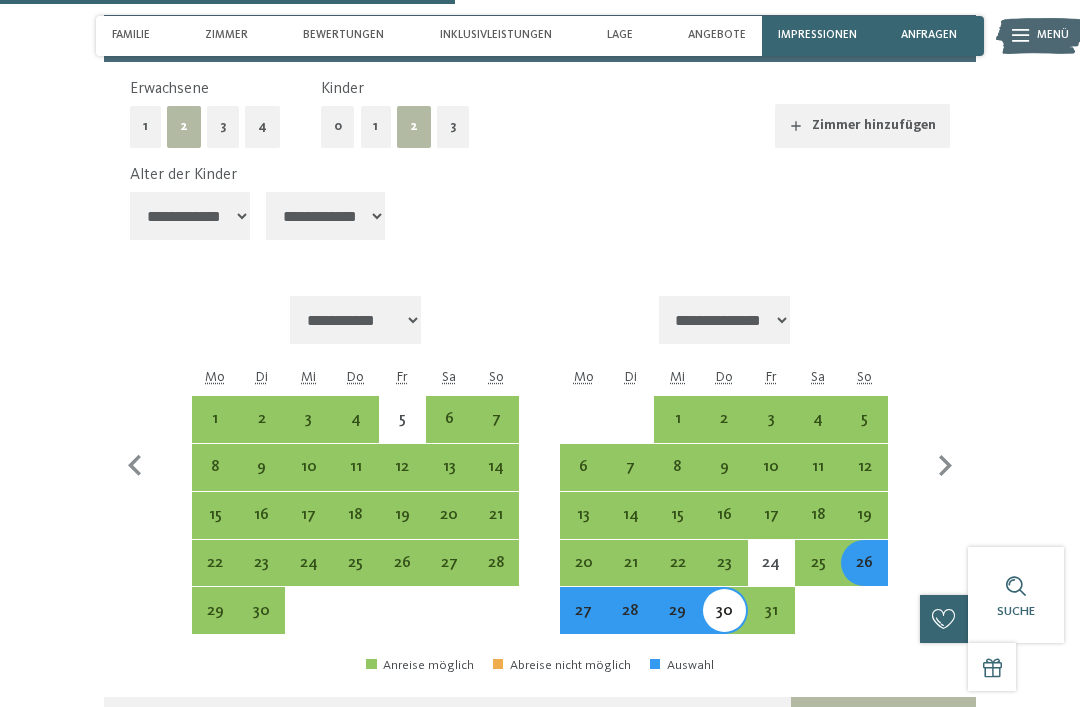 select on "*" 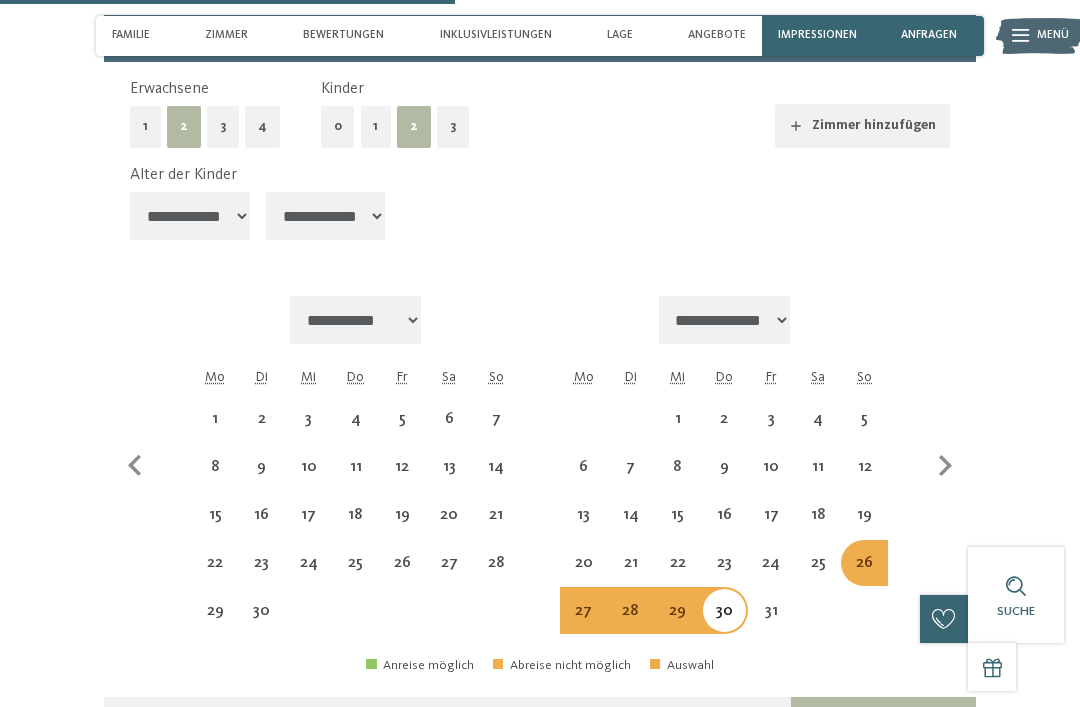 click on "**********" at bounding box center [326, 216] 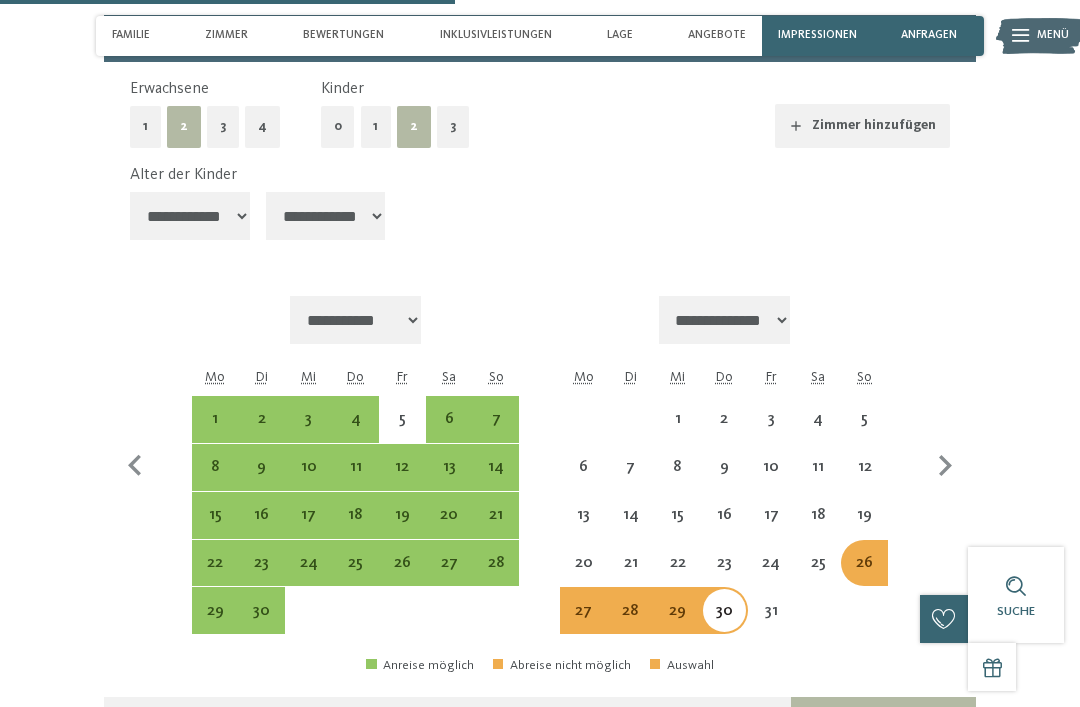 select on "**********" 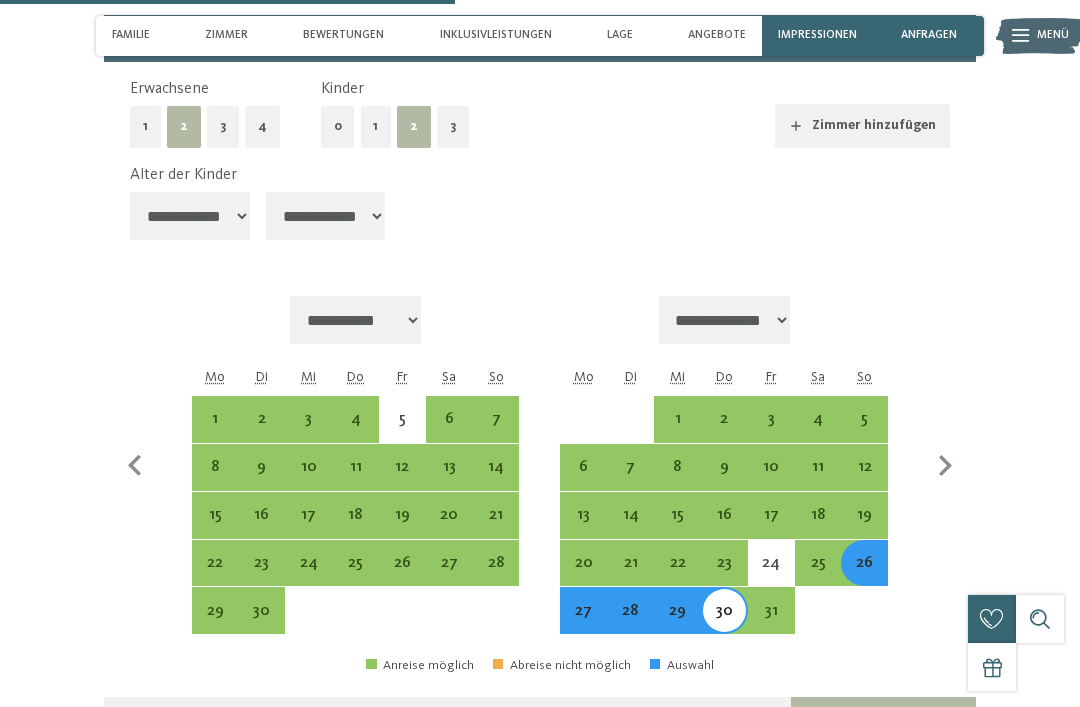 select on "*" 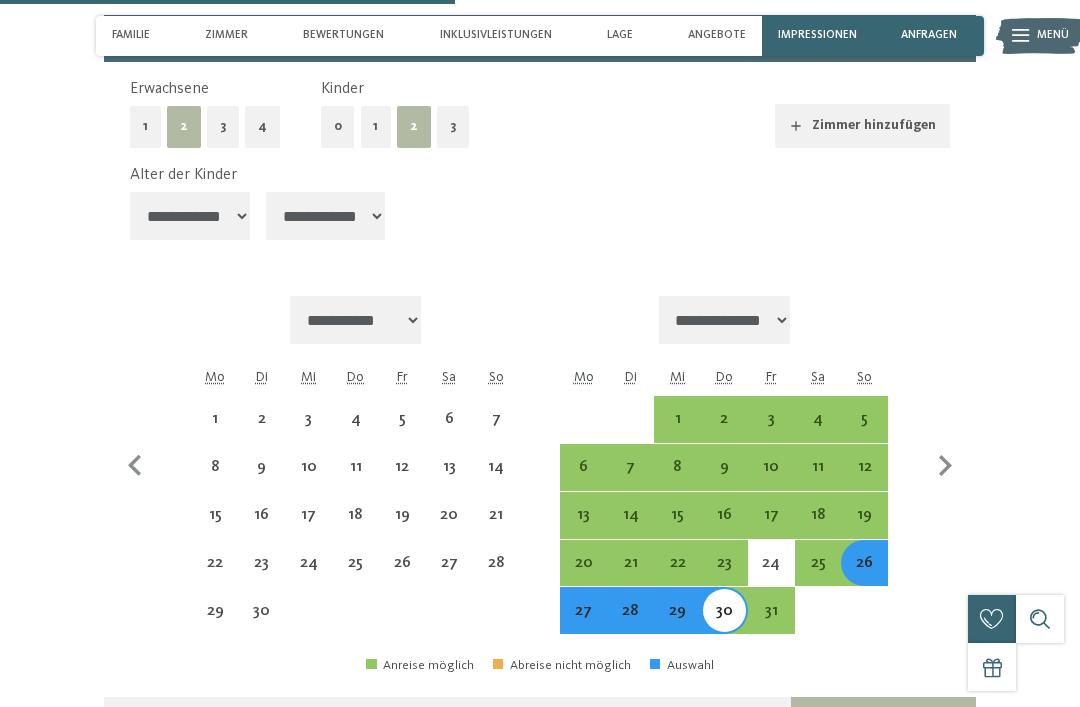 select on "**********" 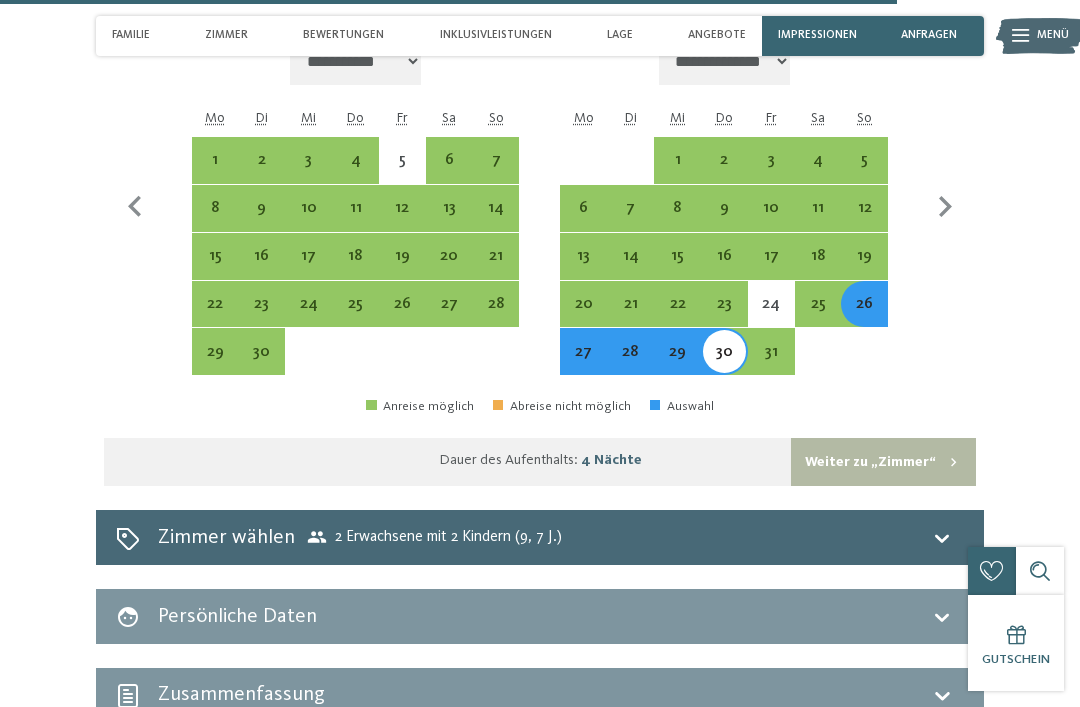 scroll, scrollTop: 4548, scrollLeft: 0, axis: vertical 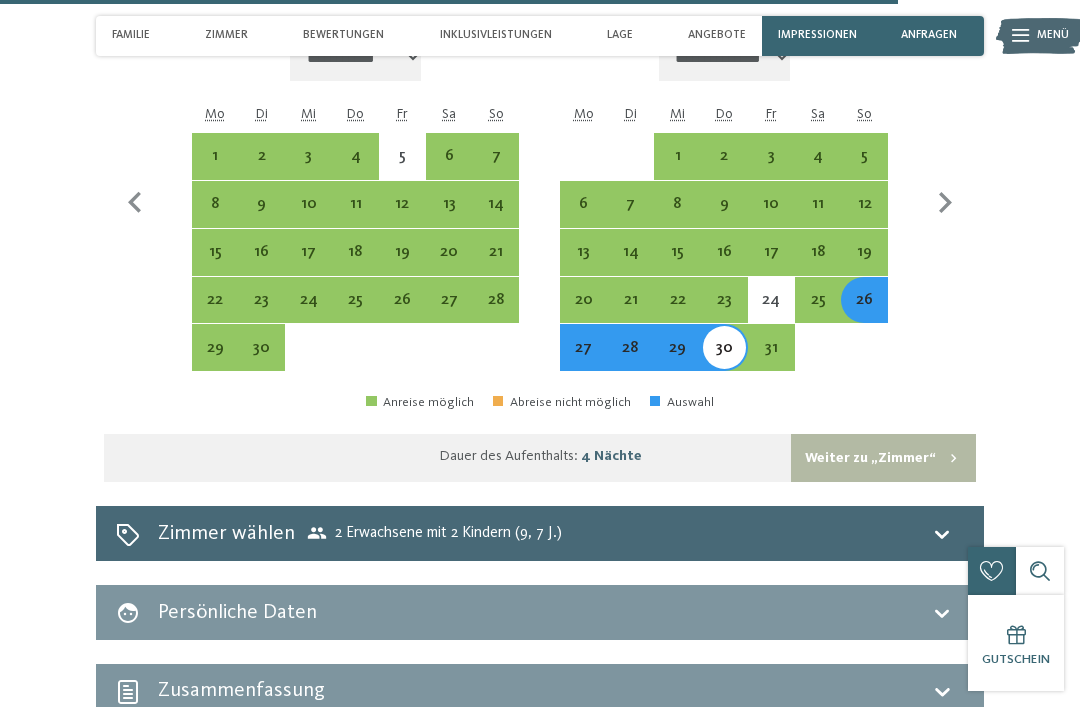 click on "Weiter zu „Zimmer“" at bounding box center (883, 458) 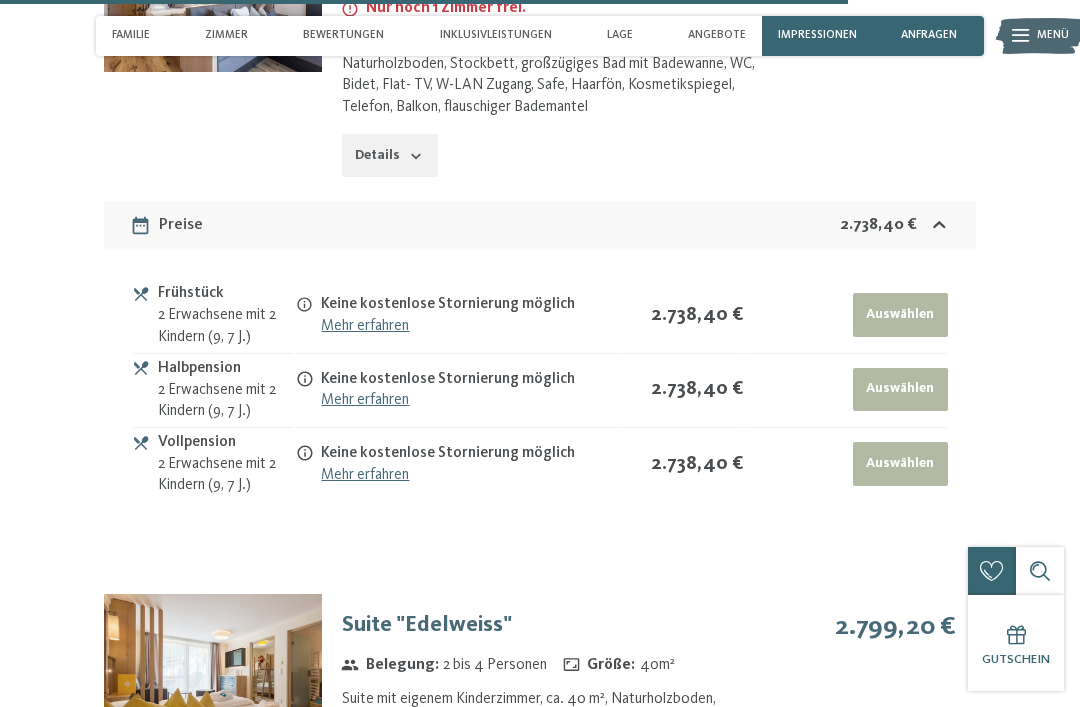 scroll, scrollTop: 4285, scrollLeft: 0, axis: vertical 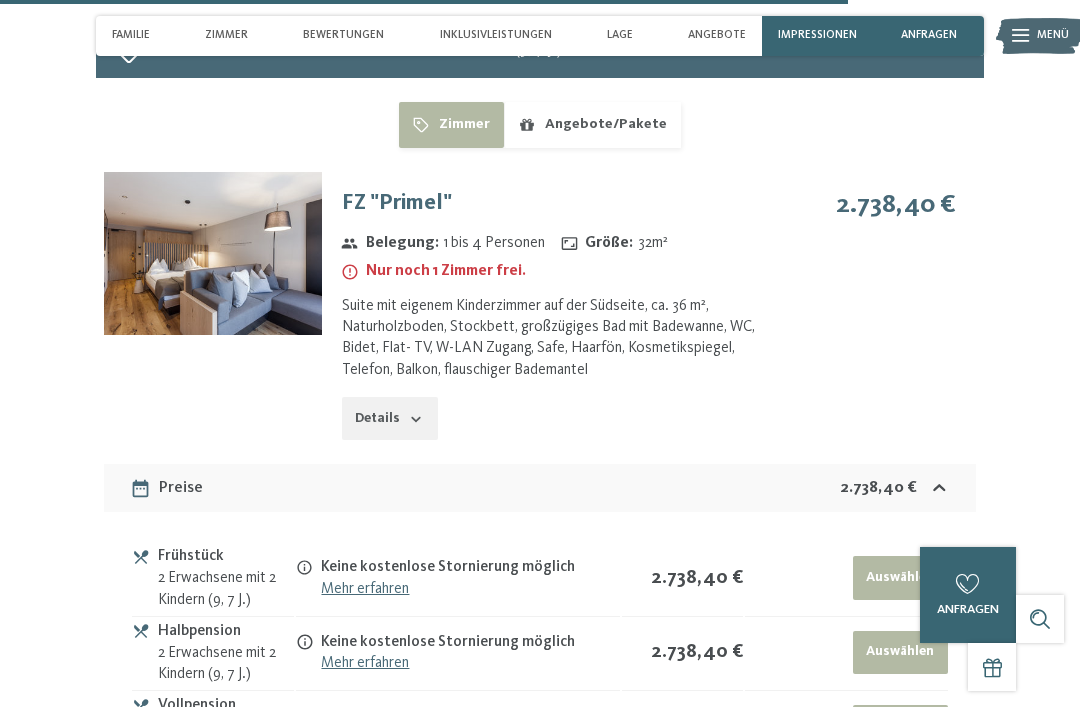 click on "Angebote/Pakete" at bounding box center [592, 125] 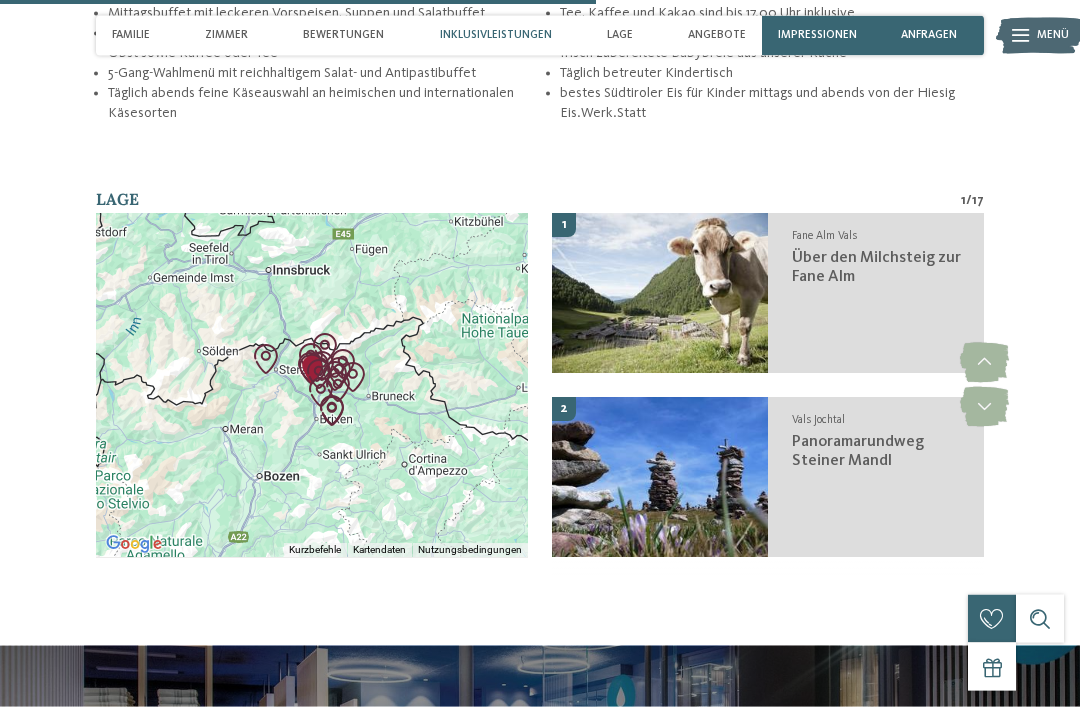 scroll, scrollTop: 2796, scrollLeft: 0, axis: vertical 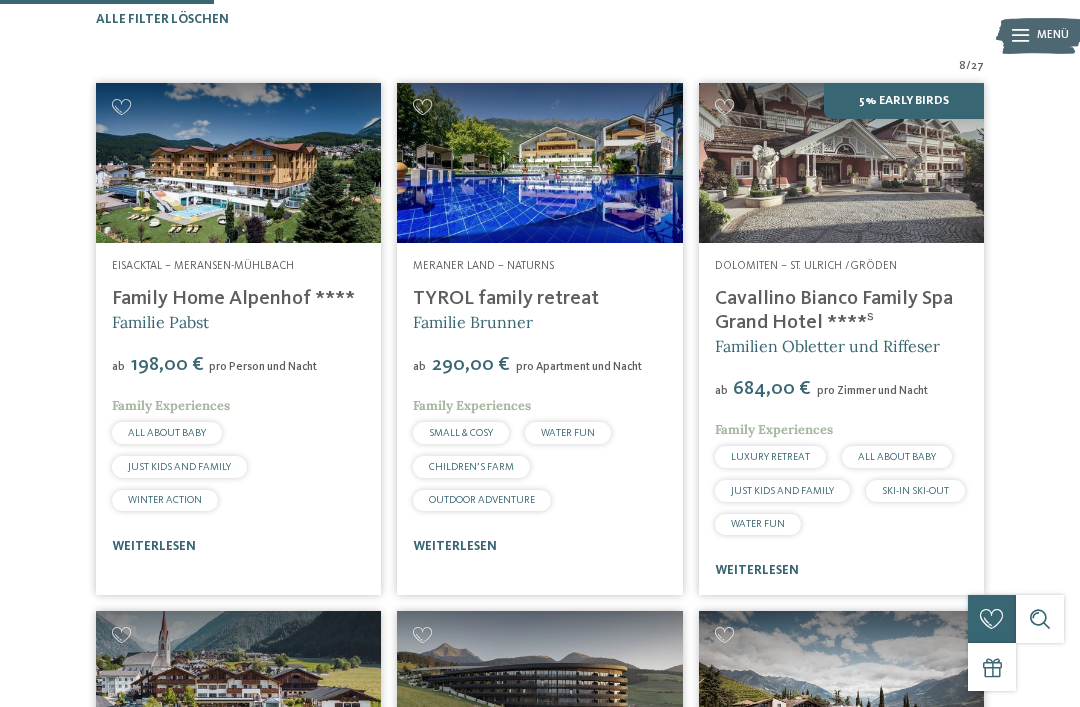 click on "weiterlesen" at bounding box center [539, 546] 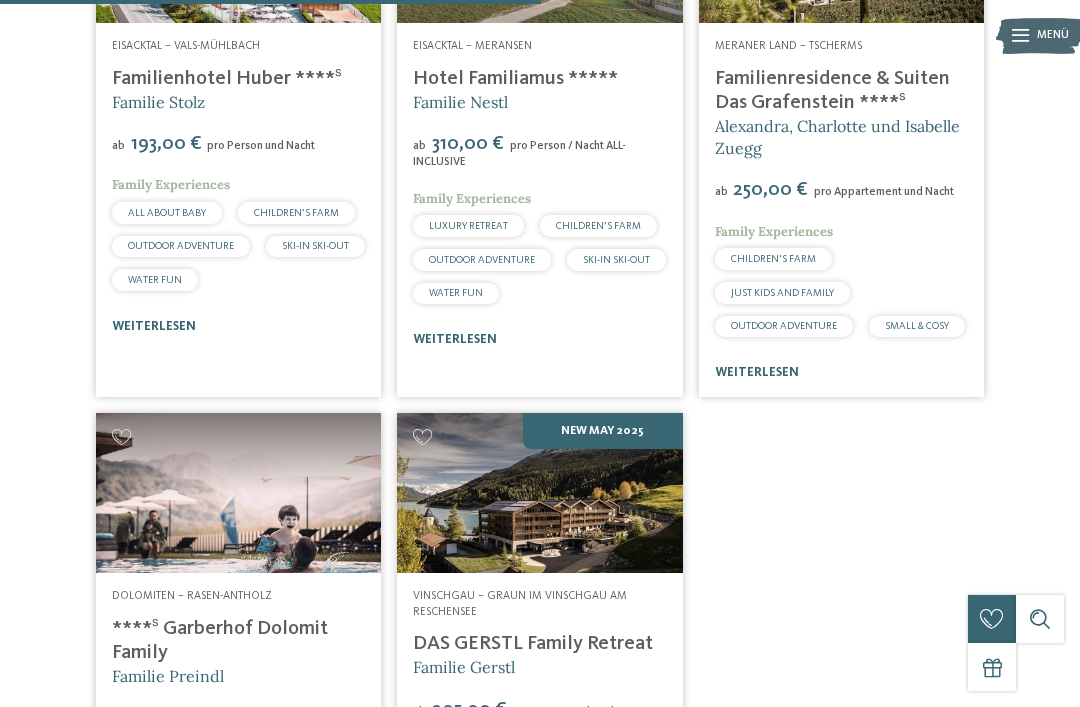 scroll, scrollTop: 1219, scrollLeft: 0, axis: vertical 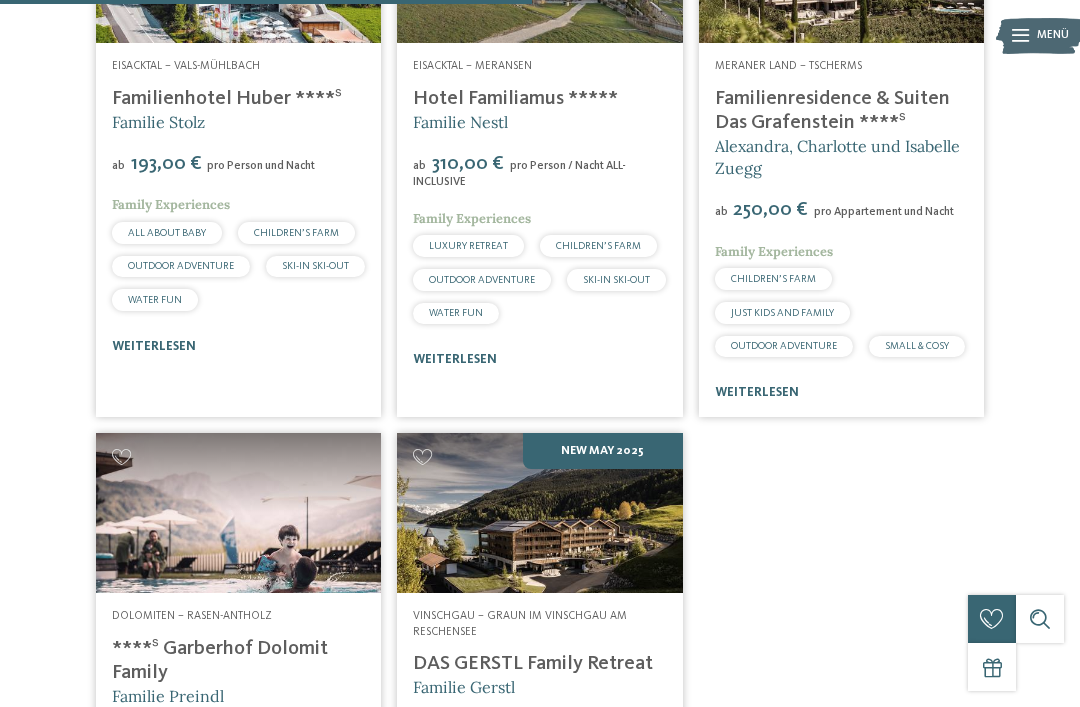 click on "CHILDREN’S FARM
JUST KIDS AND FAMILY
OUTDOOR ADVENTURE
SMALL & COSY" at bounding box center [841, 312] 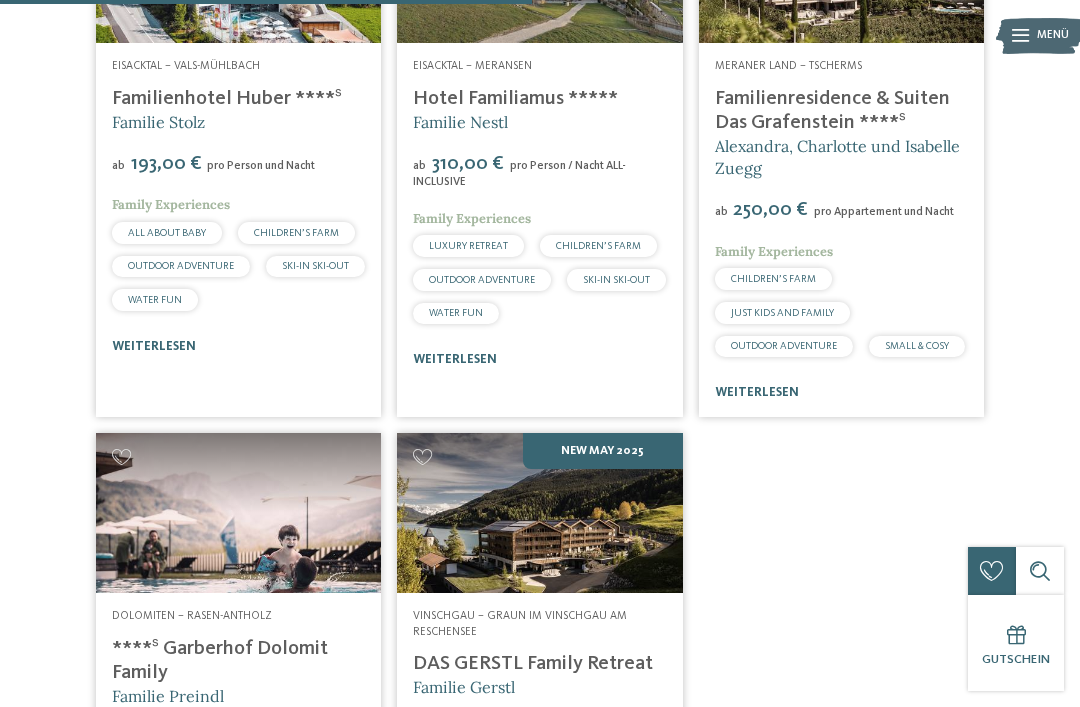 click on "Familienresidence & Suiten Das Grafenstein ****ˢ" at bounding box center [832, 111] 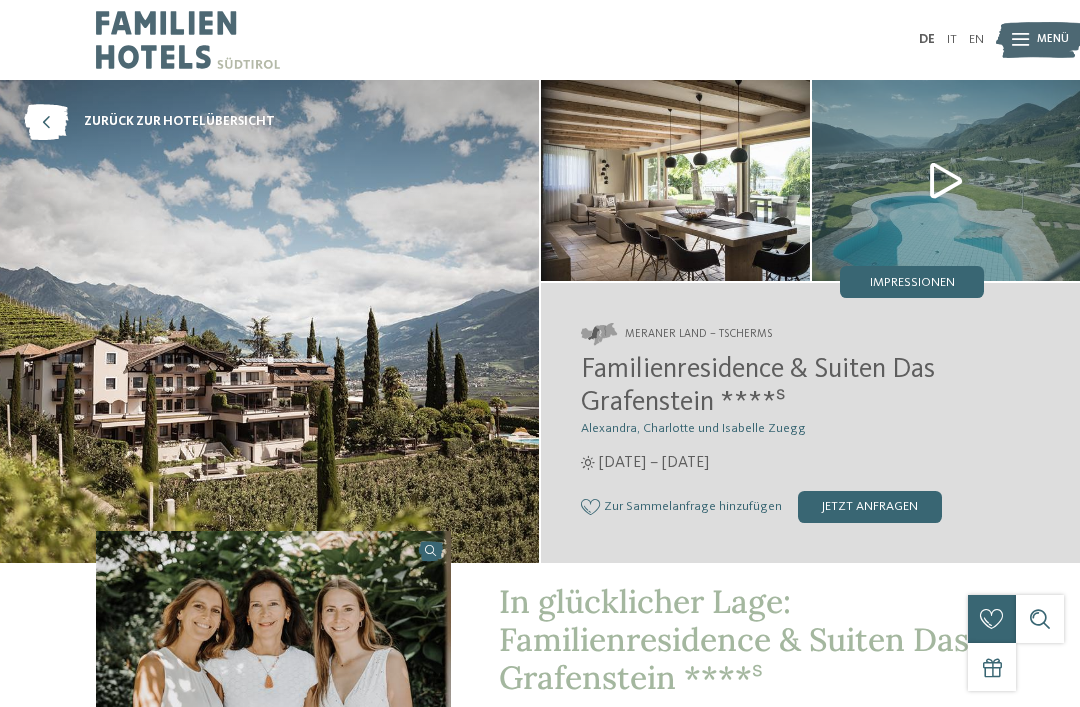 scroll, scrollTop: 0, scrollLeft: 0, axis: both 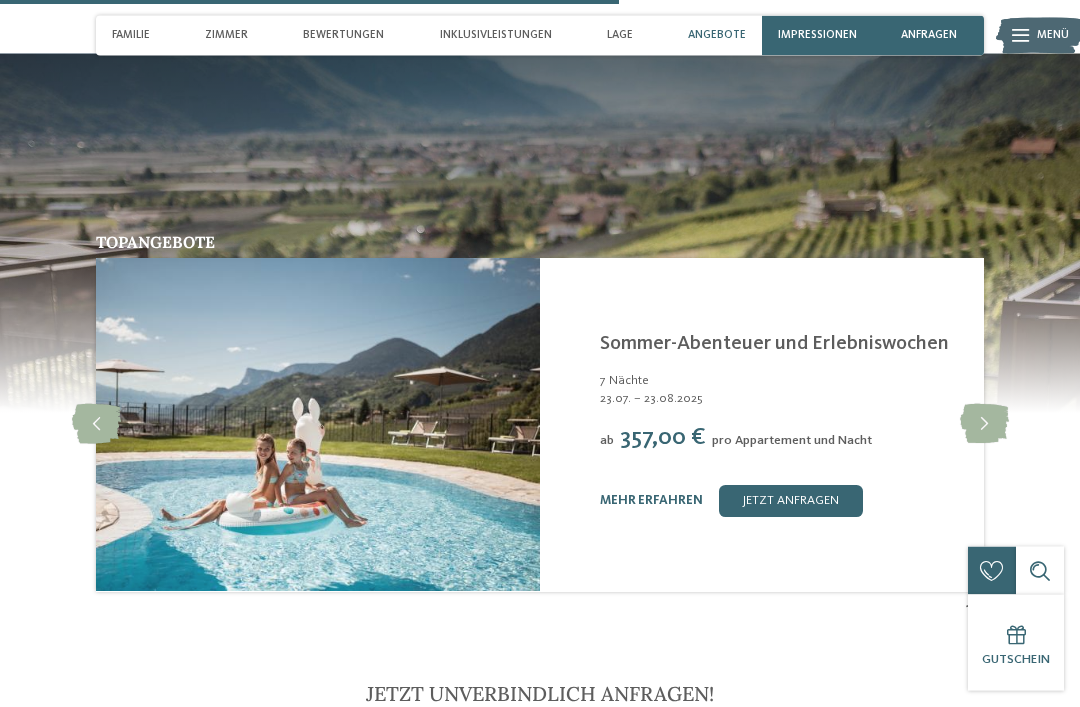 click on "jetzt anfragen" at bounding box center [791, 502] 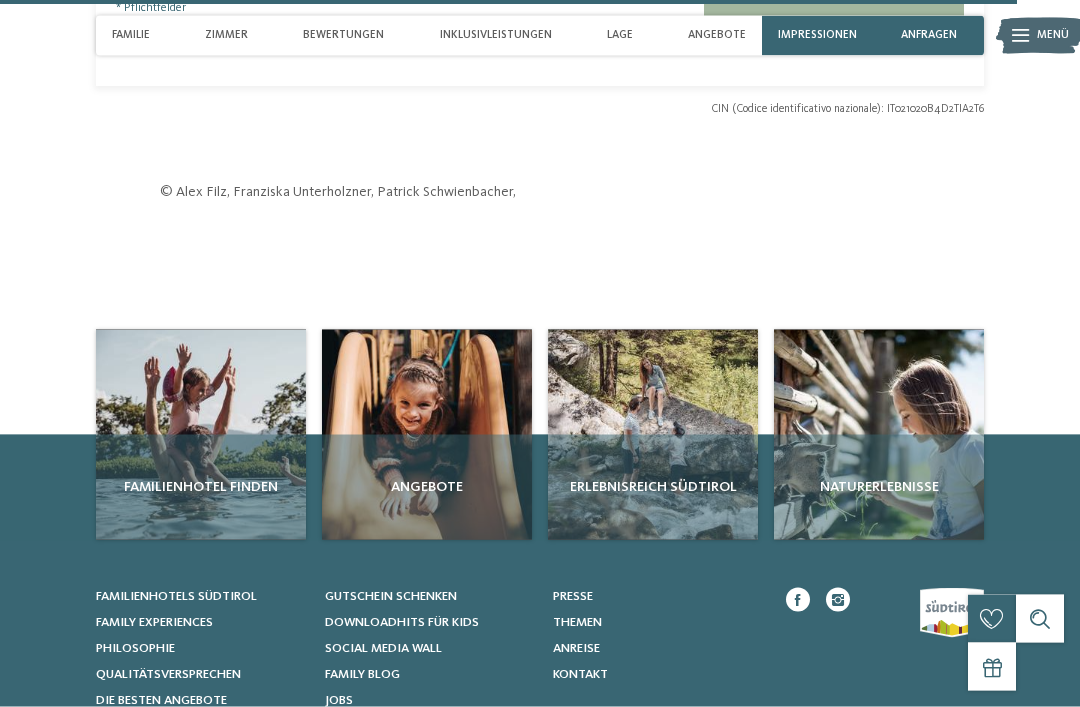 scroll, scrollTop: 5205, scrollLeft: 0, axis: vertical 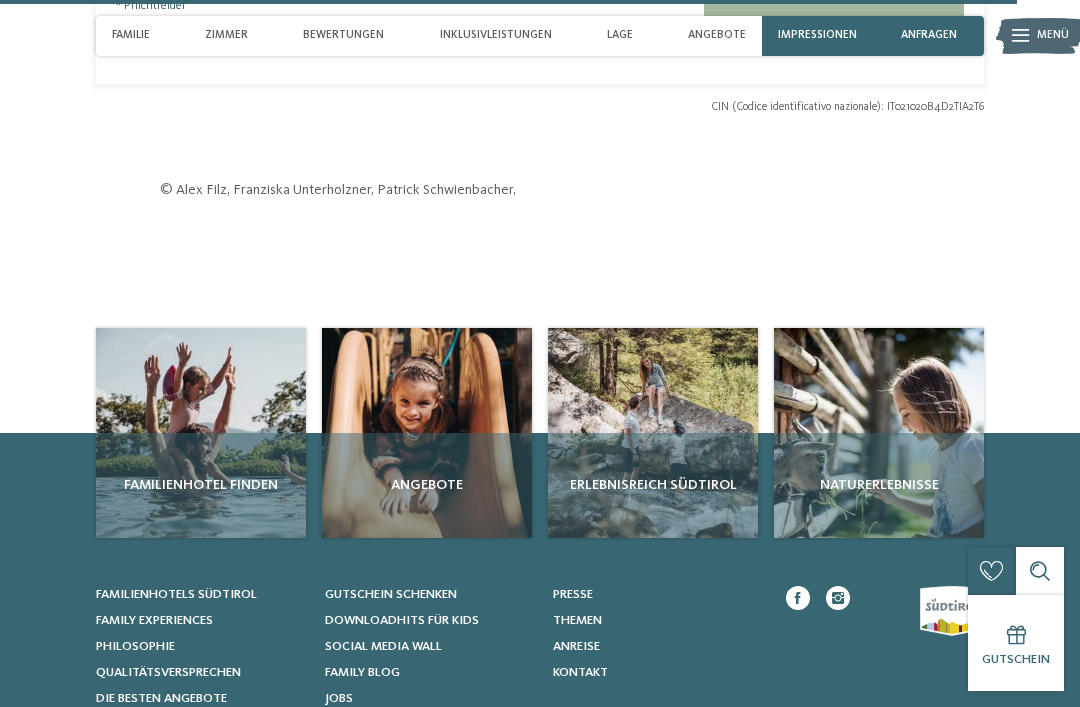 click on "Angebote" at bounding box center [427, 485] 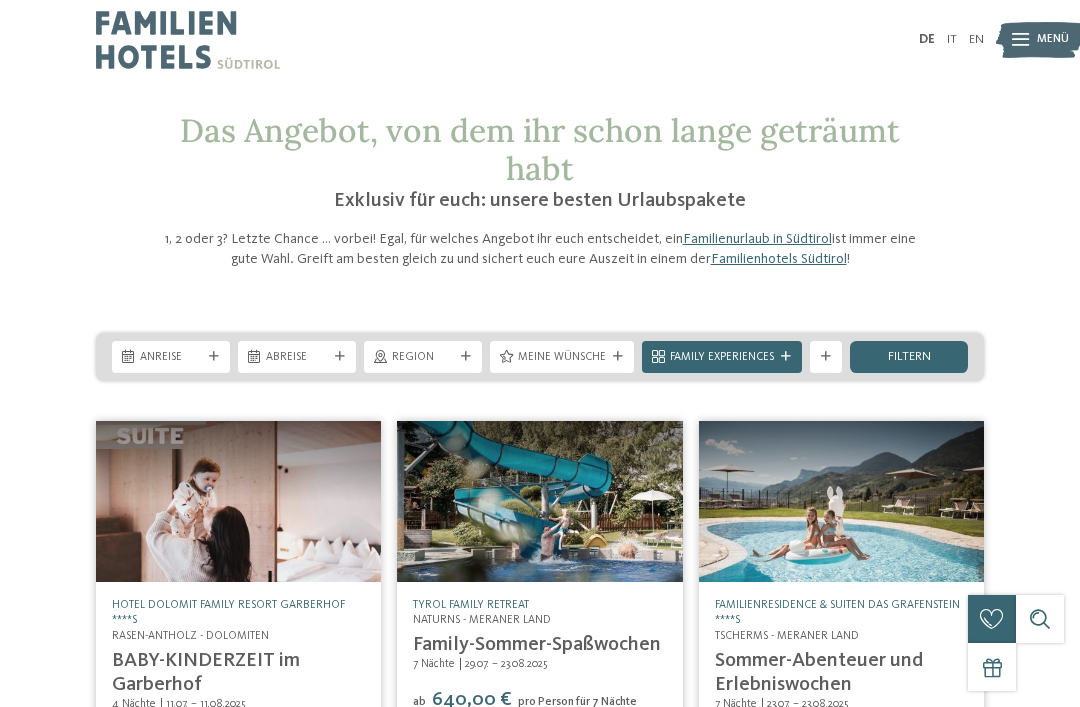 scroll, scrollTop: 0, scrollLeft: 0, axis: both 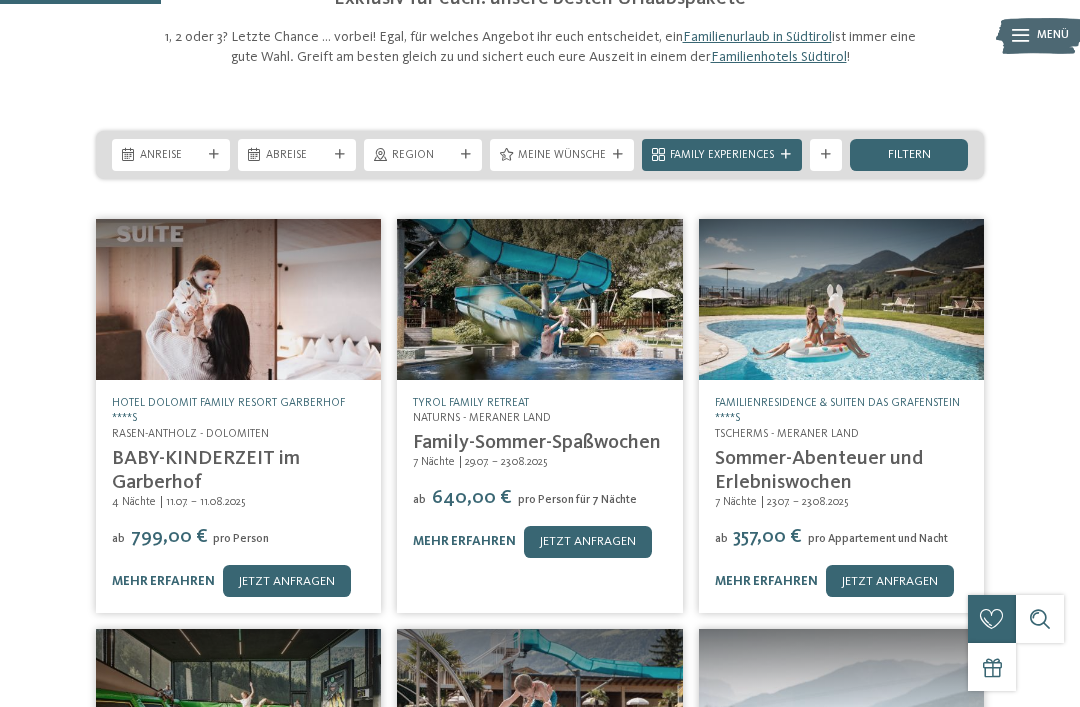 click on "Sommer-Abenteuer und Erlebniswochen" at bounding box center (819, 471) 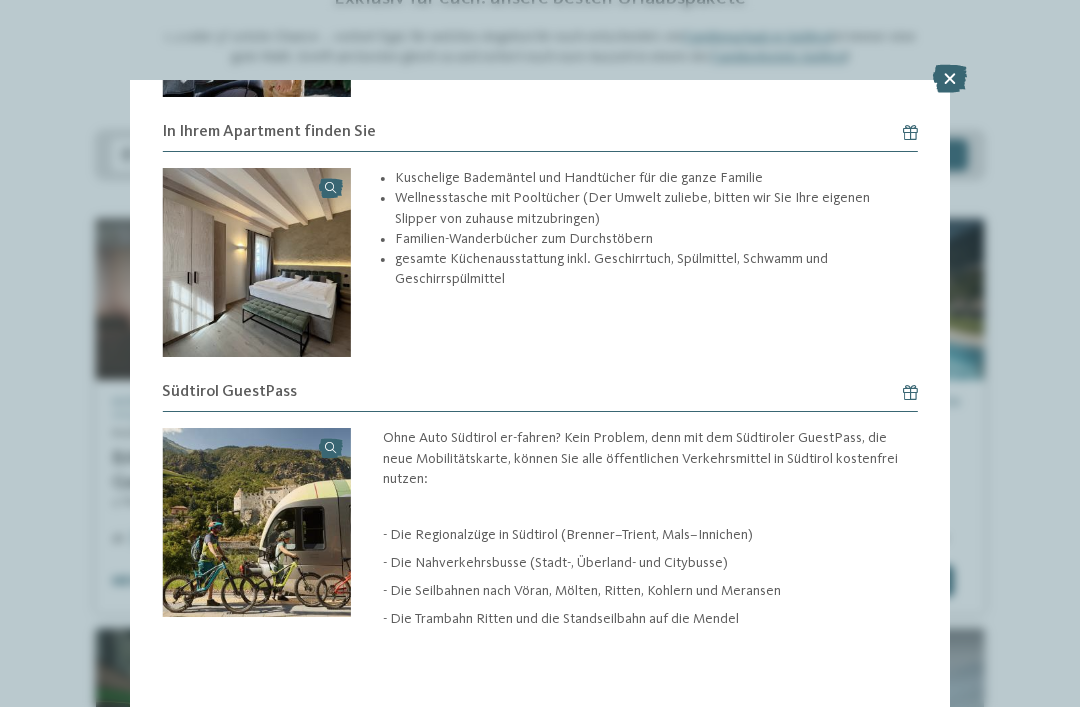 scroll, scrollTop: 3165, scrollLeft: 0, axis: vertical 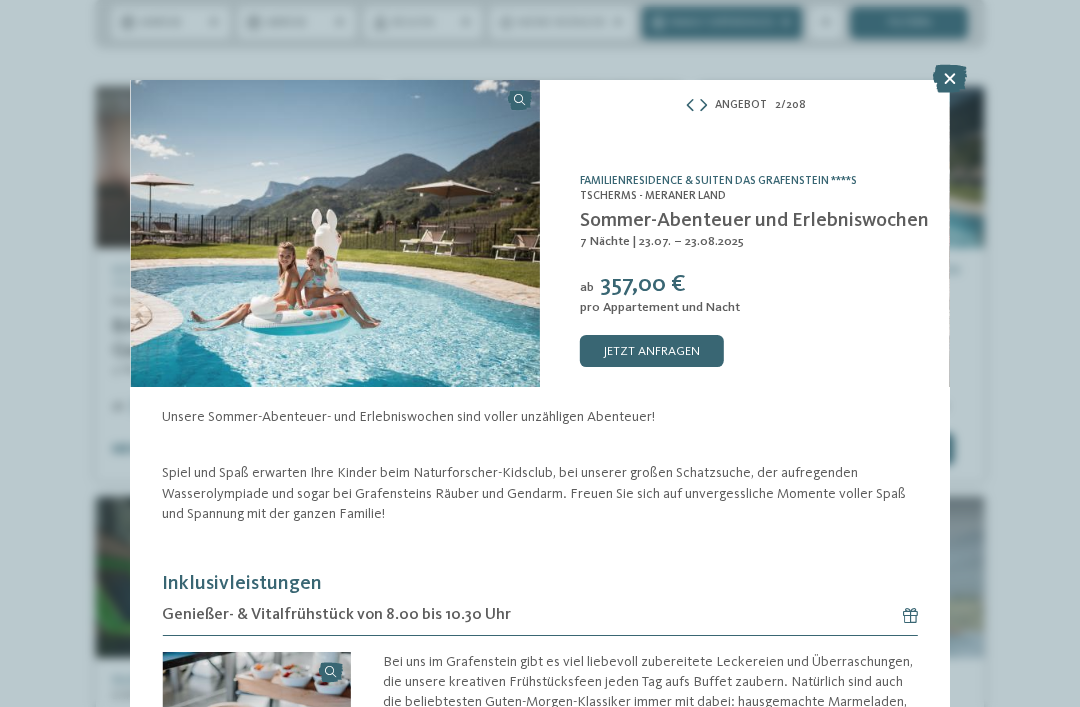click at bounding box center [950, 79] 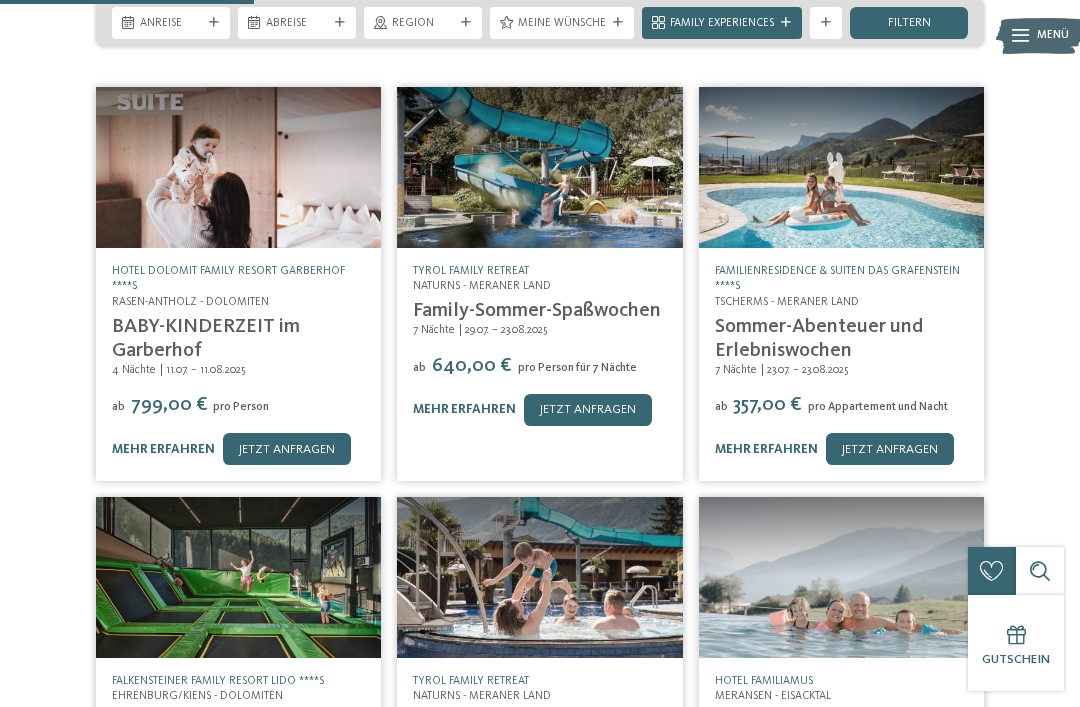 click on "Sommer-Abenteuer und Erlebniswochen" at bounding box center [819, 339] 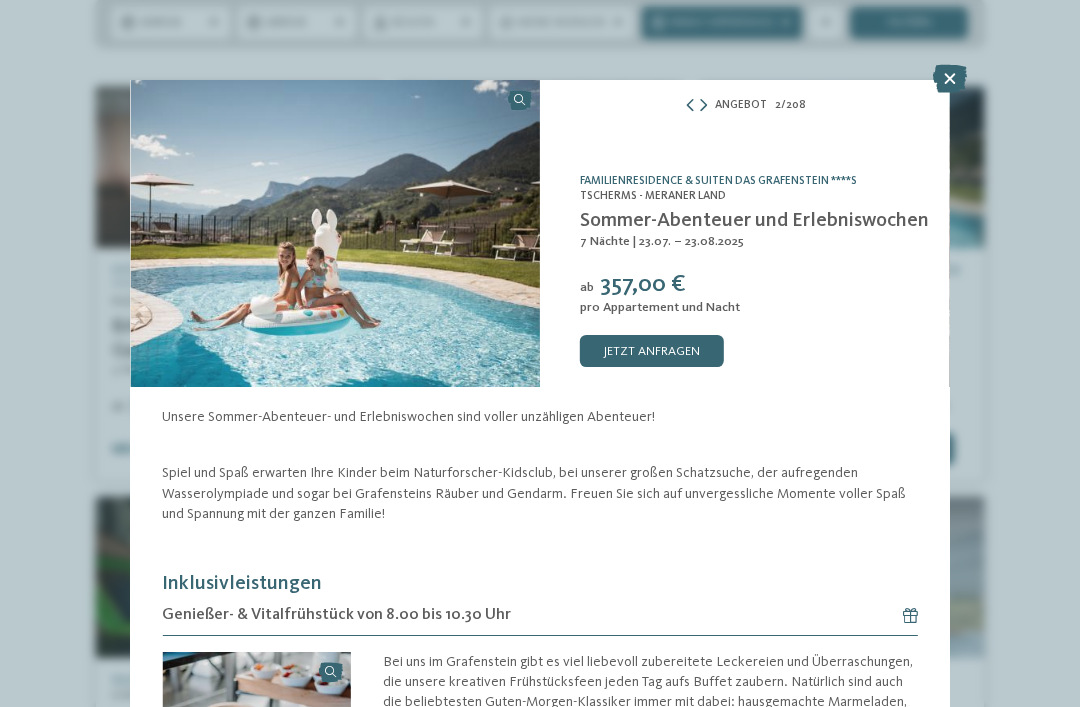 click on "Angebot" at bounding box center (741, 106) 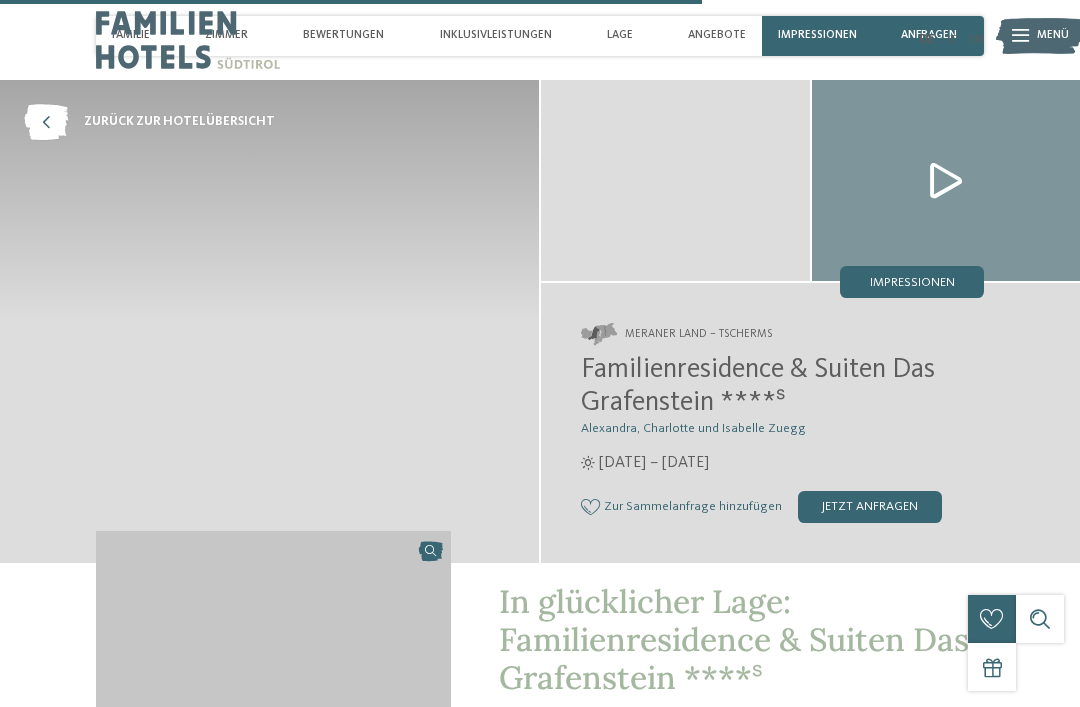 scroll, scrollTop: 3633, scrollLeft: 0, axis: vertical 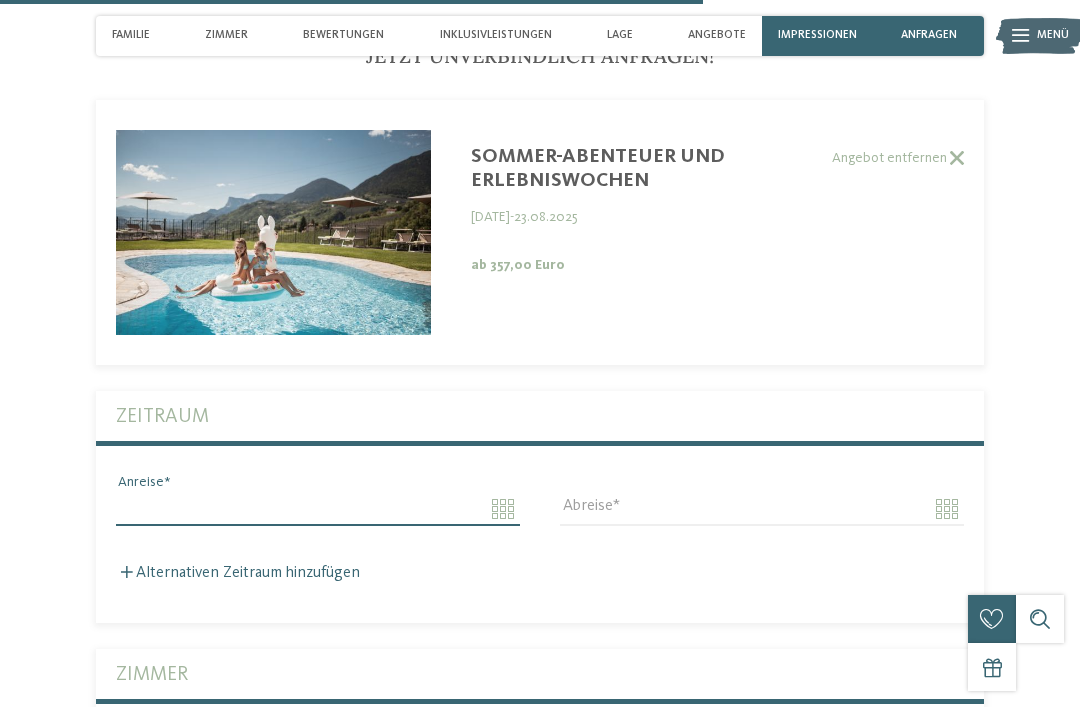 click on "Anreise" at bounding box center [318, 509] 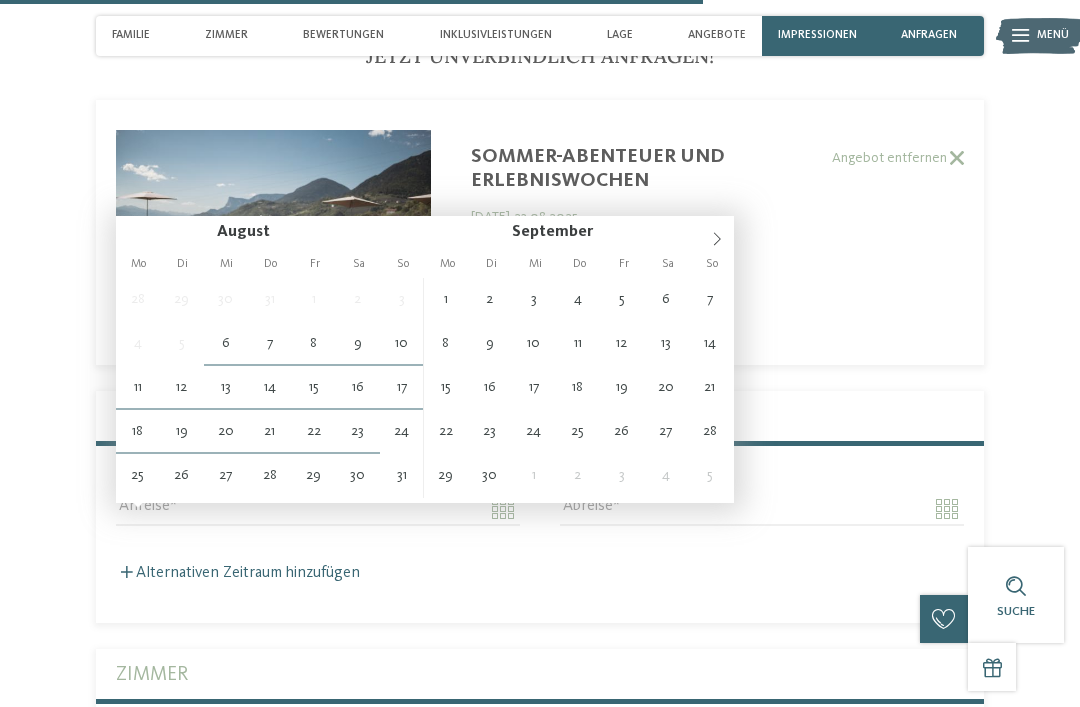 click 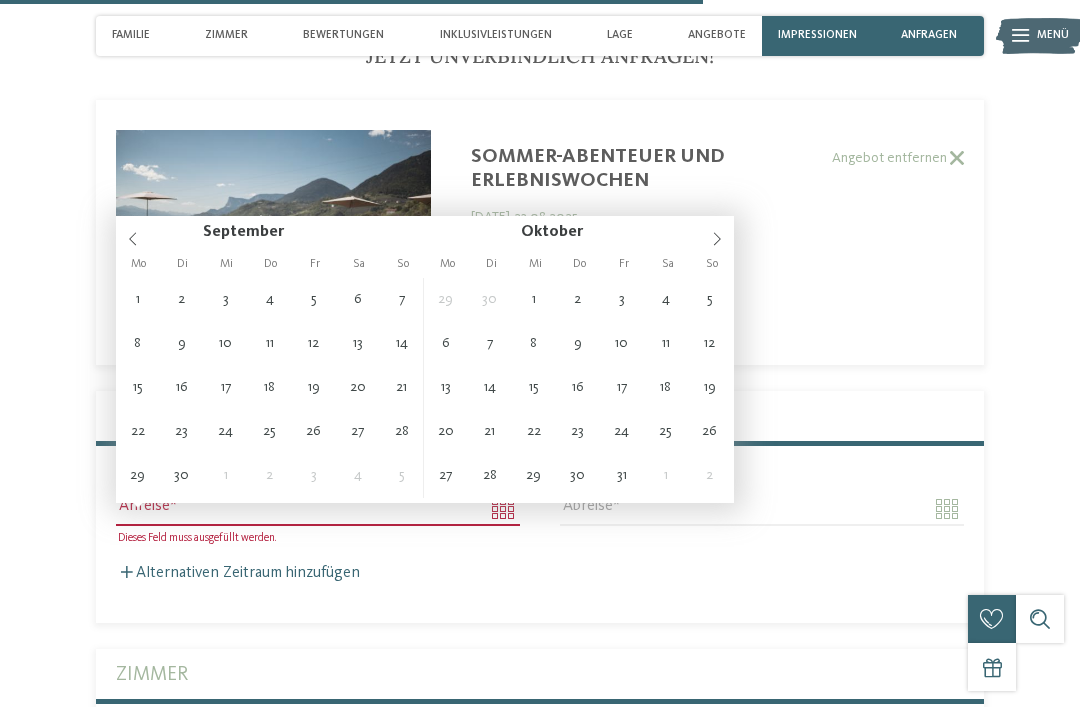 type on "**********" 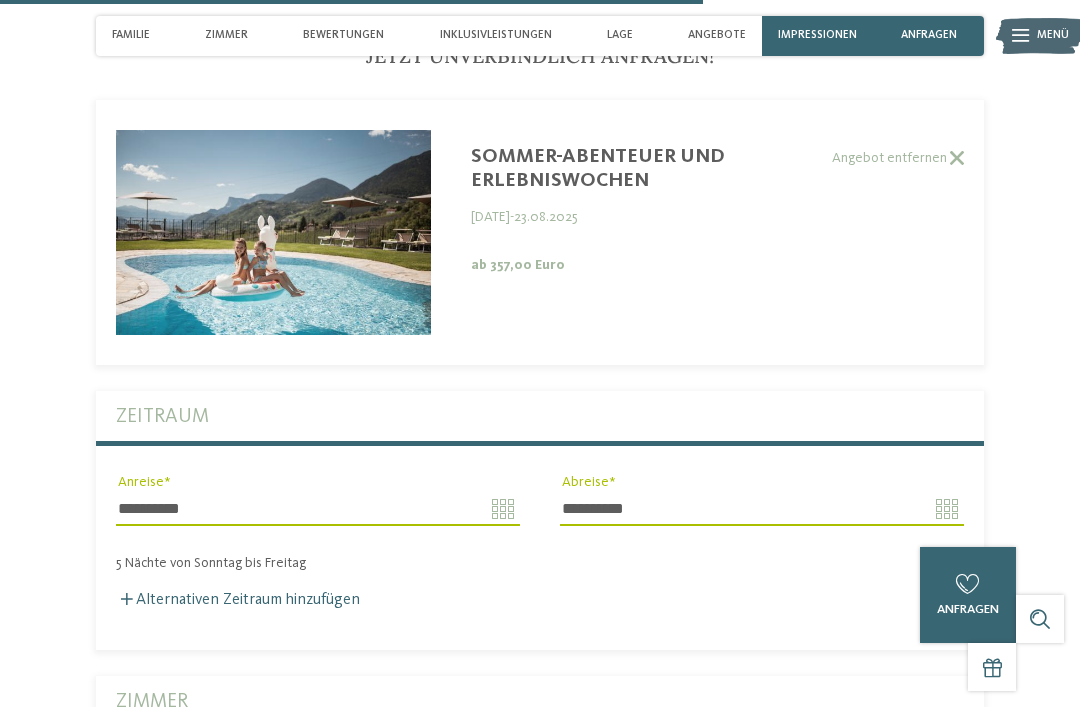 click on "**********" at bounding box center [540, 500] 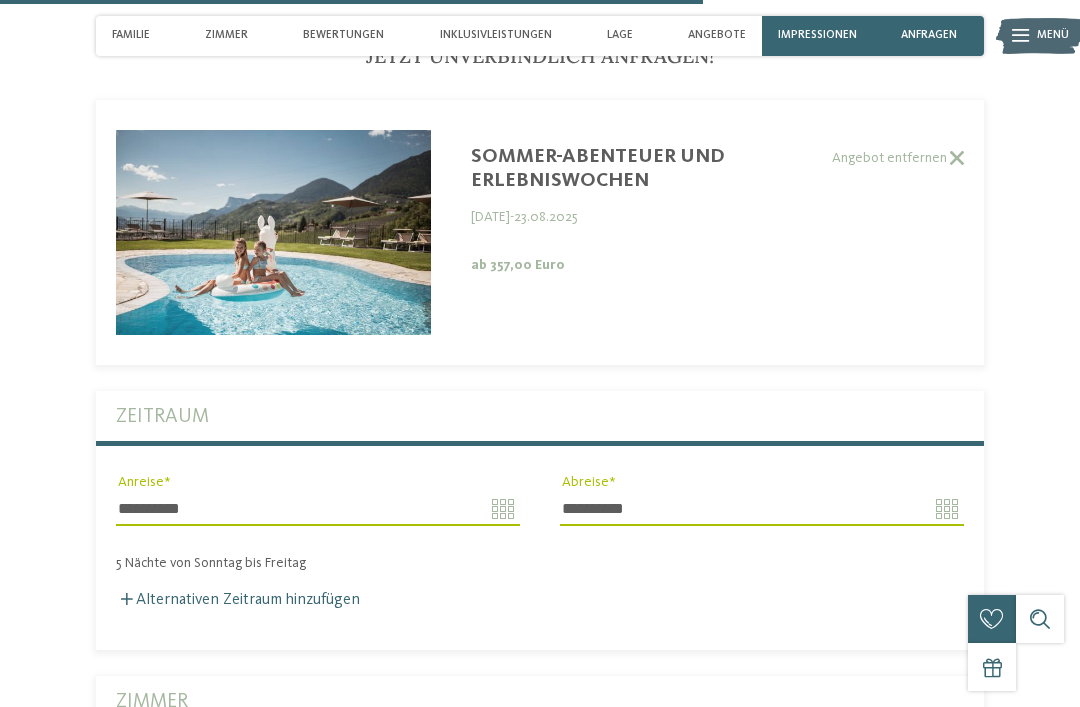 click on "**********" at bounding box center (762, 509) 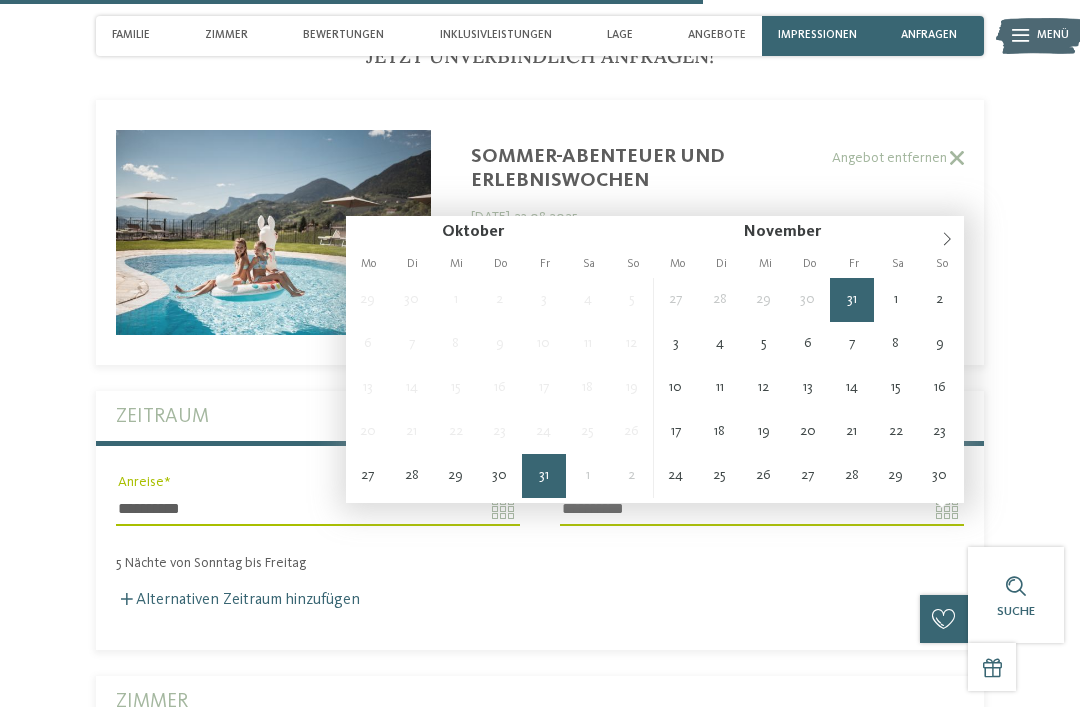 type on "**********" 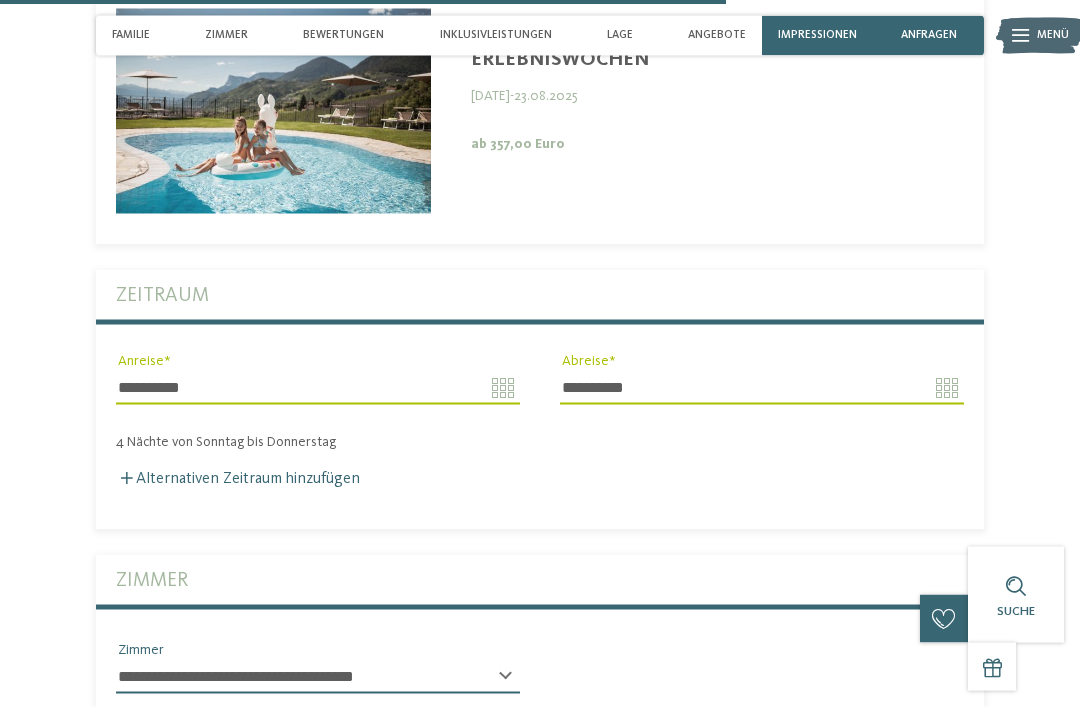 type 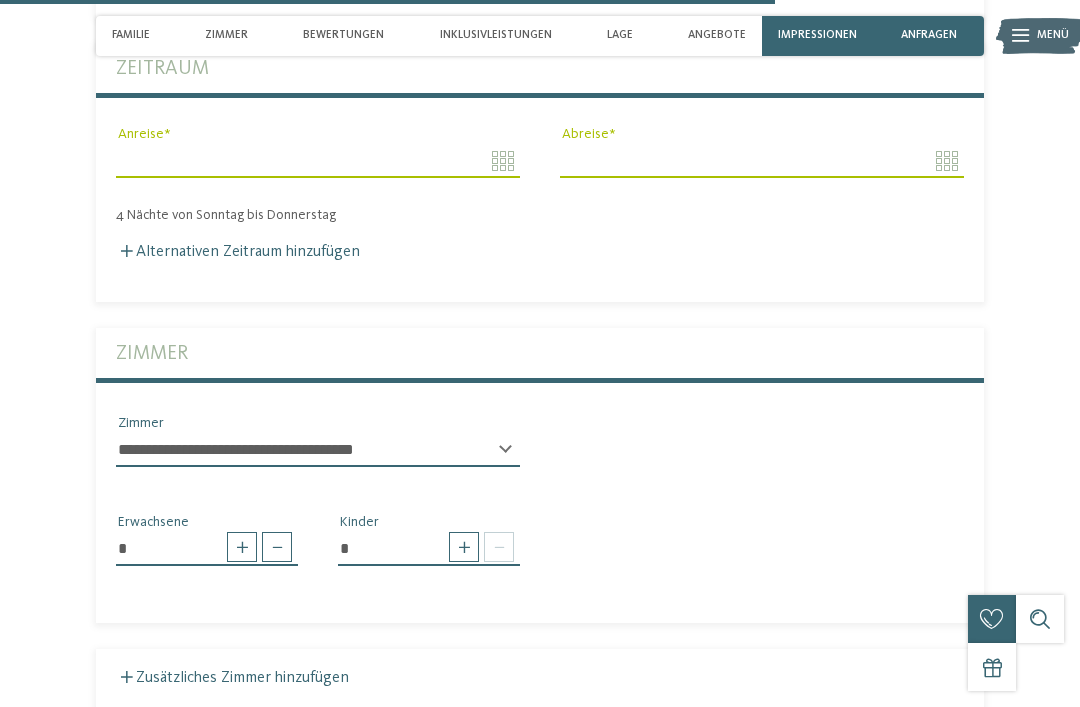 scroll, scrollTop: 3986, scrollLeft: 0, axis: vertical 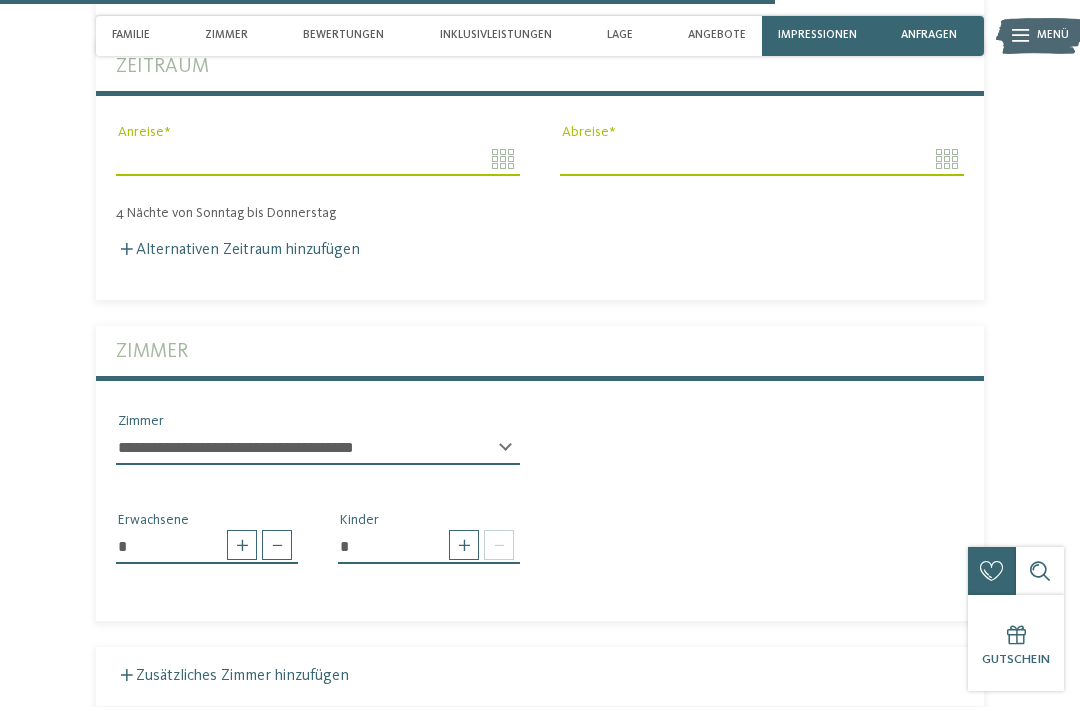 click at bounding box center [464, 545] 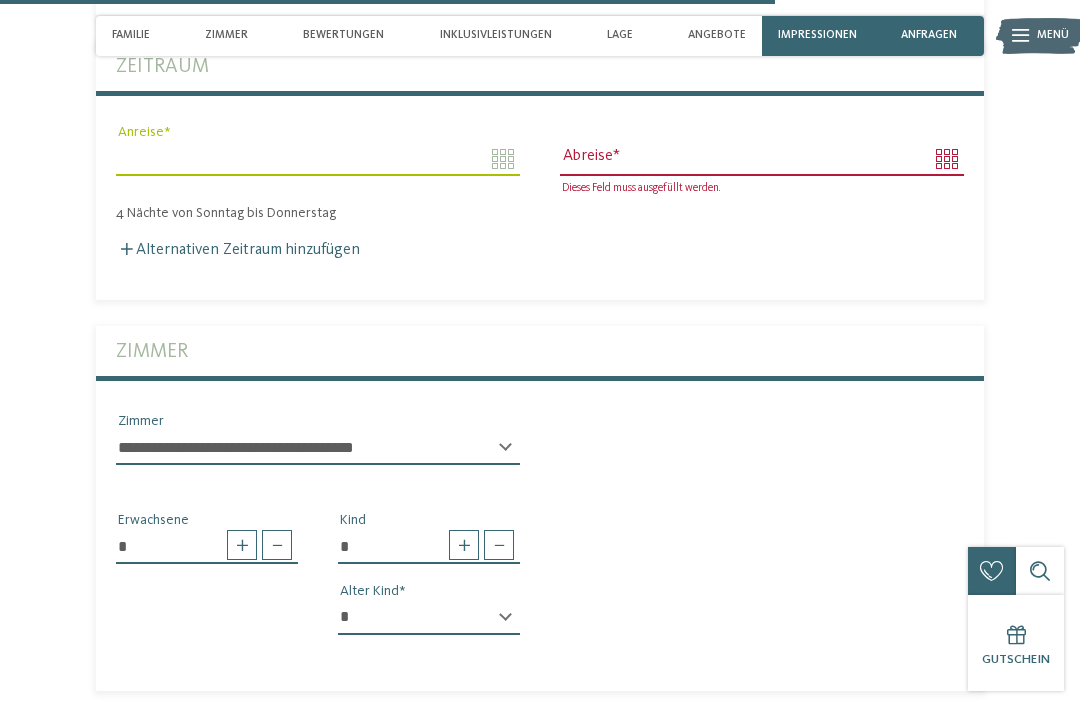 click at bounding box center (464, 545) 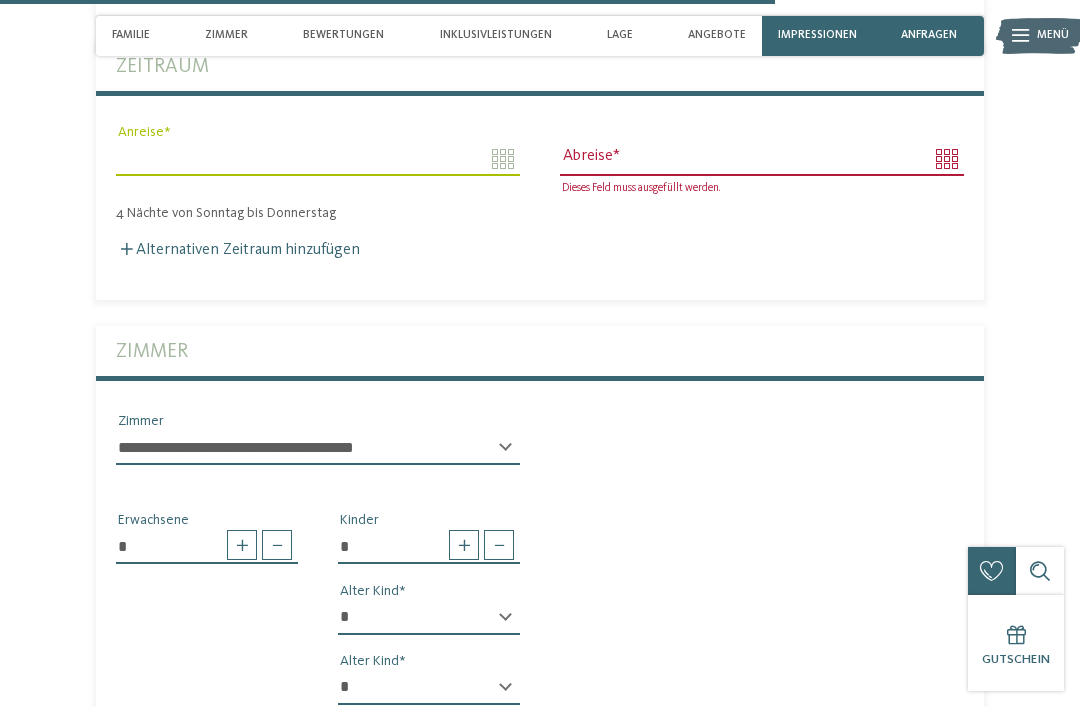 click on "* * * * * * * * * * * ** ** ** ** ** ** ** **" at bounding box center (429, 618) 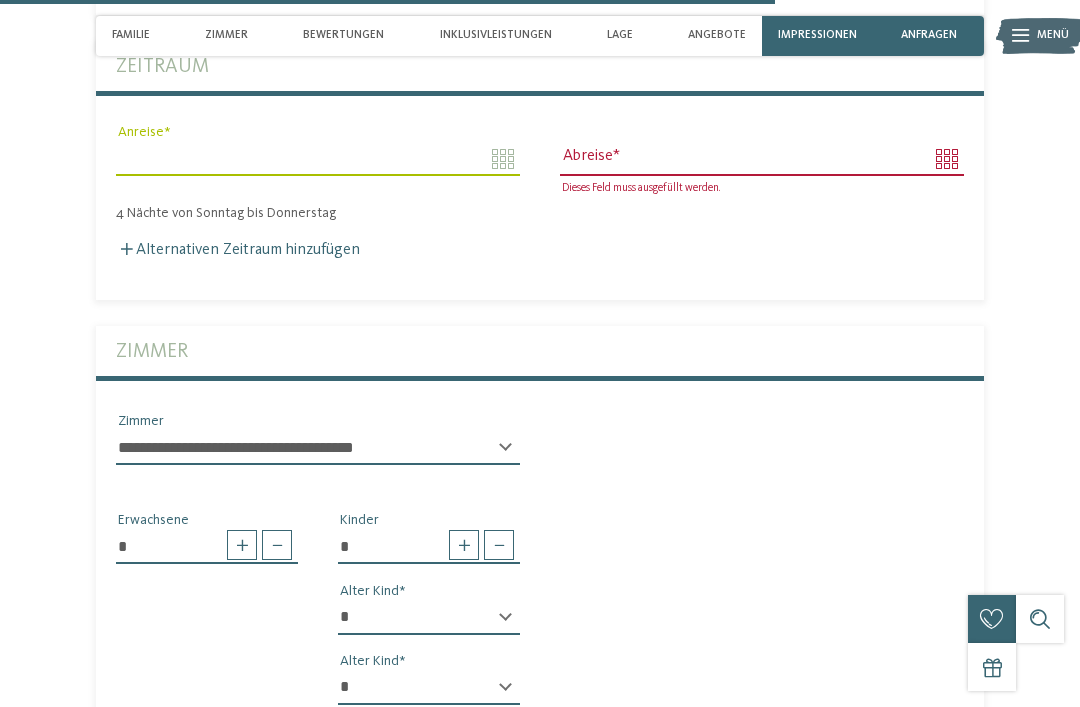 select on "*" 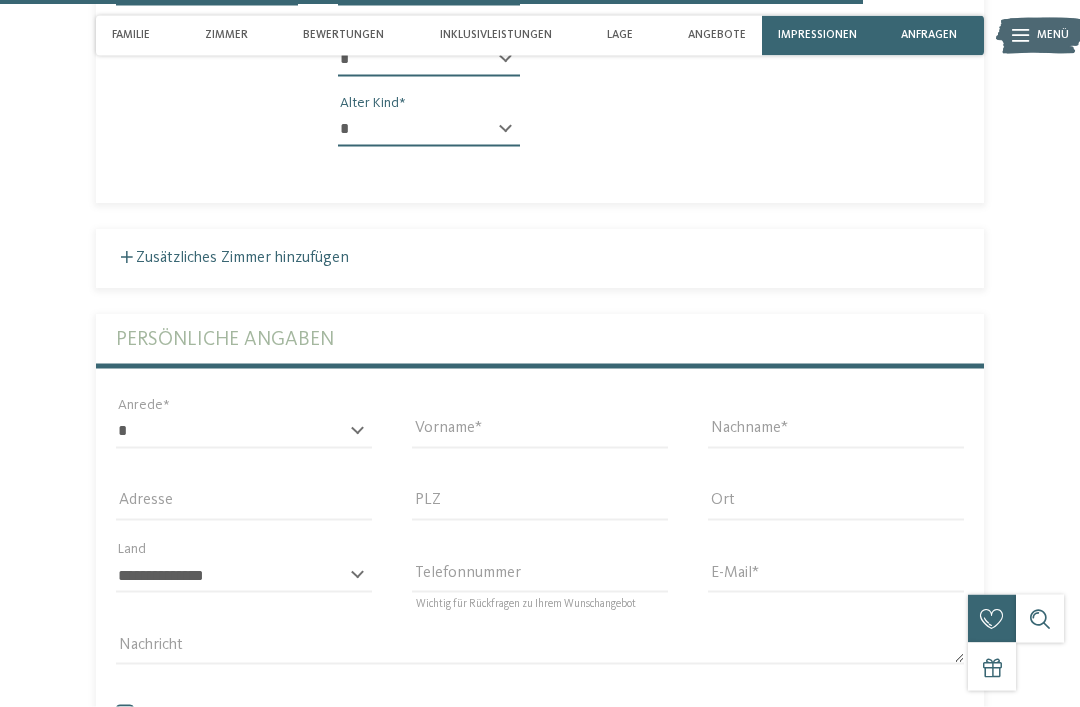 scroll, scrollTop: 4549, scrollLeft: 0, axis: vertical 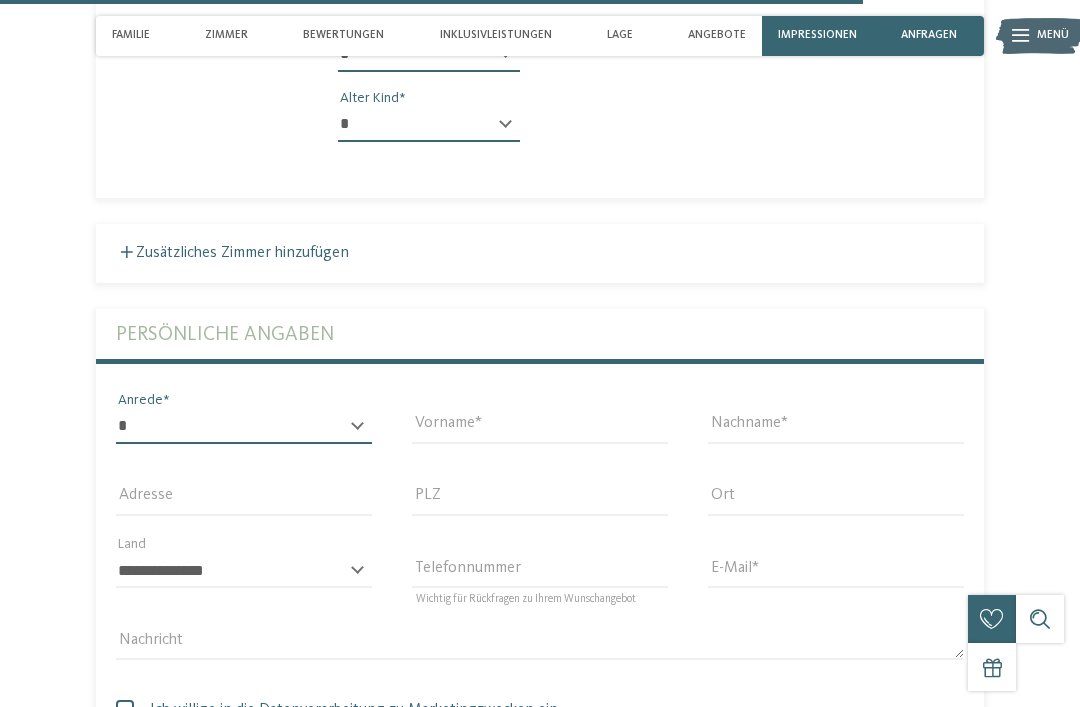 click on "* **** **** ******* ******" at bounding box center [244, 427] 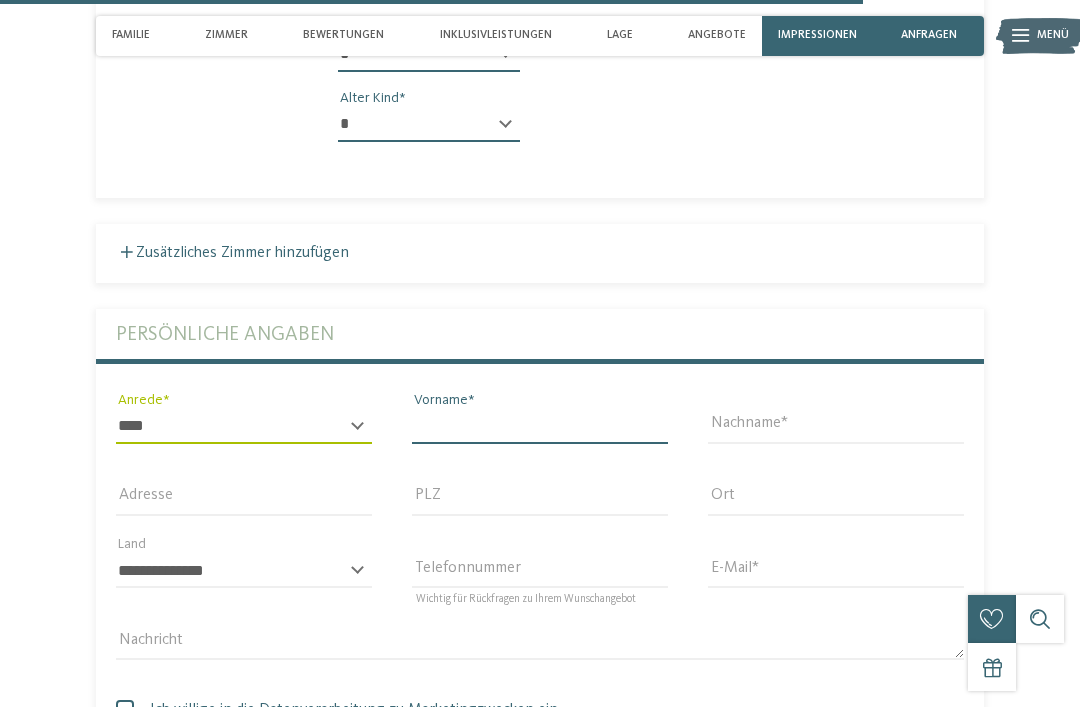 click on "Vorname" at bounding box center [540, 427] 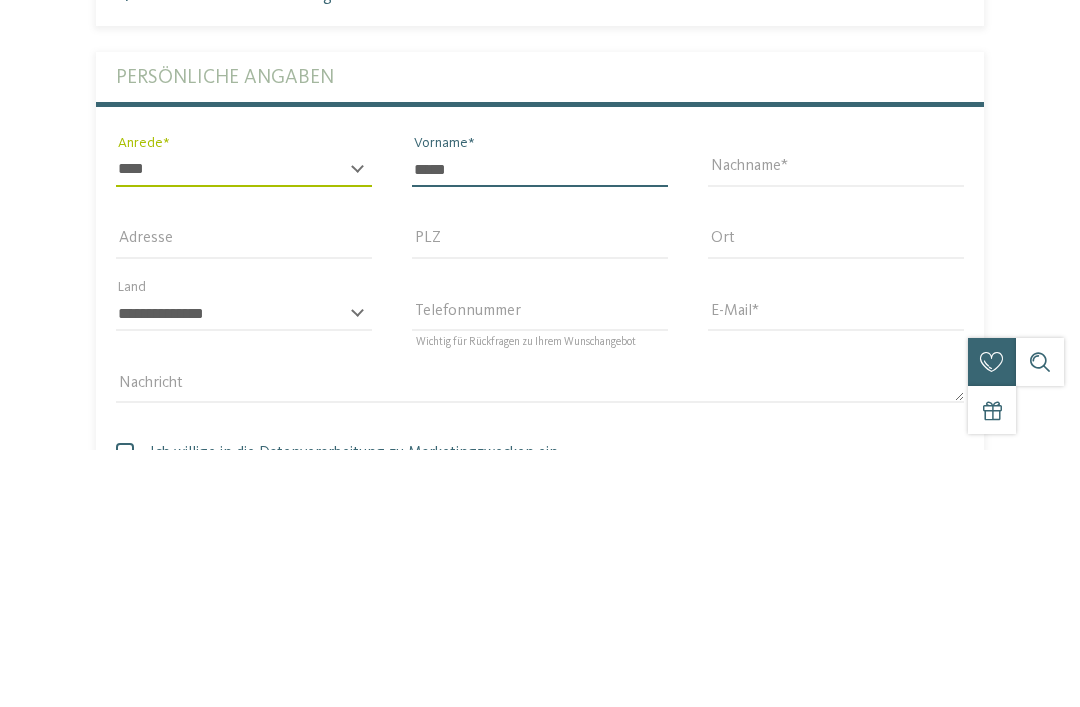 type on "****" 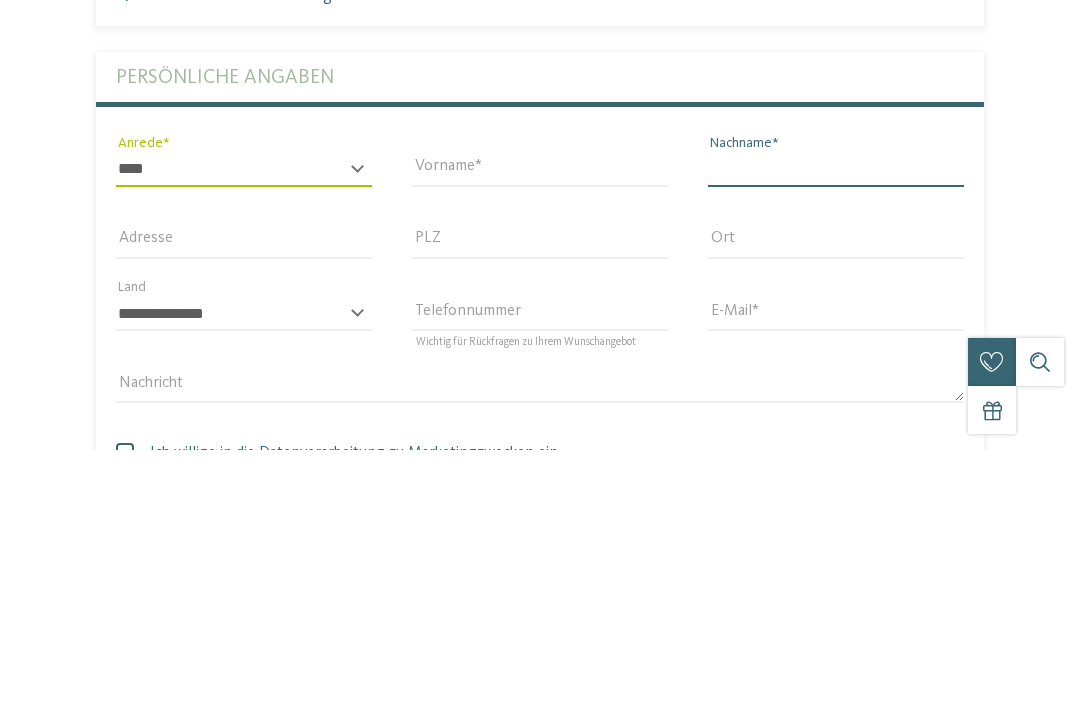 click on "Nachname" at bounding box center (836, 427) 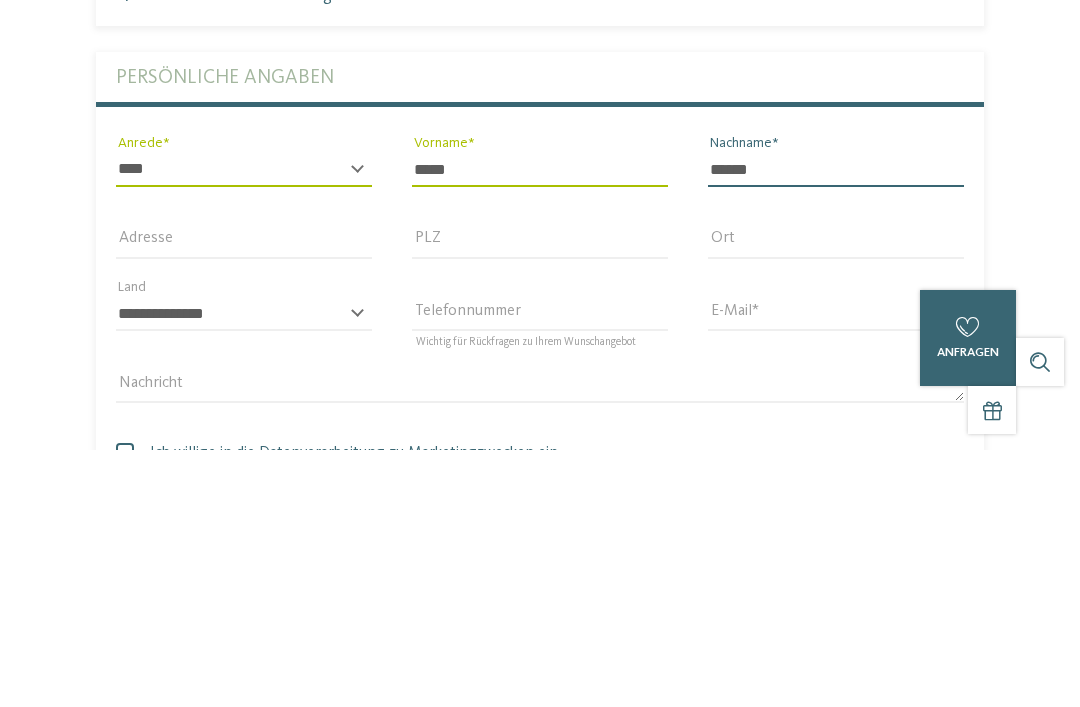type on "*****" 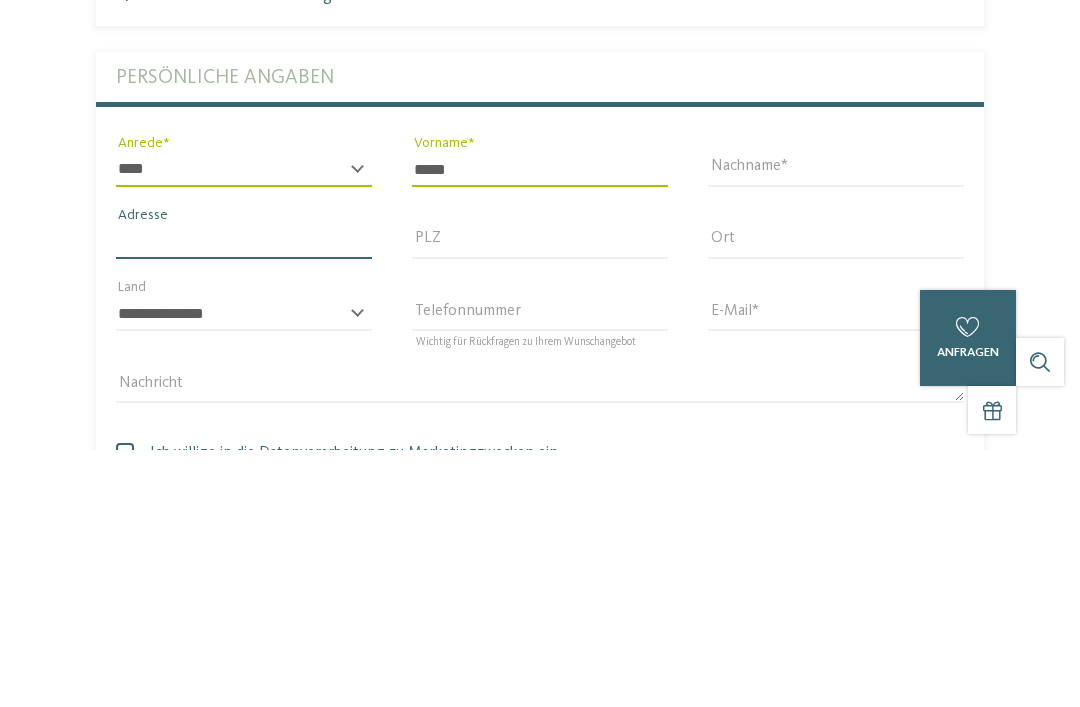 click on "Adresse" at bounding box center [244, 499] 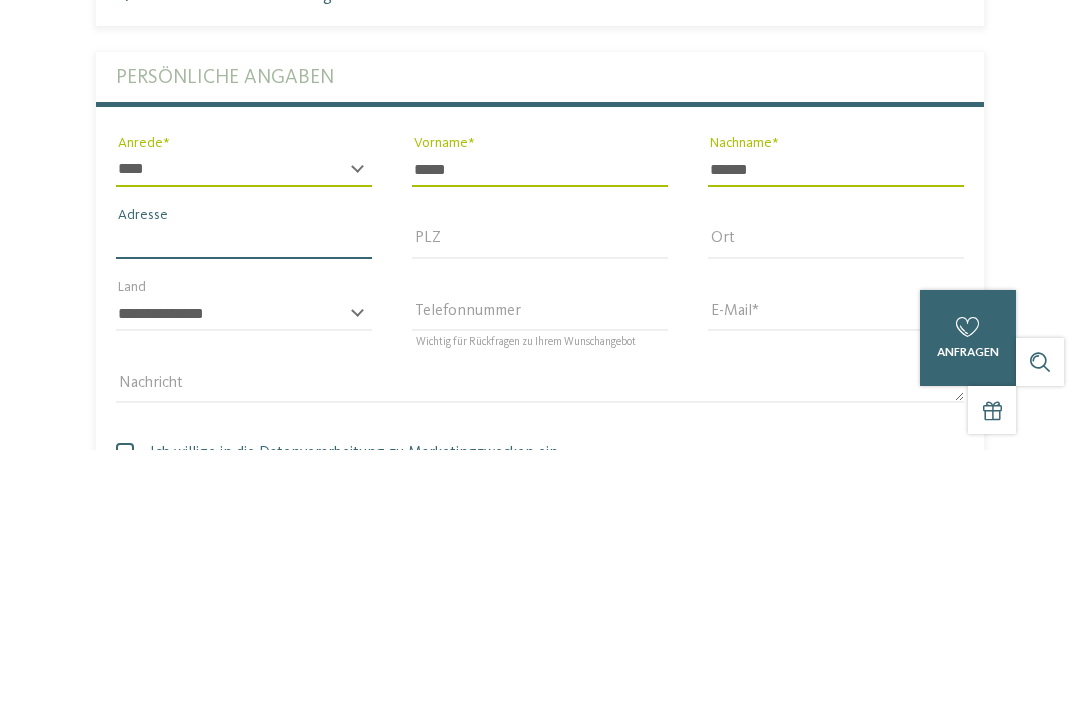 type on "*" 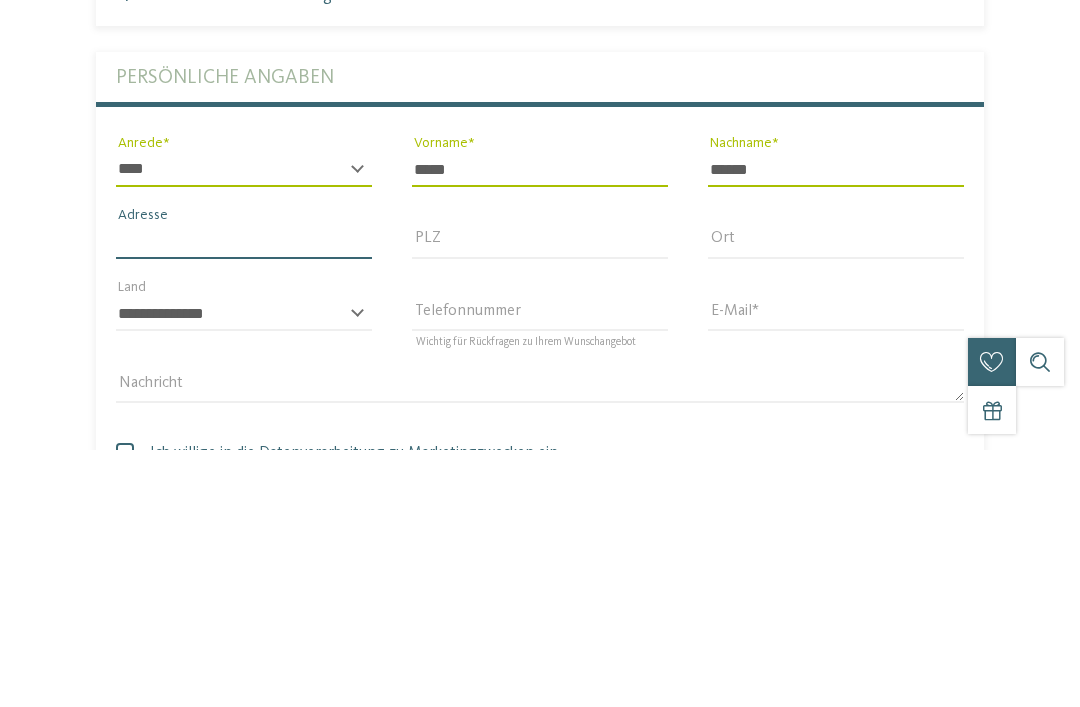 type on "**********" 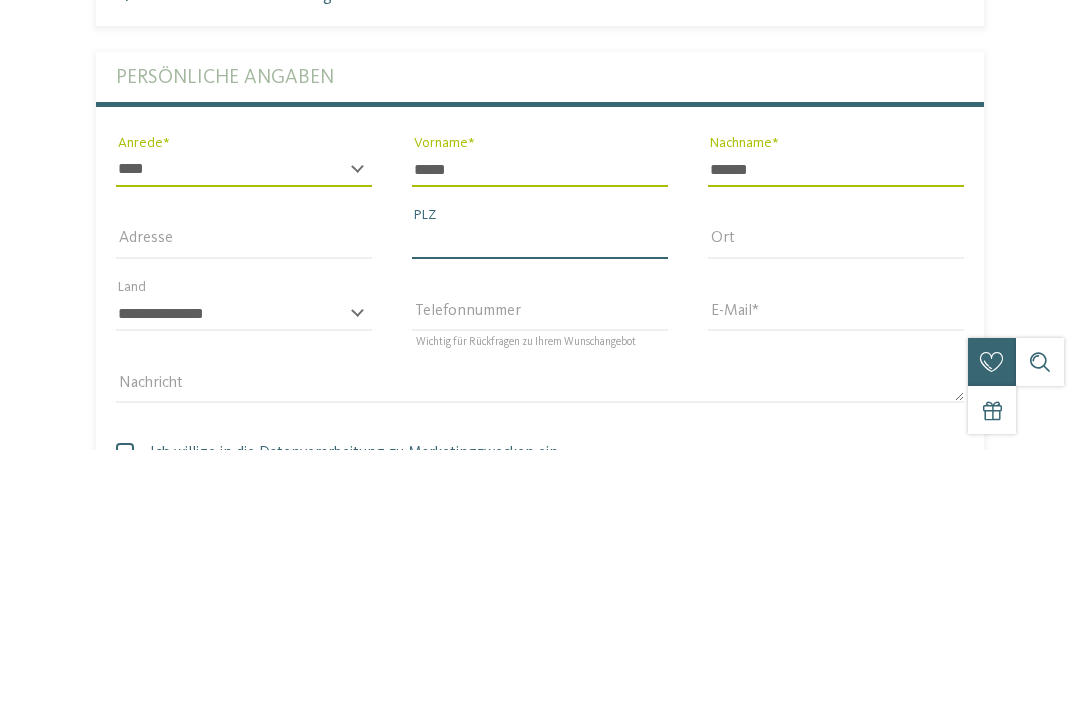 type on "*****" 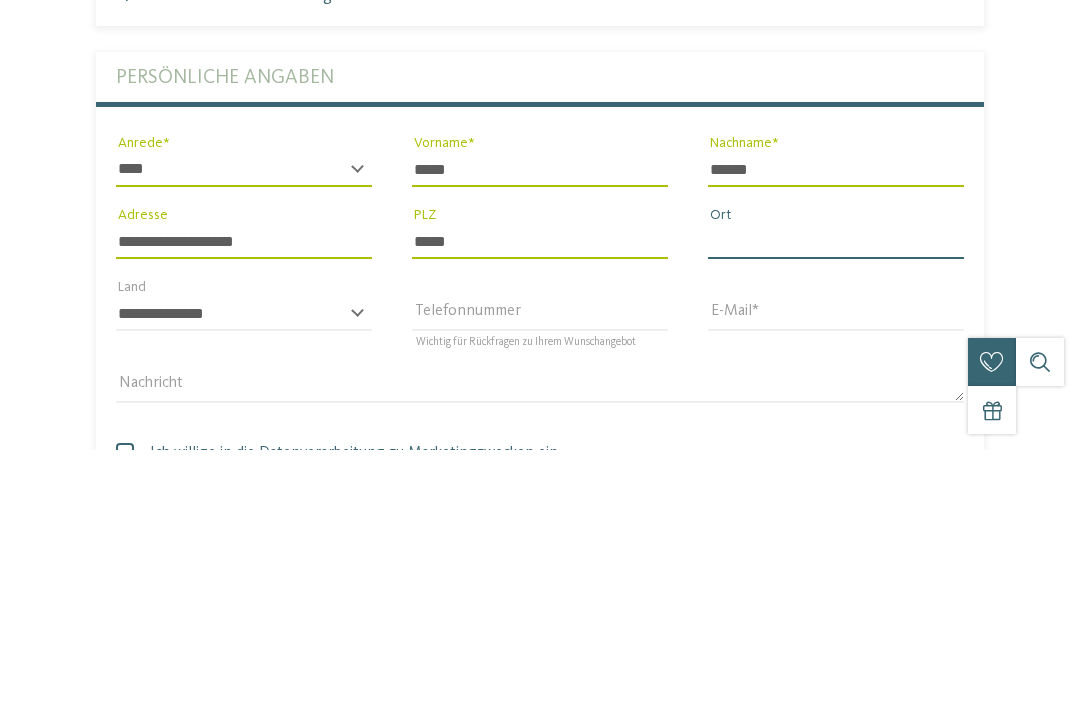 type on "*********" 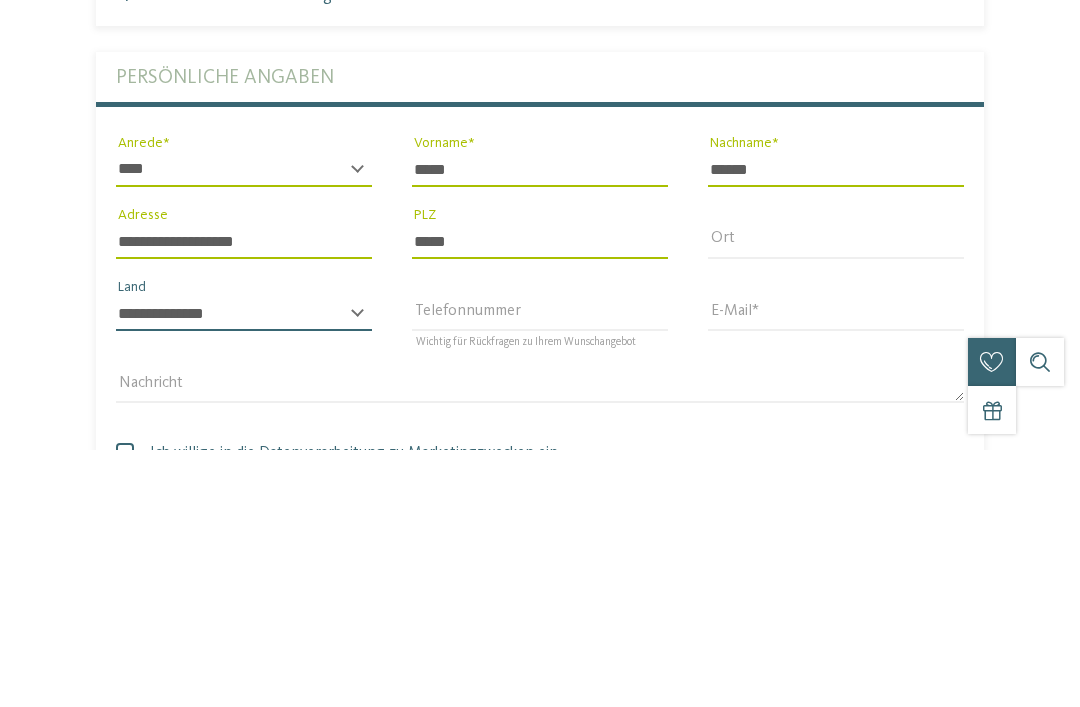 select on "**" 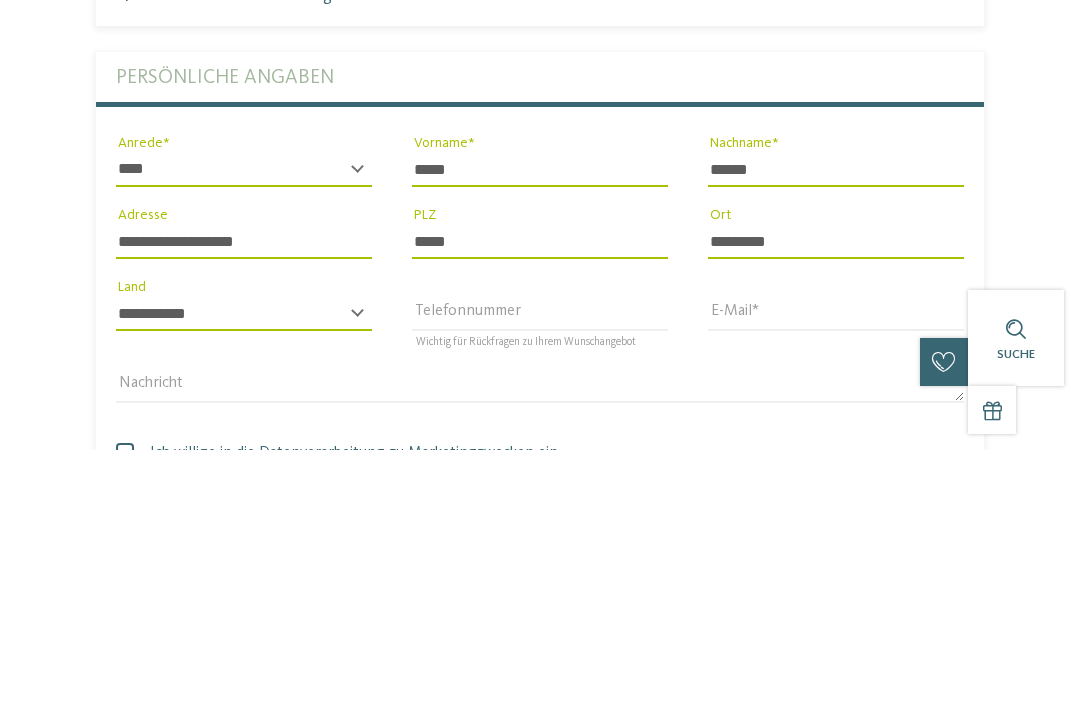 click on "**********" at bounding box center (244, 499) 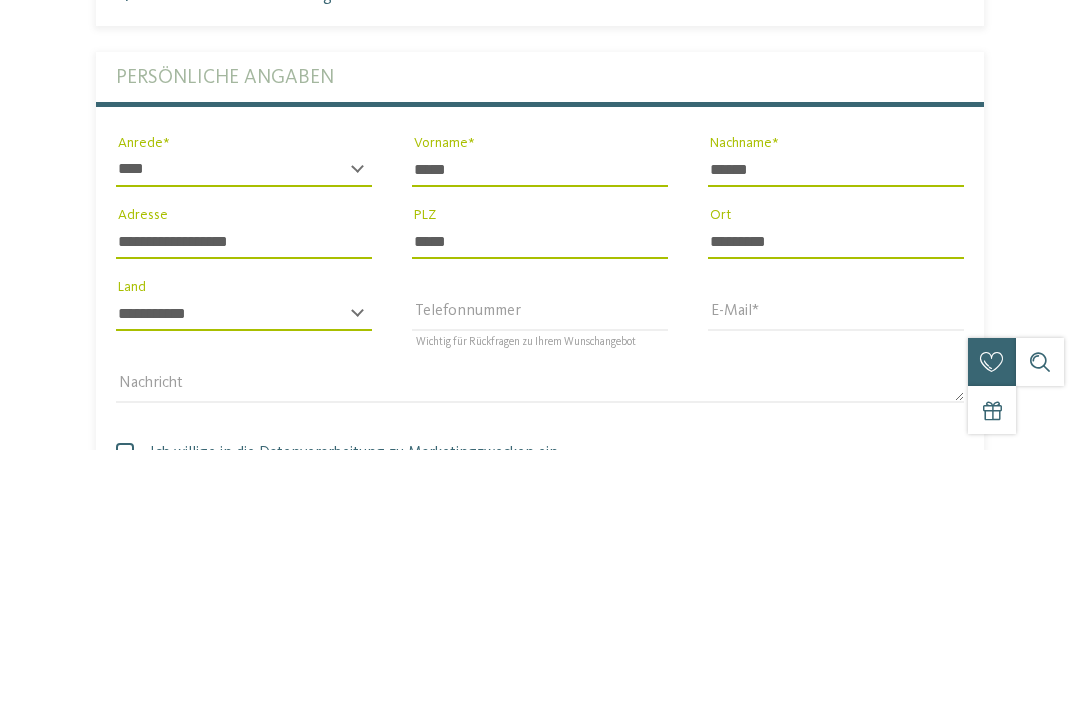 type on "**********" 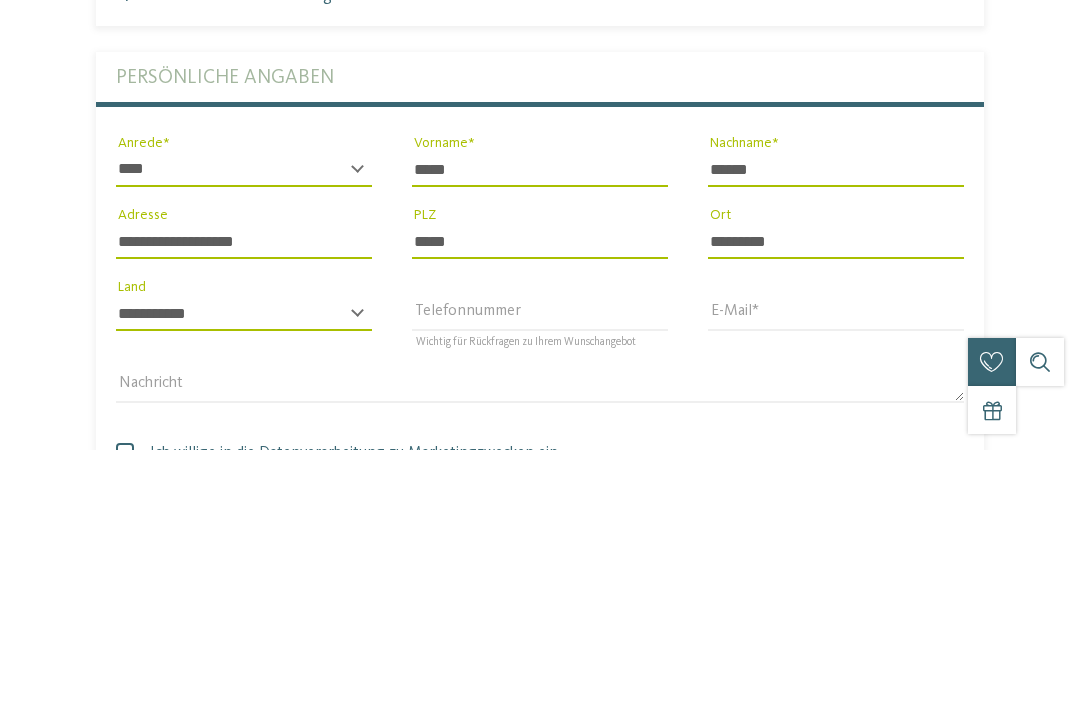 click on "*****" at bounding box center [540, 499] 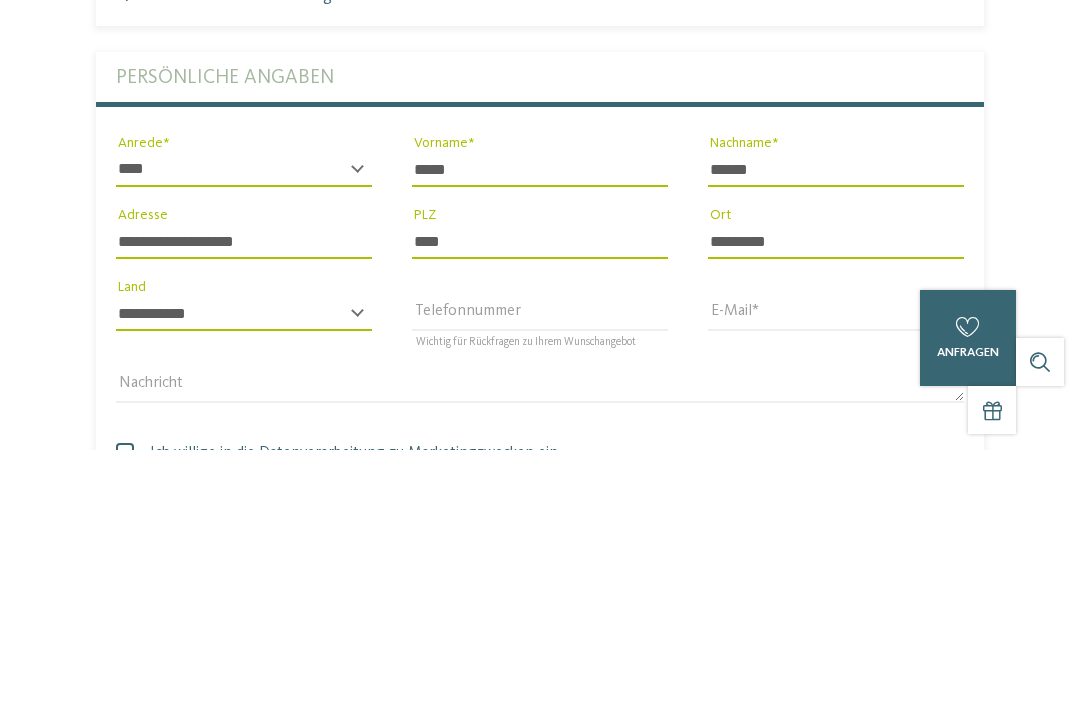 type on "*****" 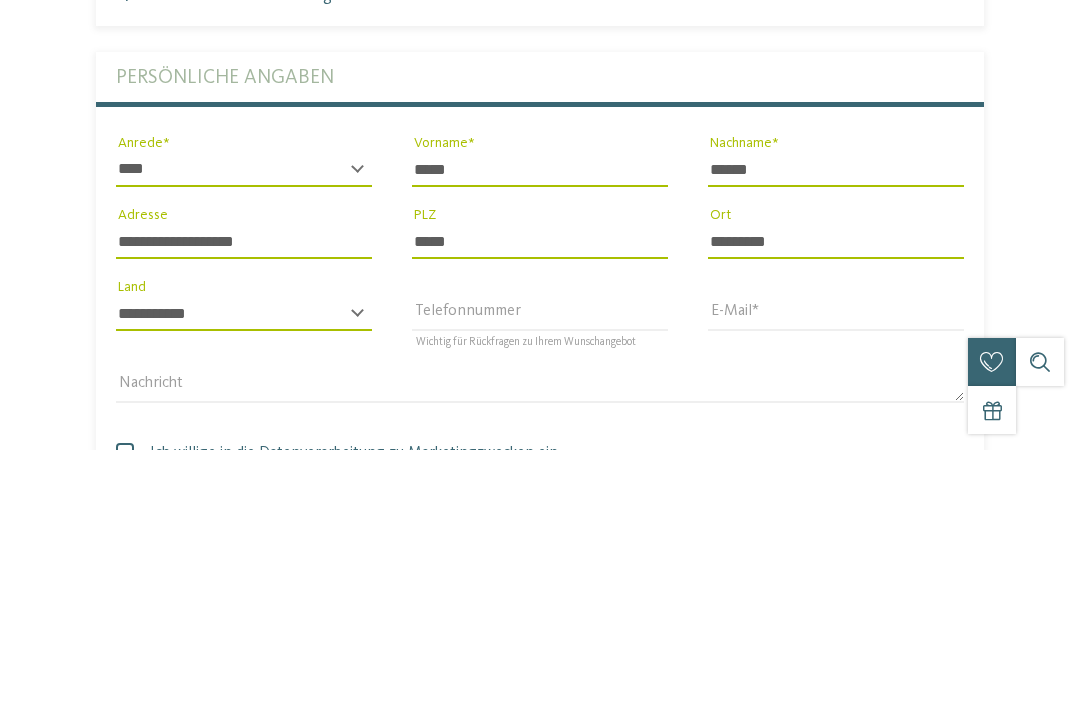 click on "*********" at bounding box center [836, 499] 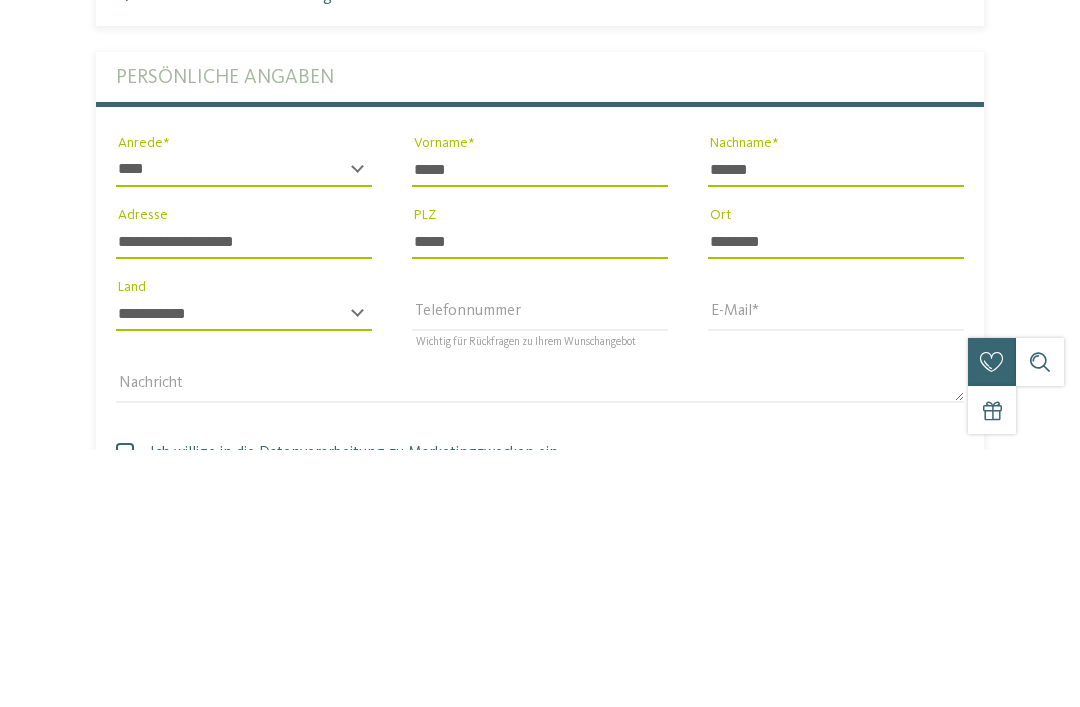 type on "*********" 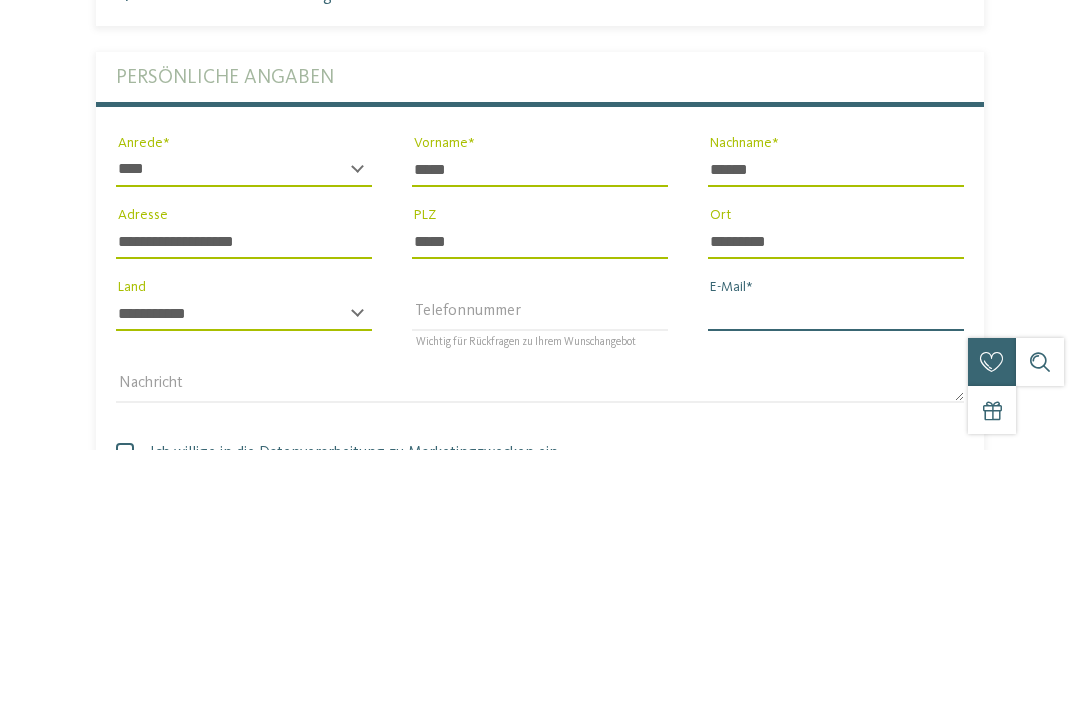 click on "E-Mail" at bounding box center [836, 571] 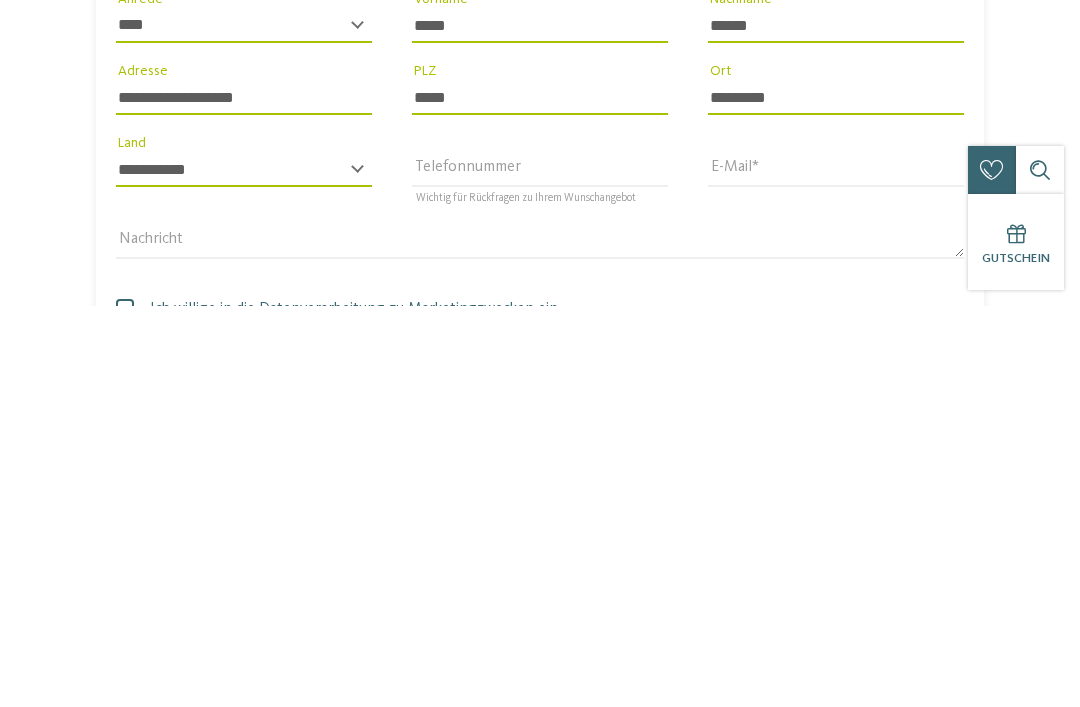 scroll, scrollTop: 4950, scrollLeft: 0, axis: vertical 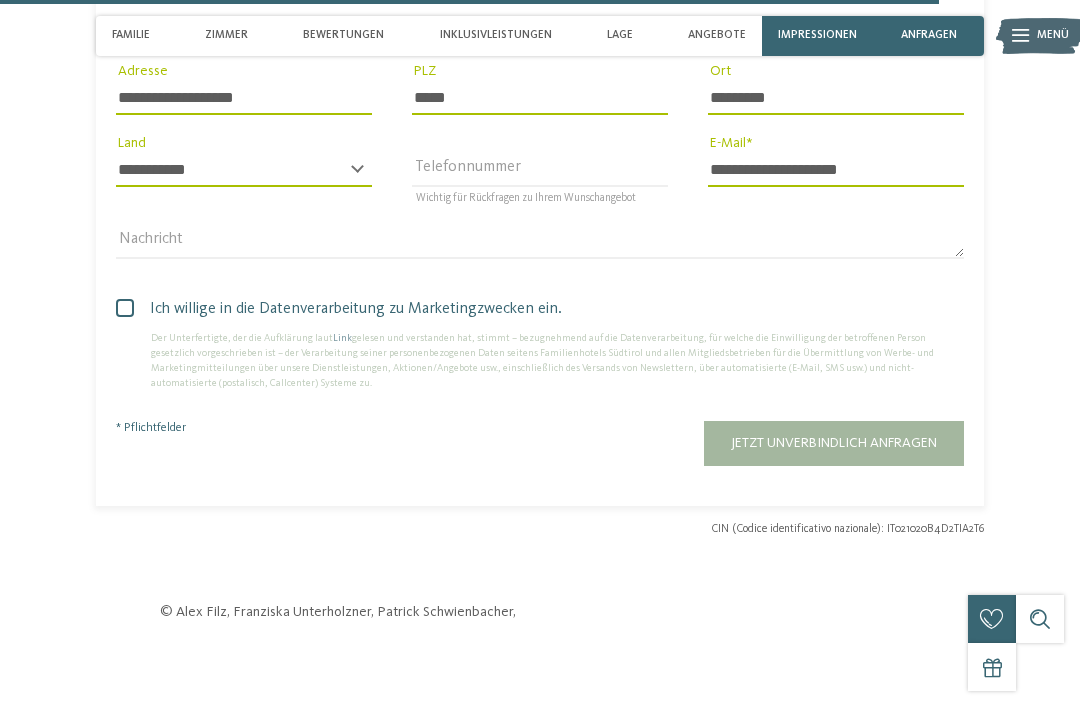 type on "**********" 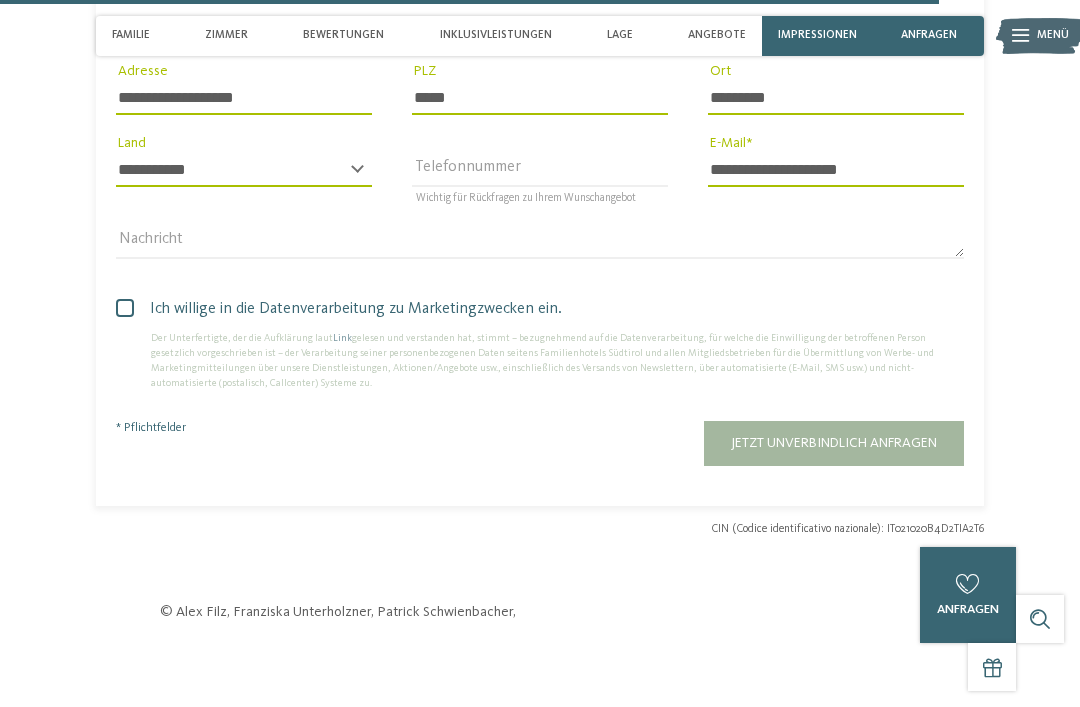 click on "Ich willige in die Datenverarbeitung zu Marketingzwecken ein." at bounding box center [540, 309] 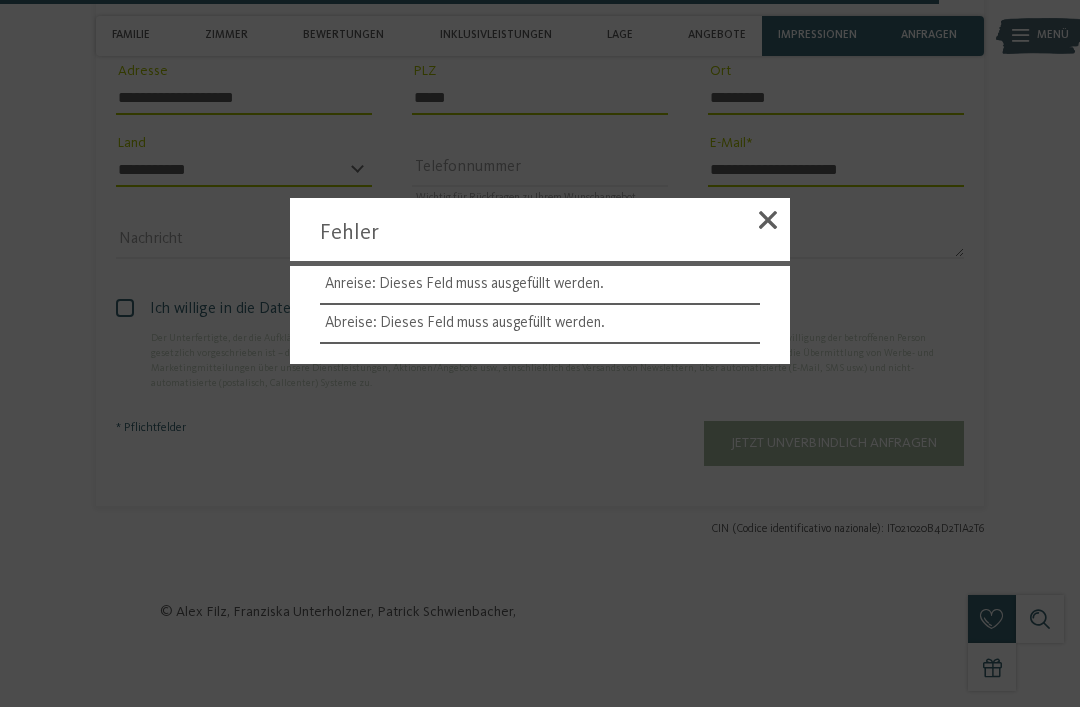 click at bounding box center (768, 223) 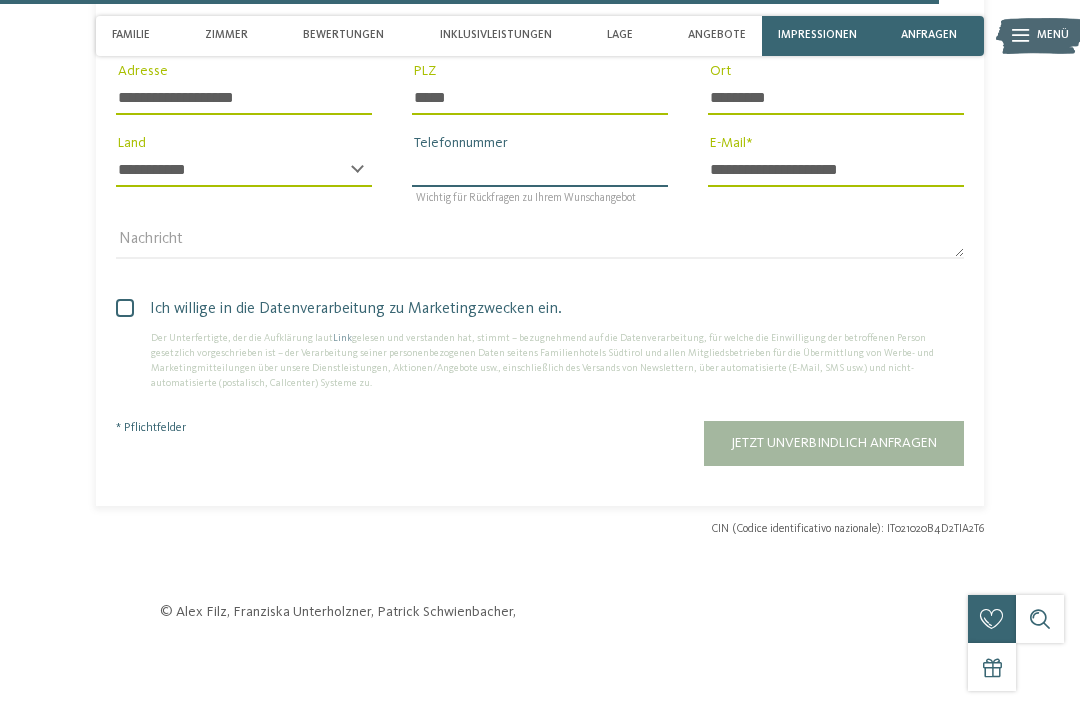 click on "Telefonnummer" at bounding box center (540, 170) 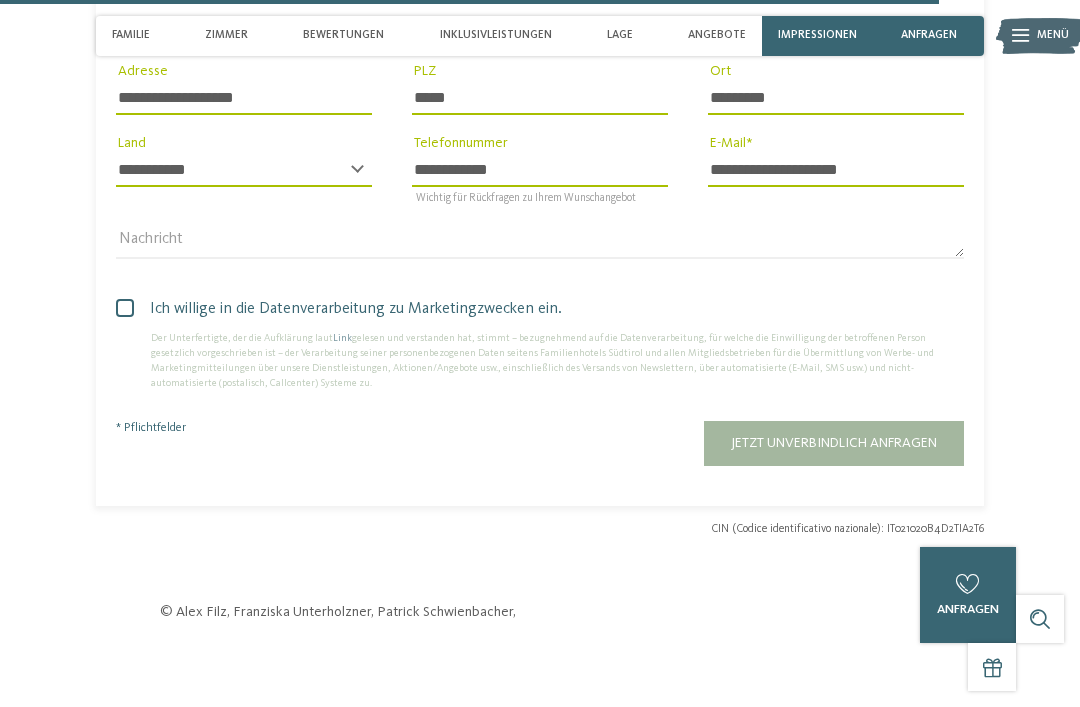type on "**********" 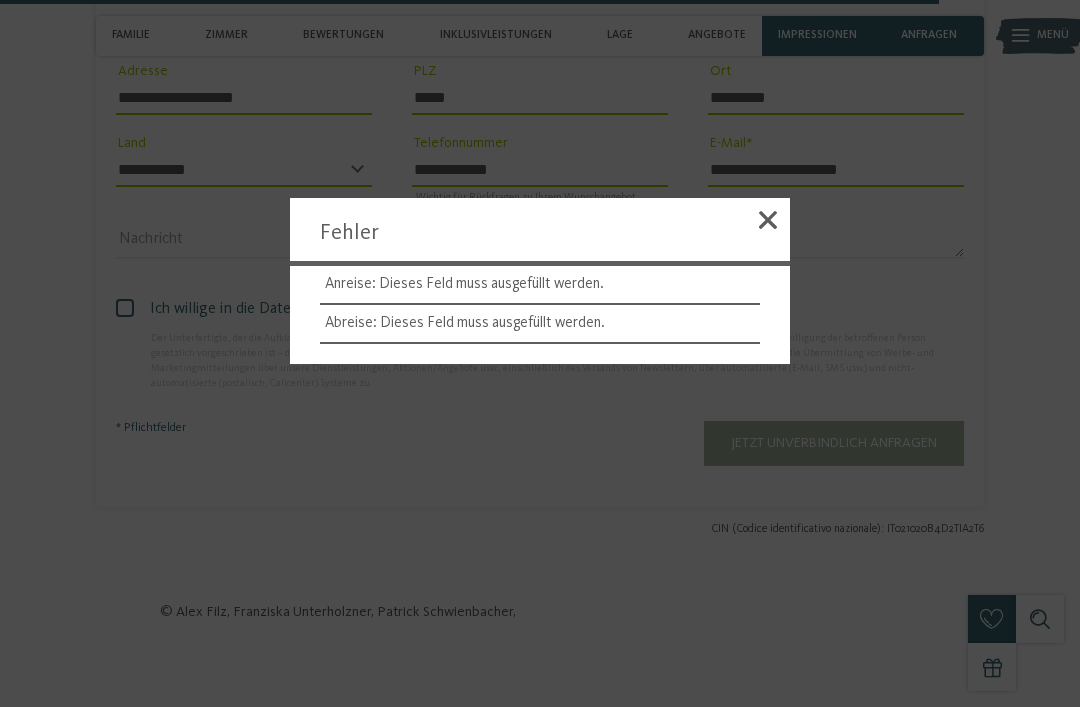 click at bounding box center (768, 220) 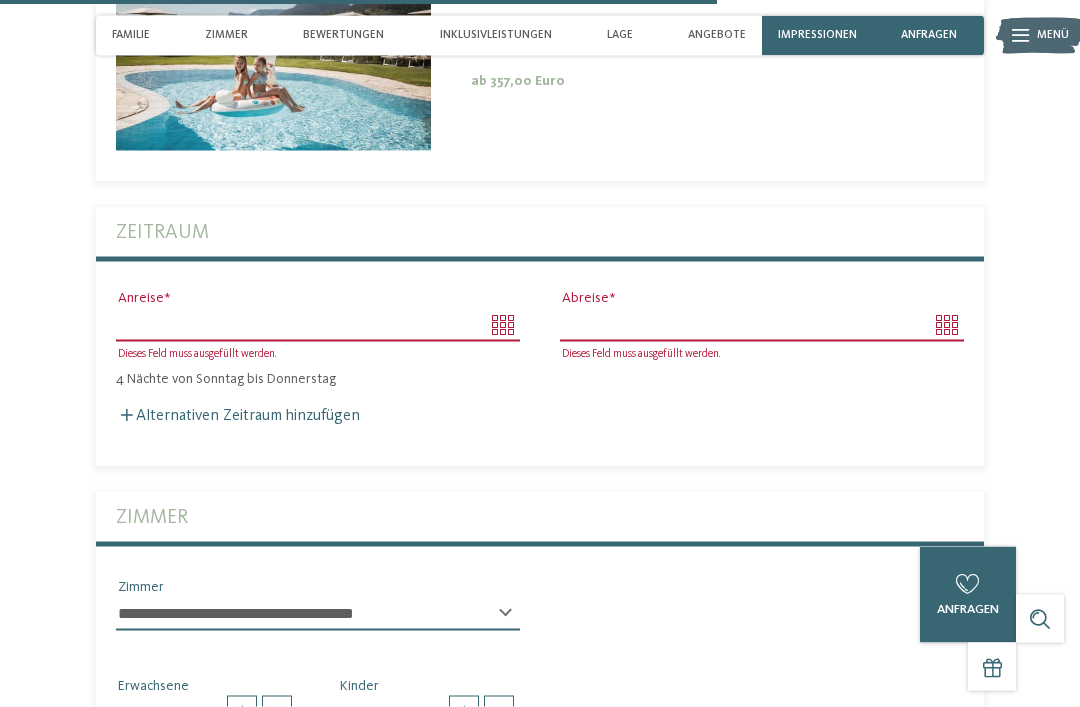scroll, scrollTop: 3799, scrollLeft: 0, axis: vertical 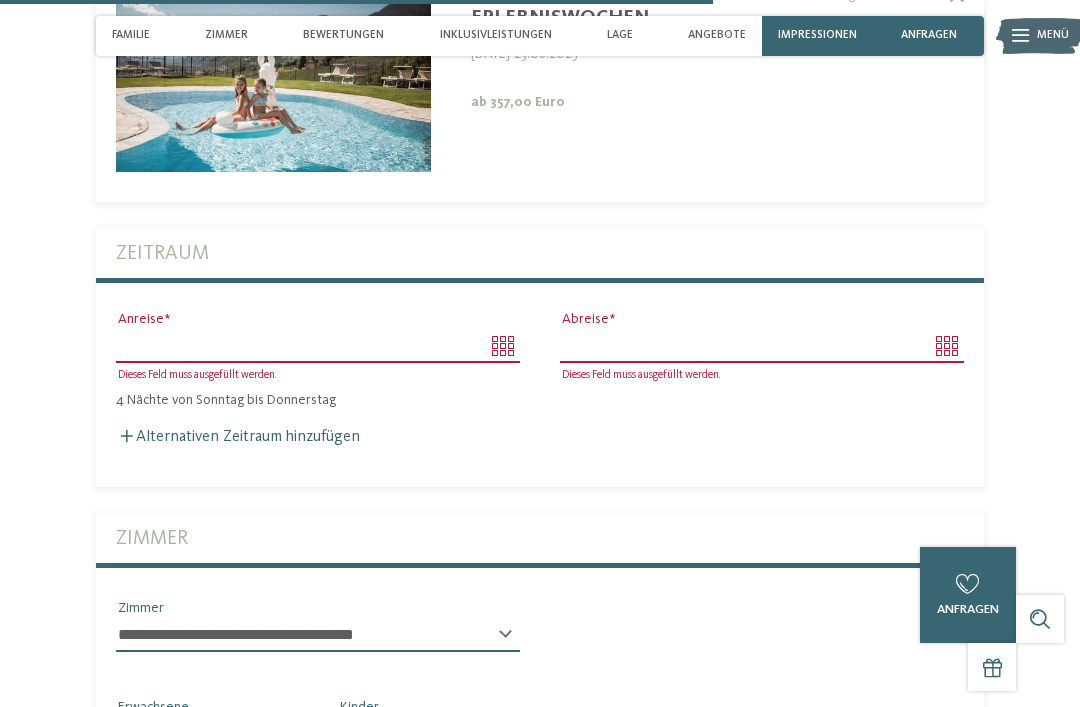 click on "Anreise" at bounding box center [318, 346] 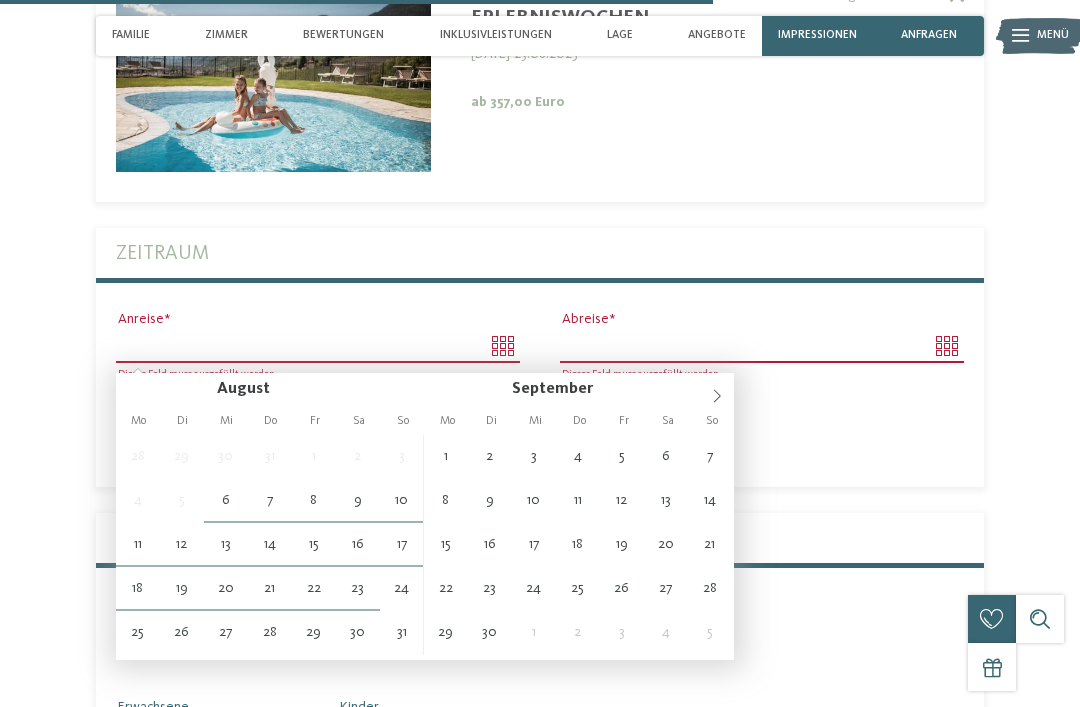 click 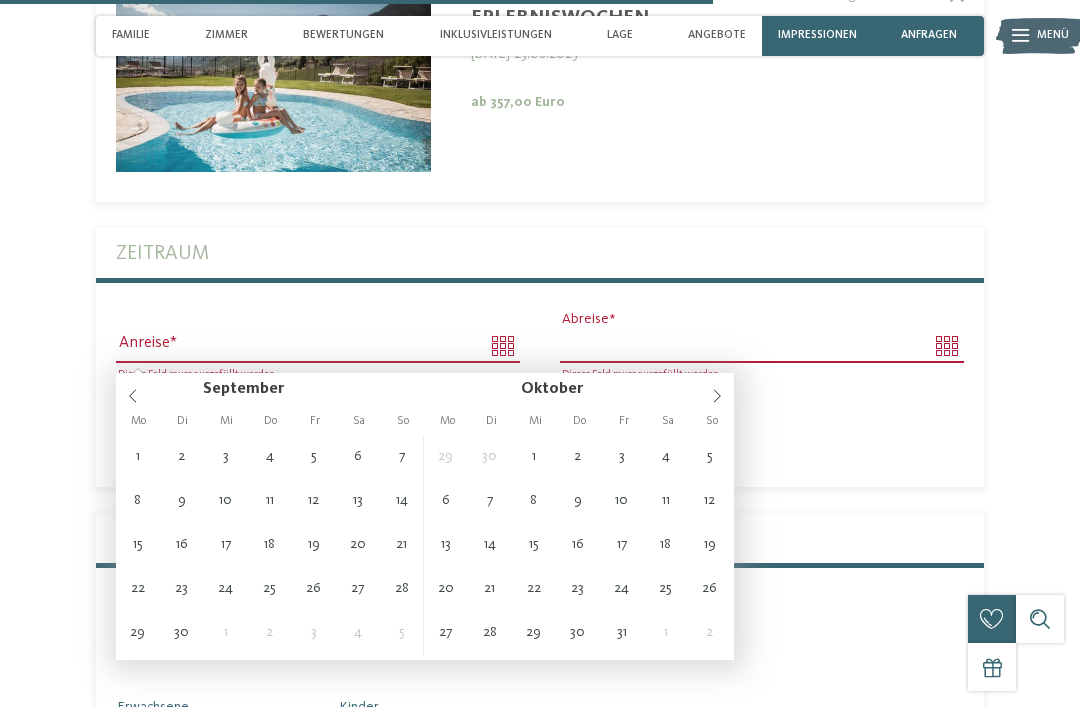 type on "**********" 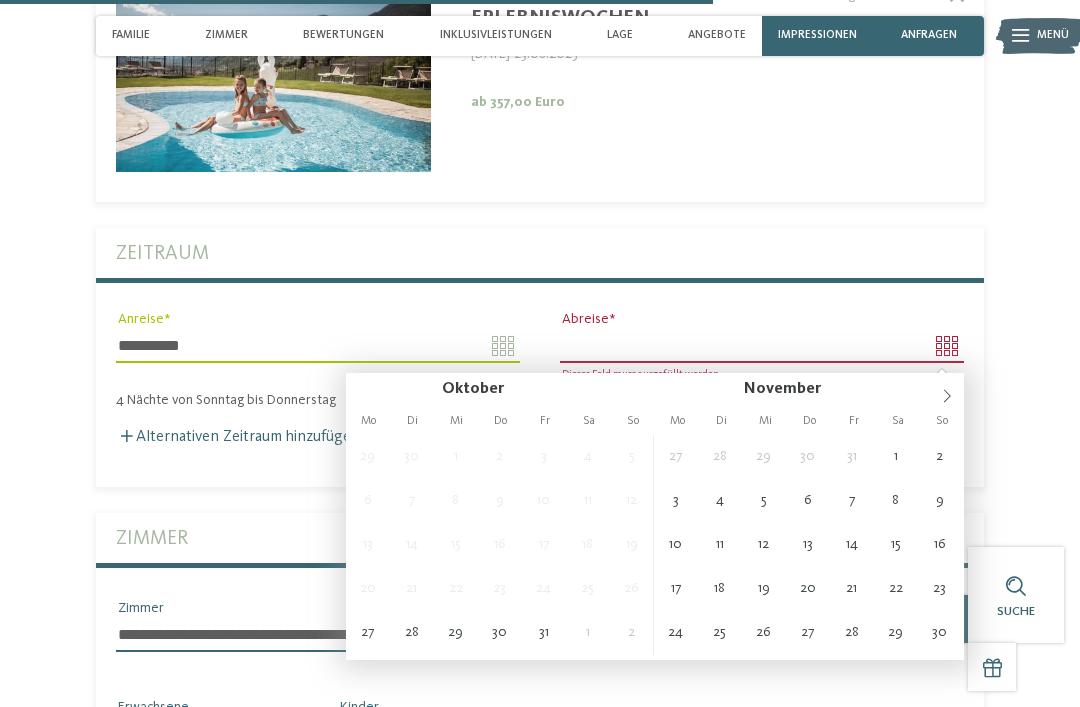 type on "**********" 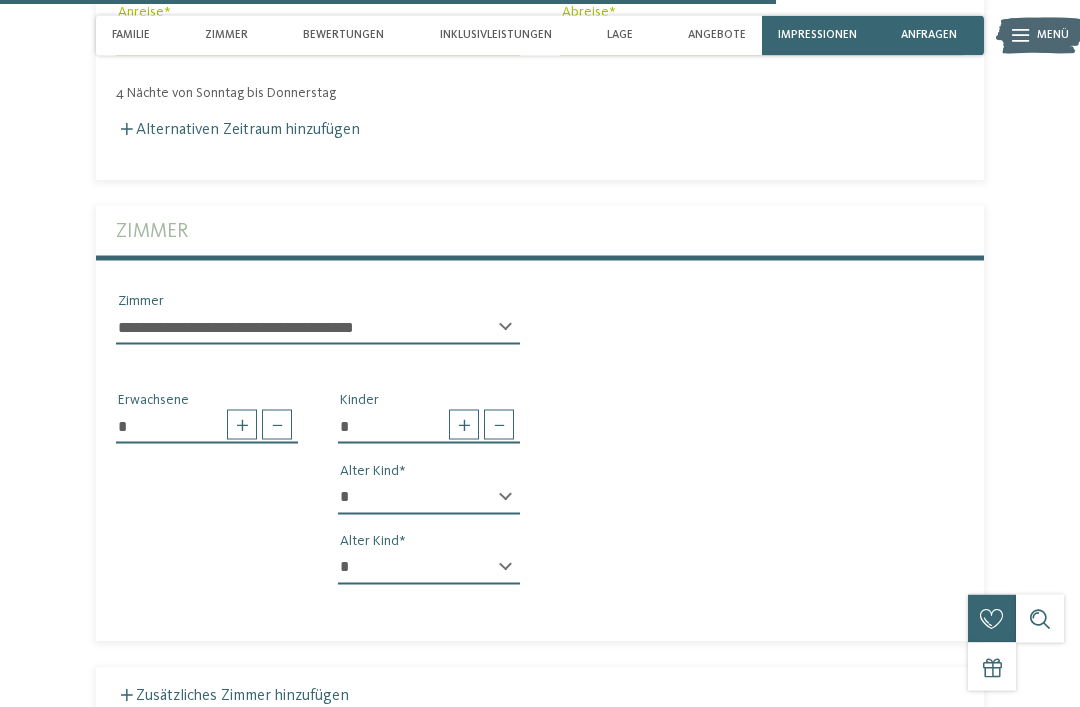 type 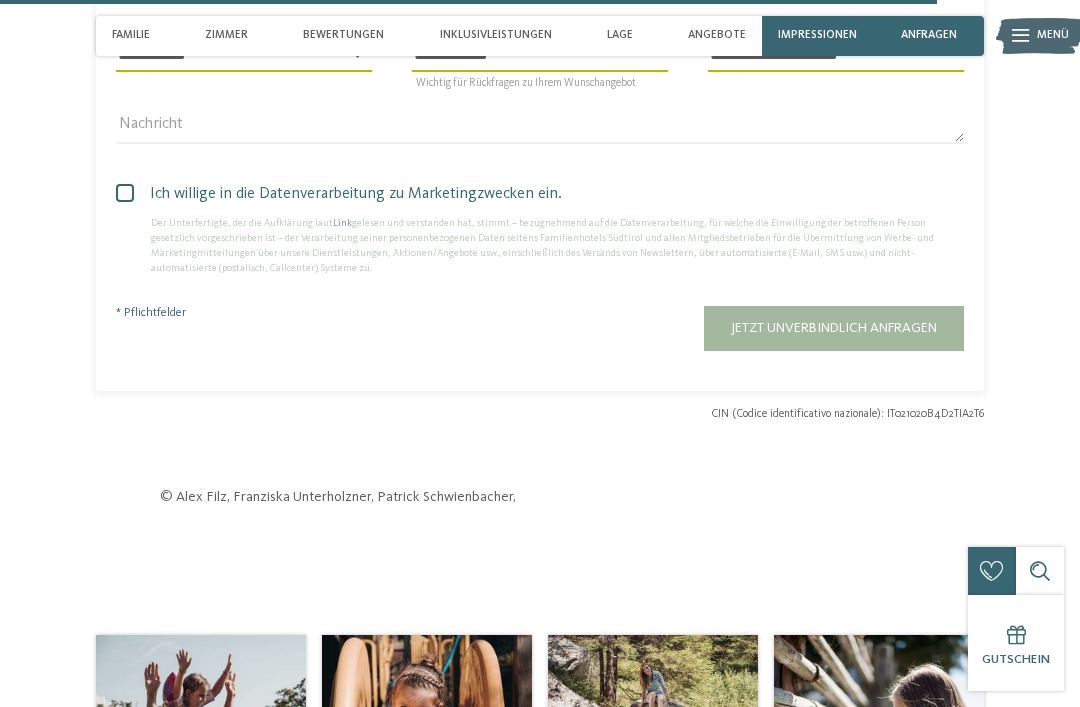 scroll, scrollTop: 4981, scrollLeft: 0, axis: vertical 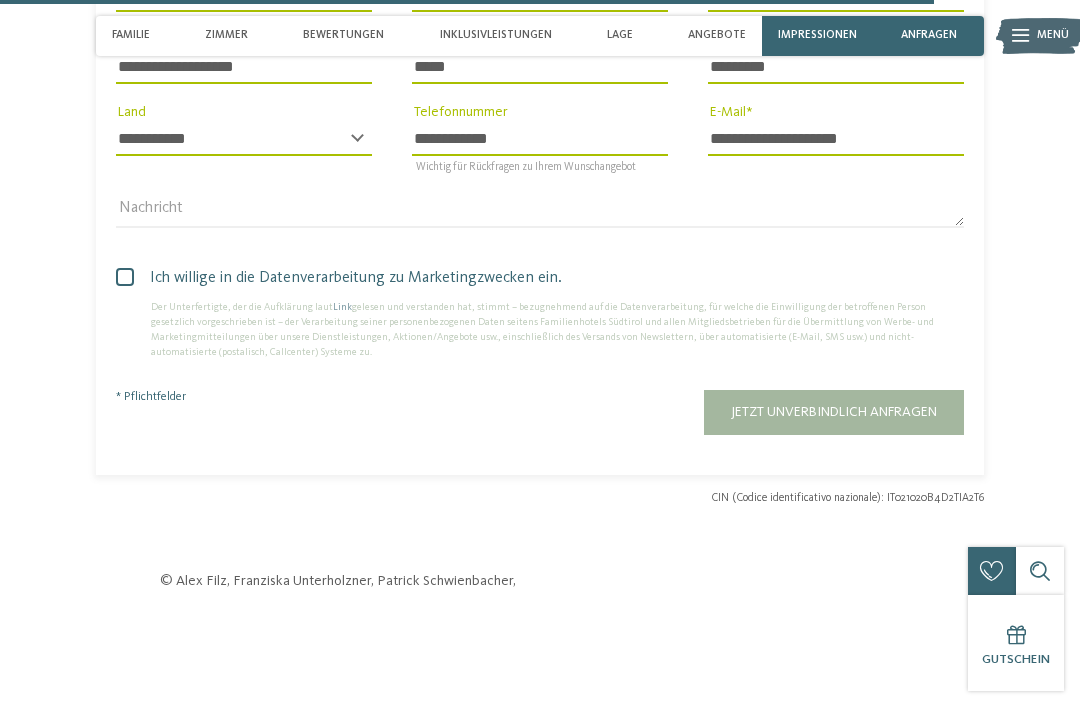 click on "Jetzt unverbindlich anfragen" at bounding box center (834, 412) 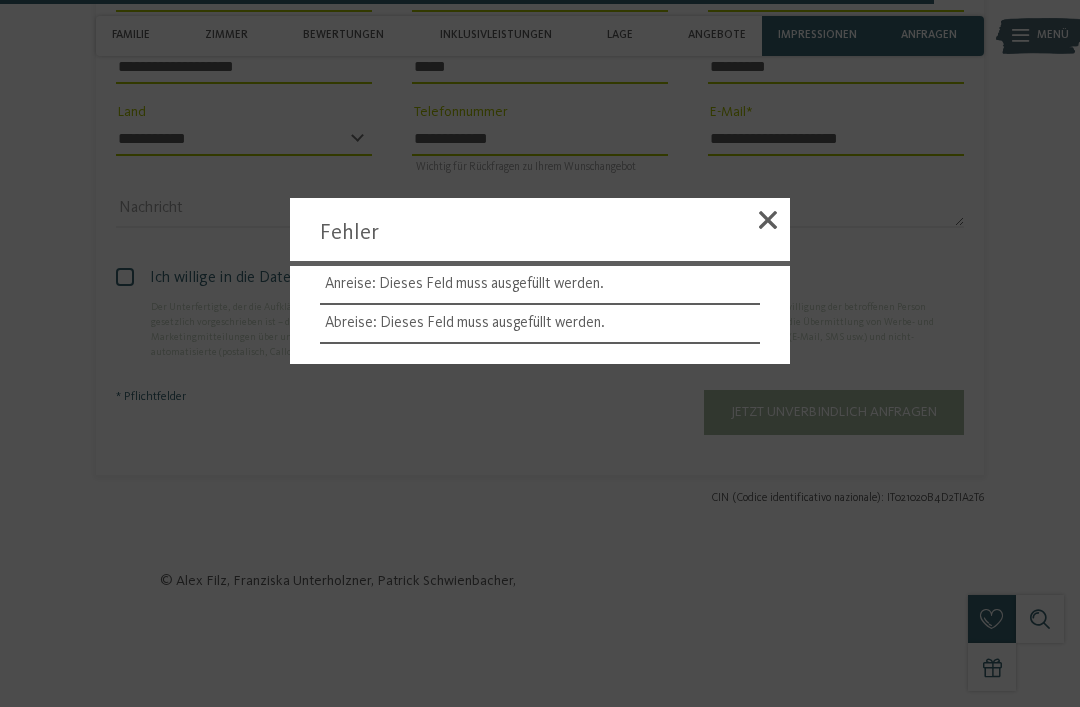 click at bounding box center [768, 220] 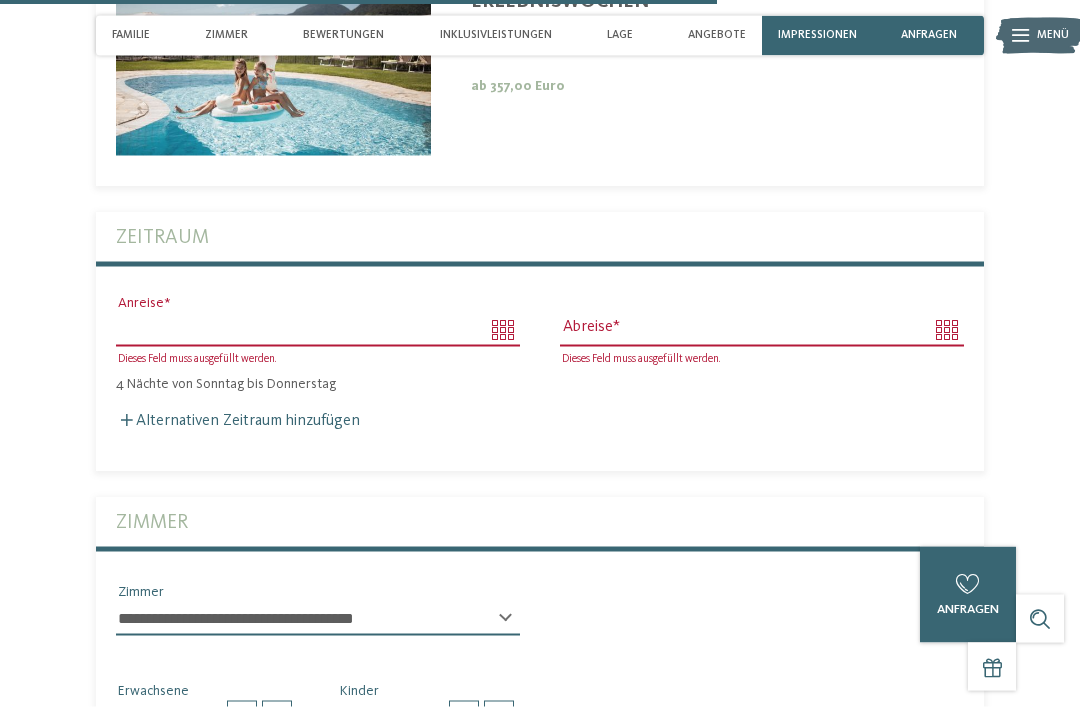 scroll, scrollTop: 3815, scrollLeft: 0, axis: vertical 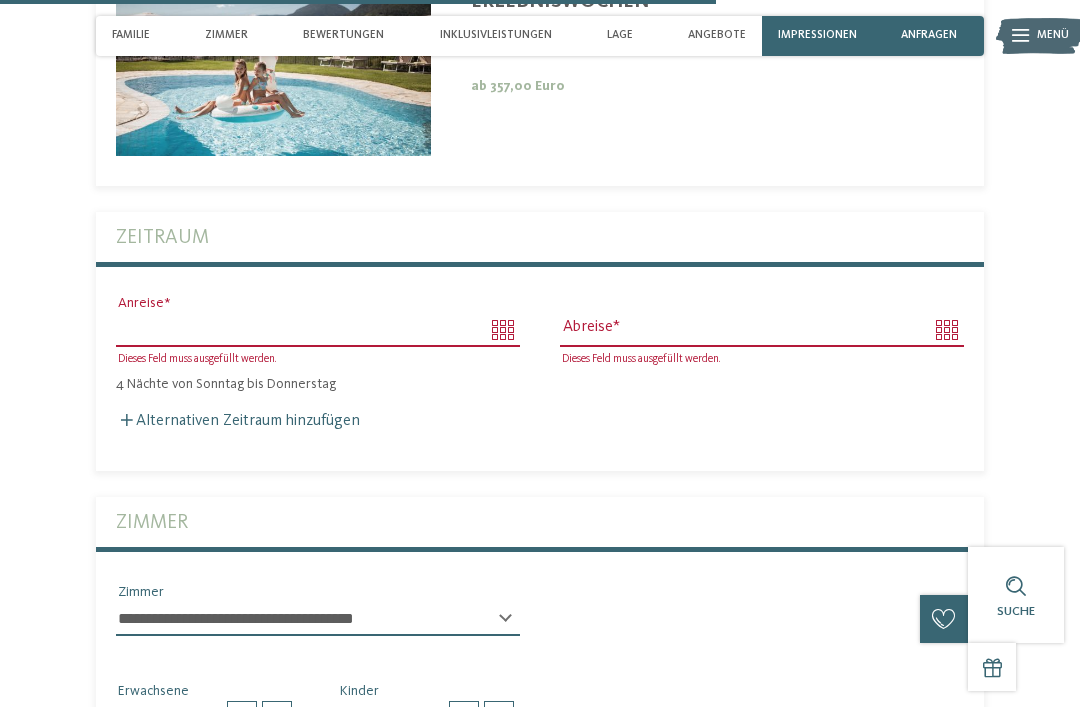 click on "Dieses Feld muss ausgefüllt werden.
Anreise" at bounding box center (318, 329) 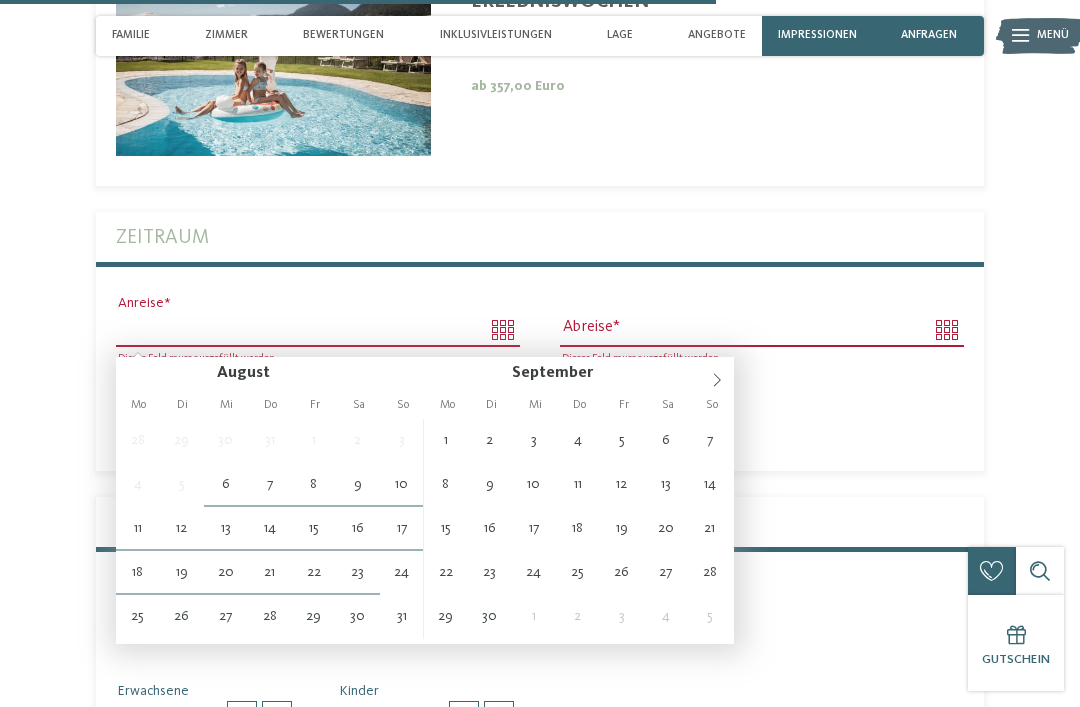 click at bounding box center [717, 374] 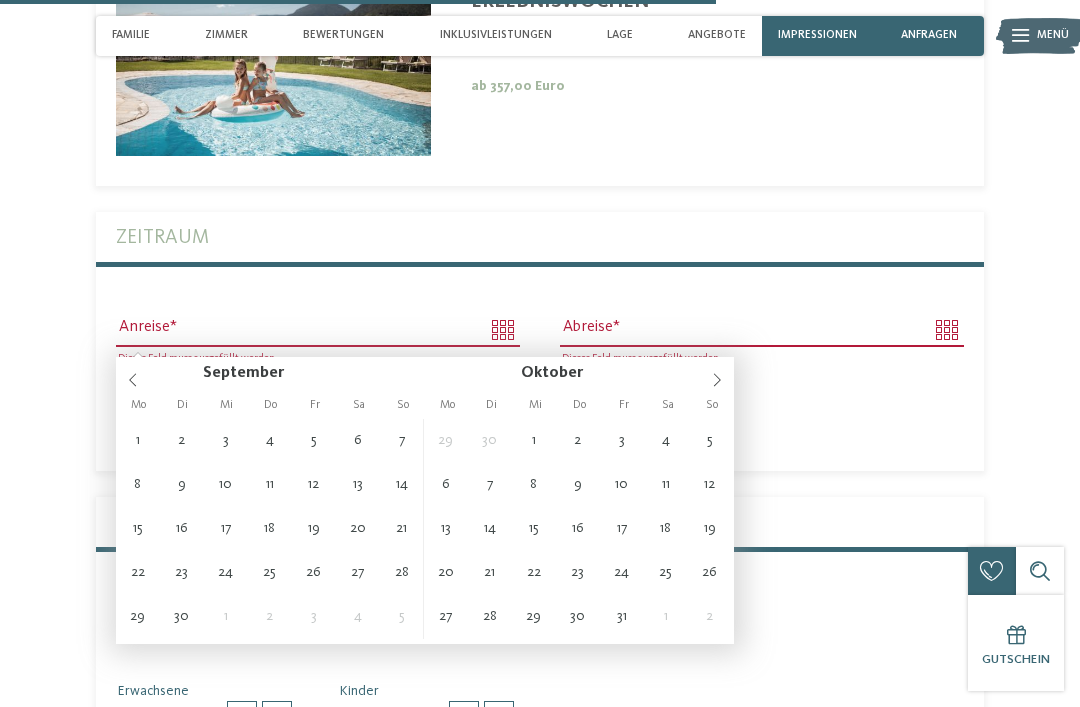 type on "**********" 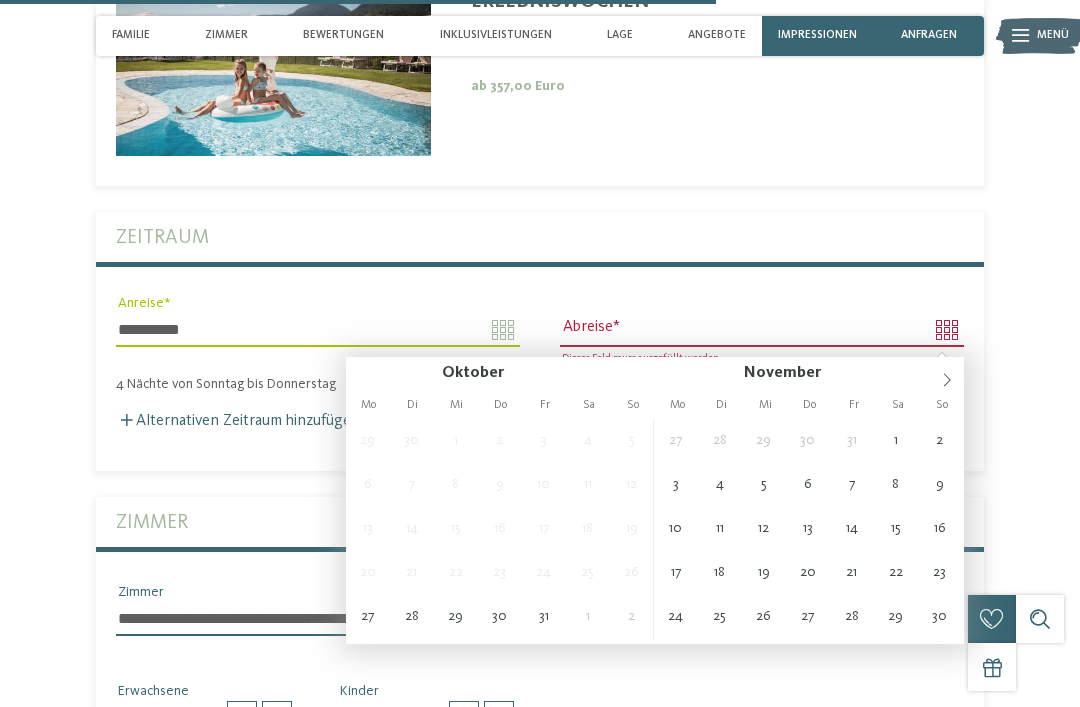 type on "**********" 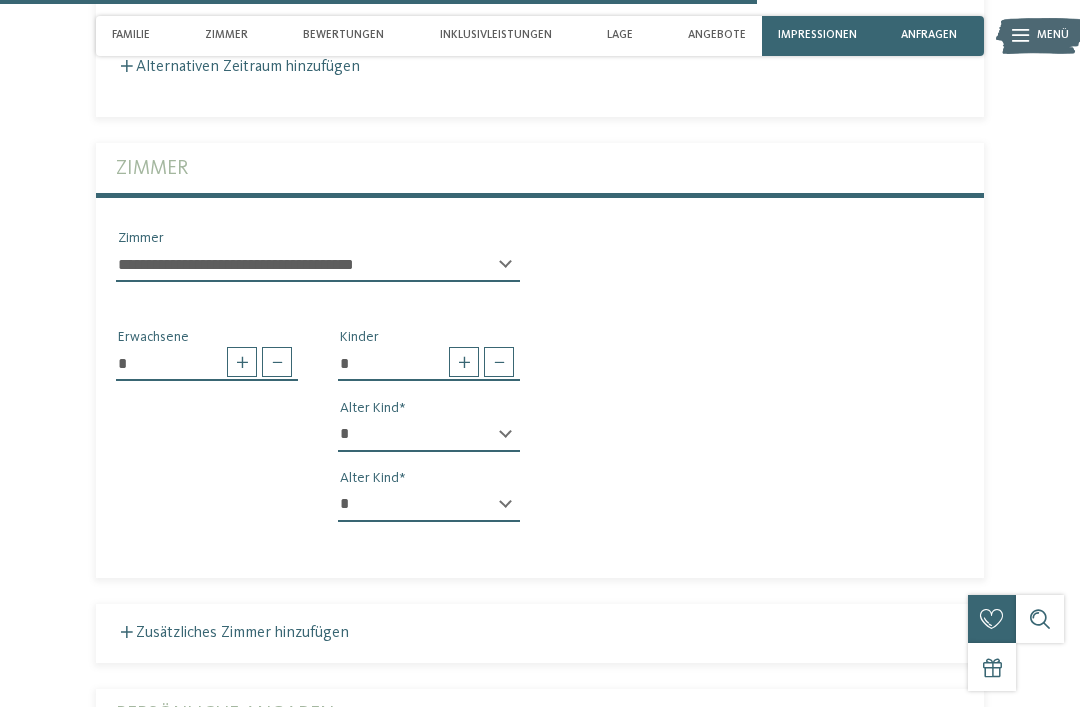 type 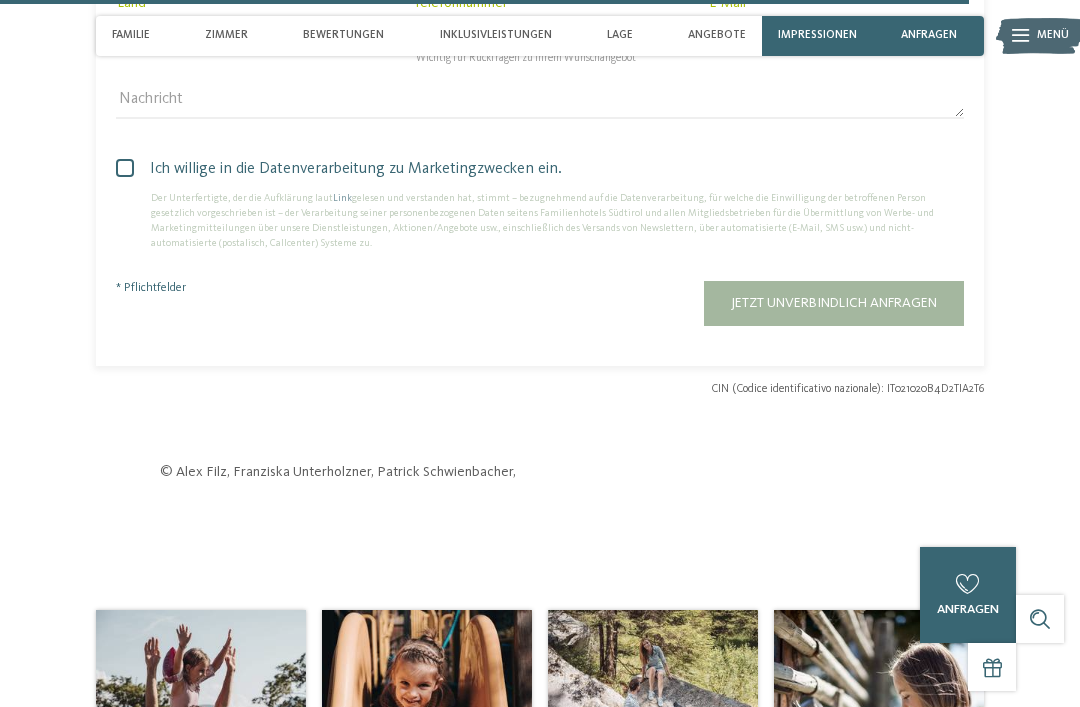 scroll, scrollTop: 5113, scrollLeft: 0, axis: vertical 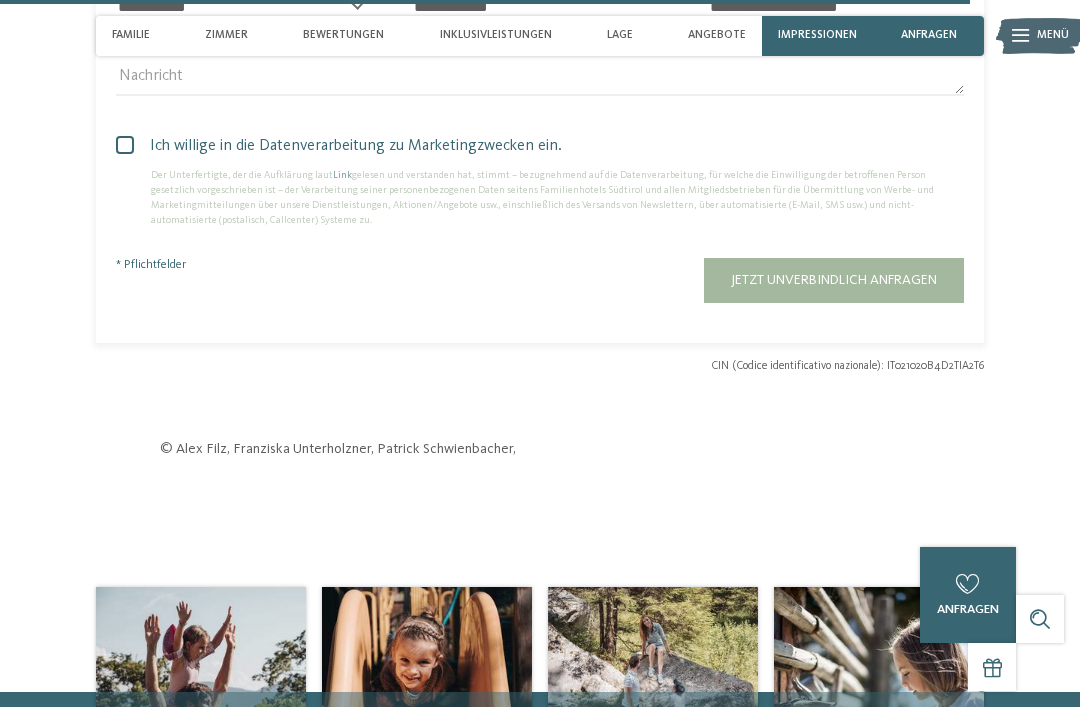 click on "Jetzt unverbindlich anfragen" at bounding box center (834, 280) 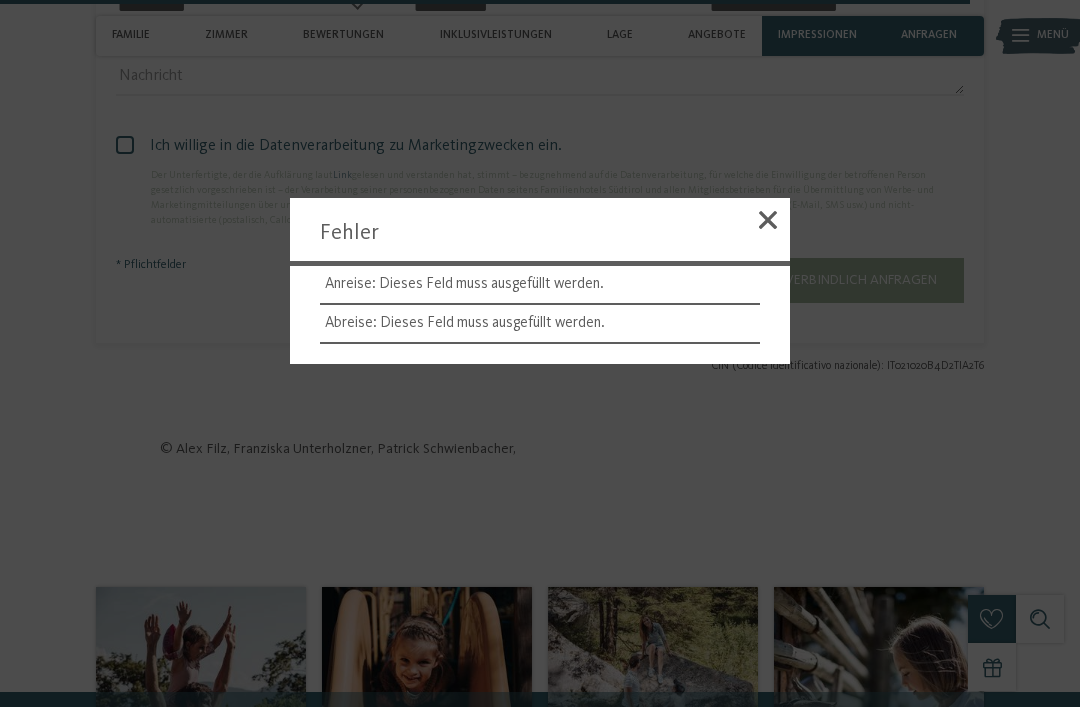 click at bounding box center (768, 220) 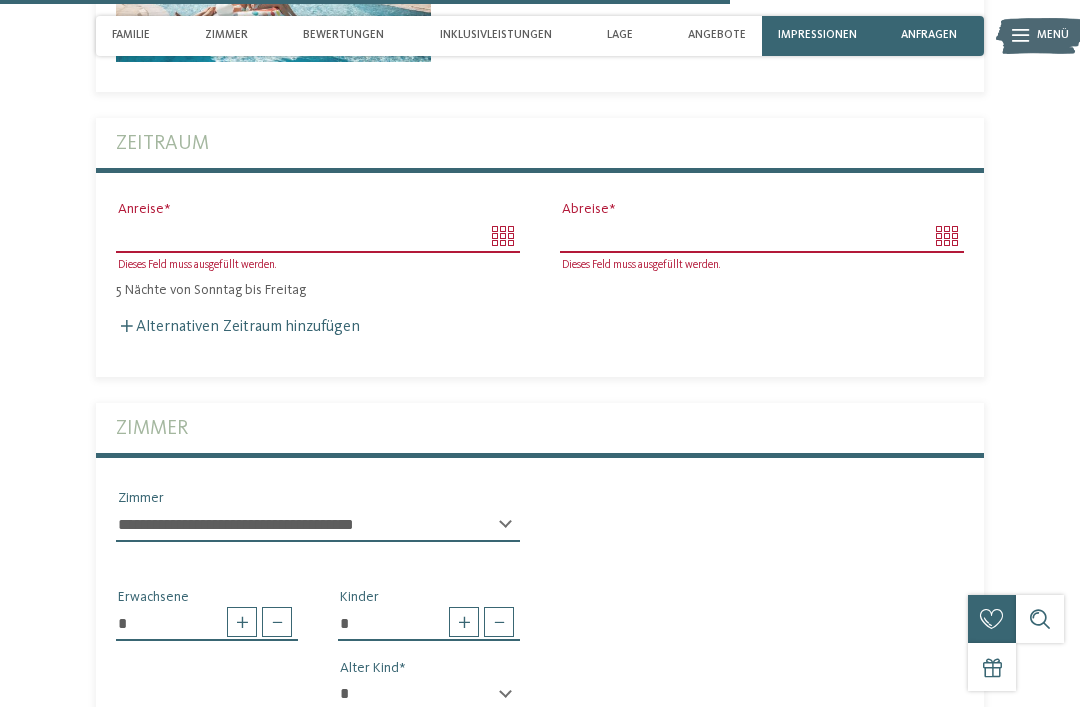 scroll, scrollTop: 3807, scrollLeft: 0, axis: vertical 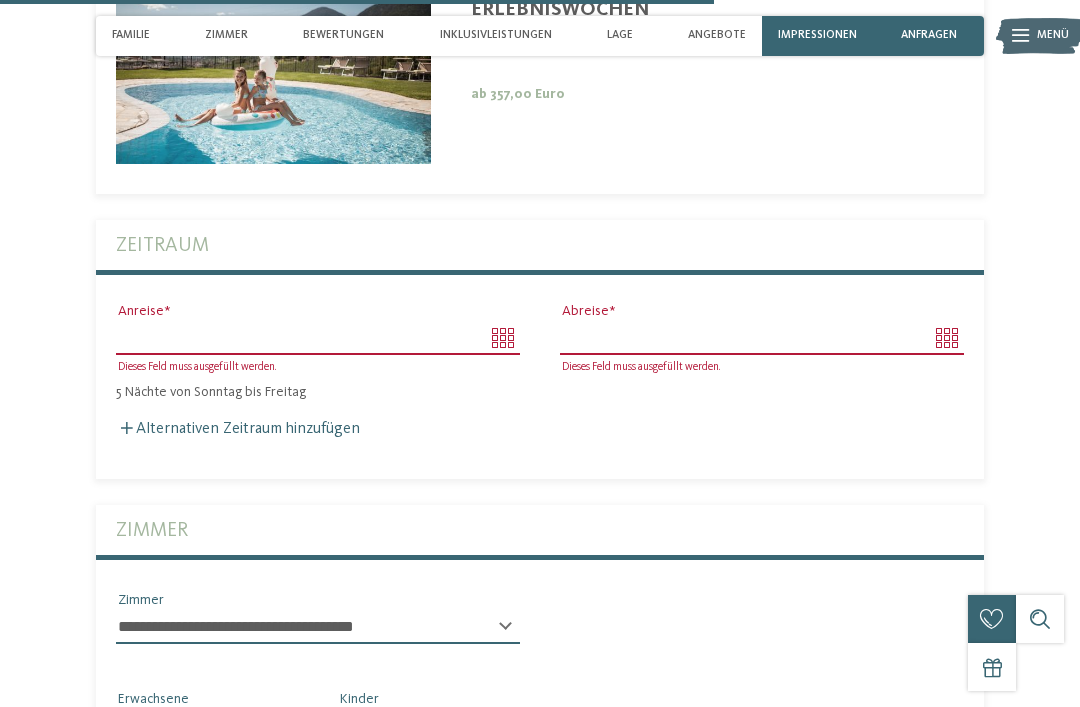 click on "Anreise" at bounding box center (318, 338) 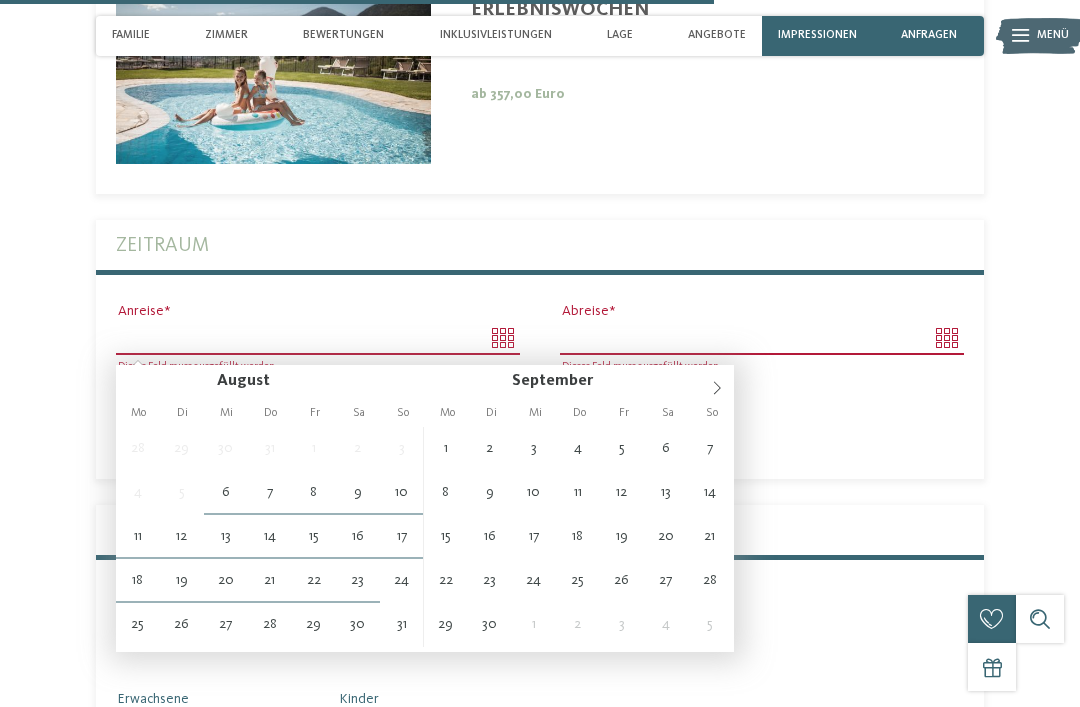 click at bounding box center (717, 382) 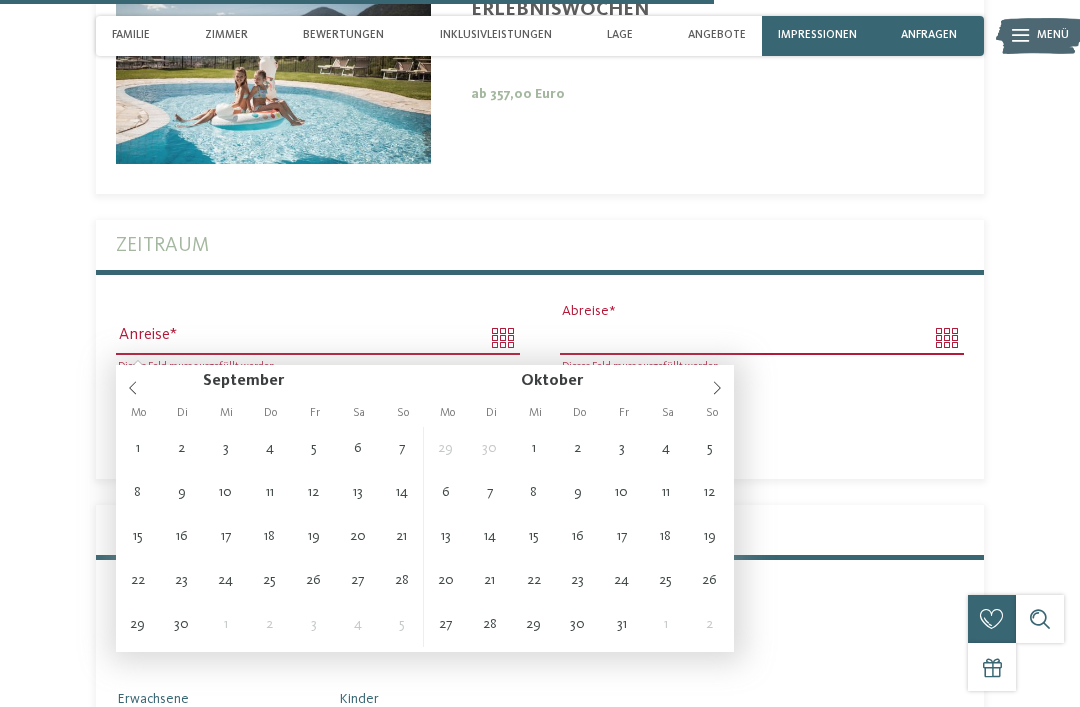 type on "**********" 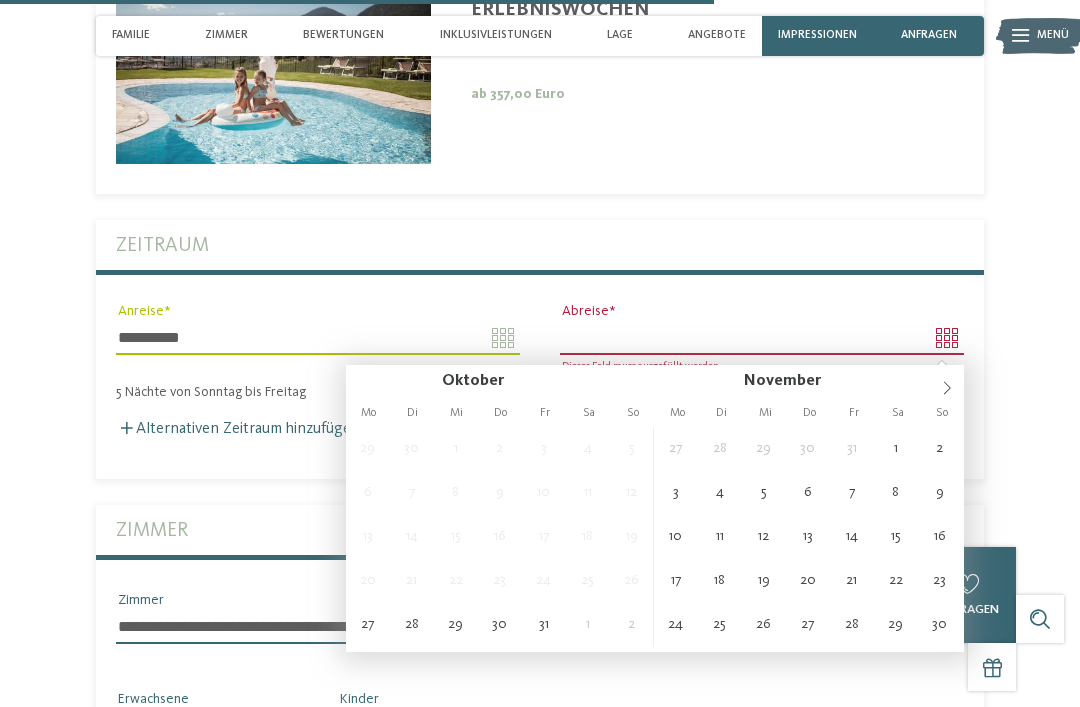 type on "**********" 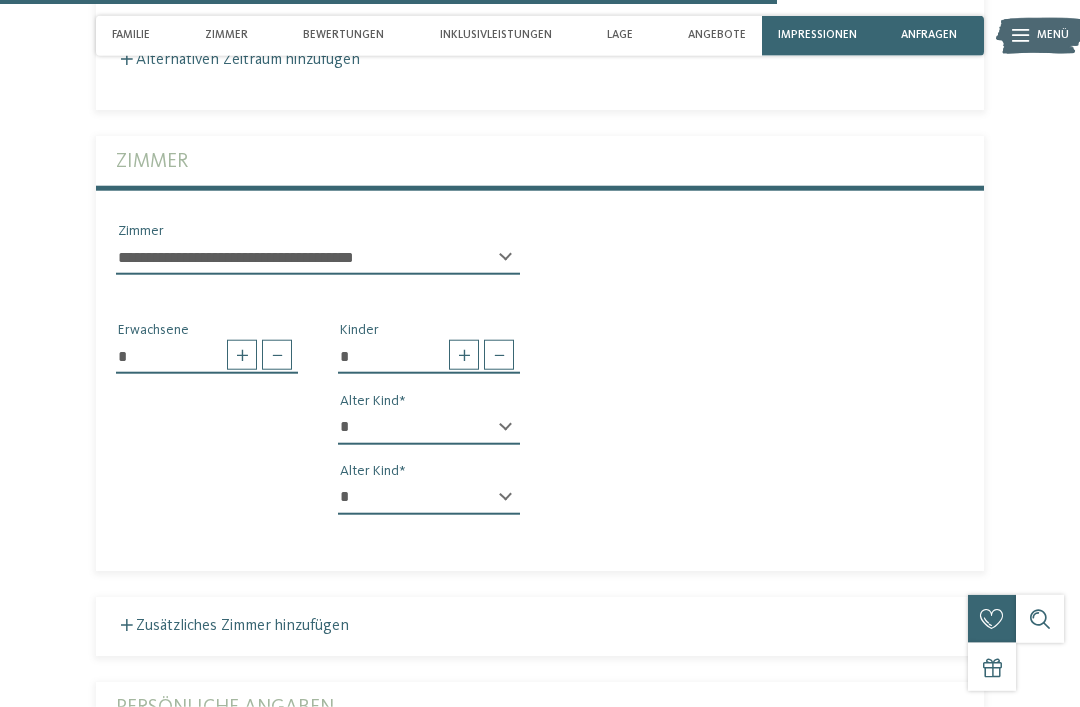 type 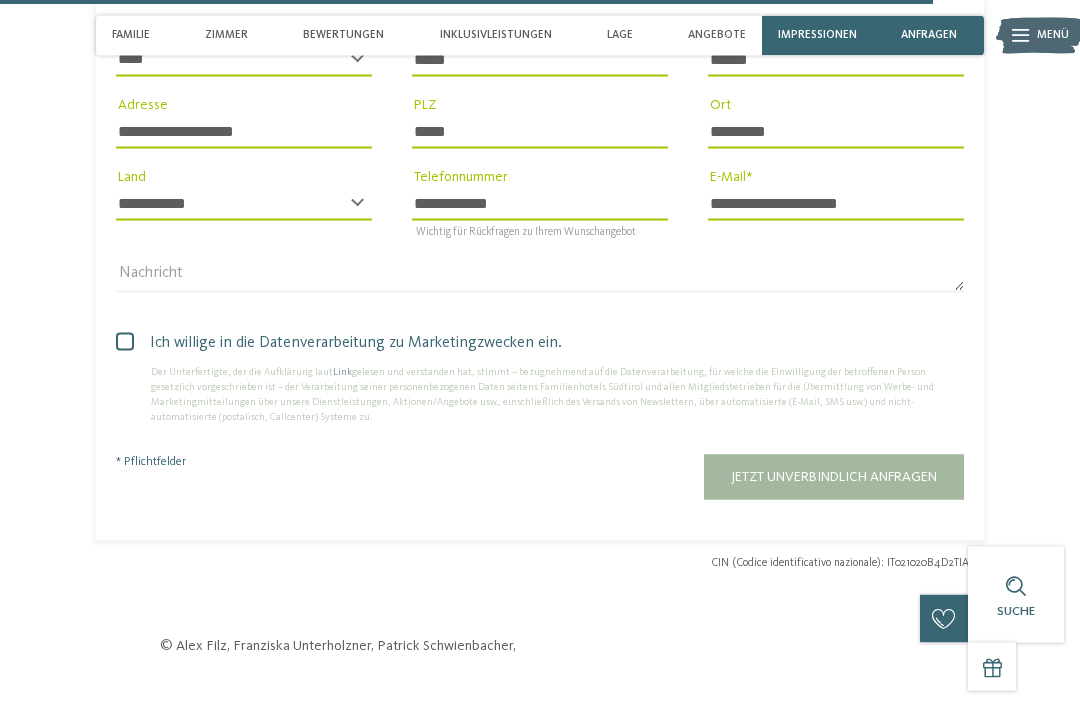 click on "Jetzt unverbindlich anfragen" at bounding box center (834, 477) 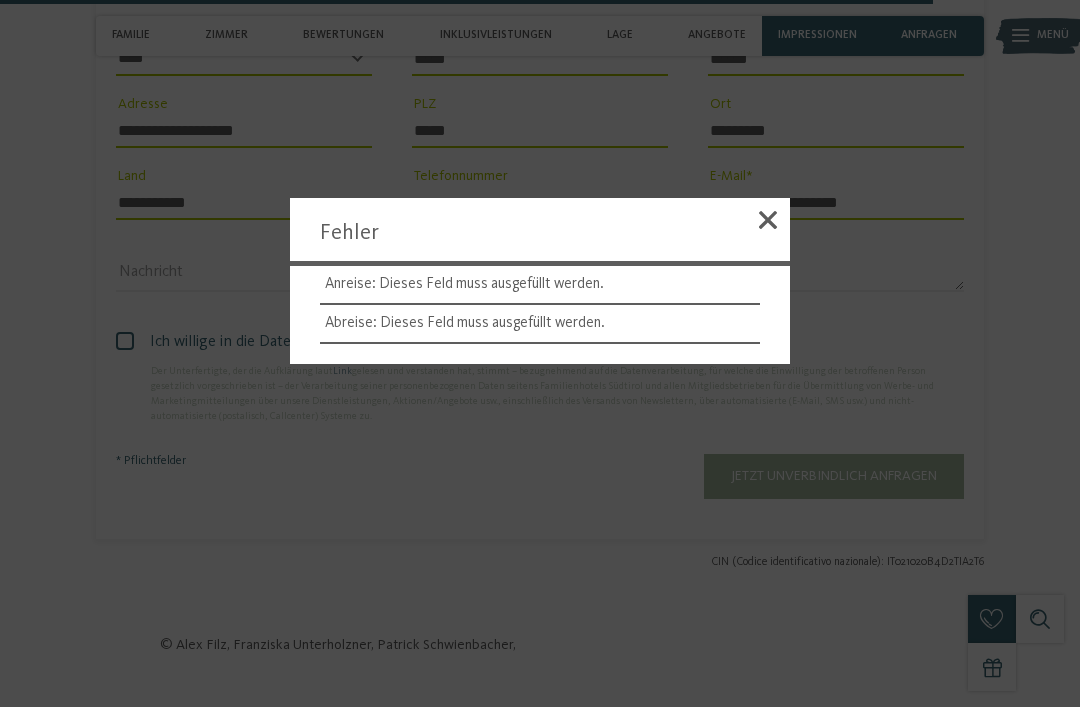 click at bounding box center [768, 220] 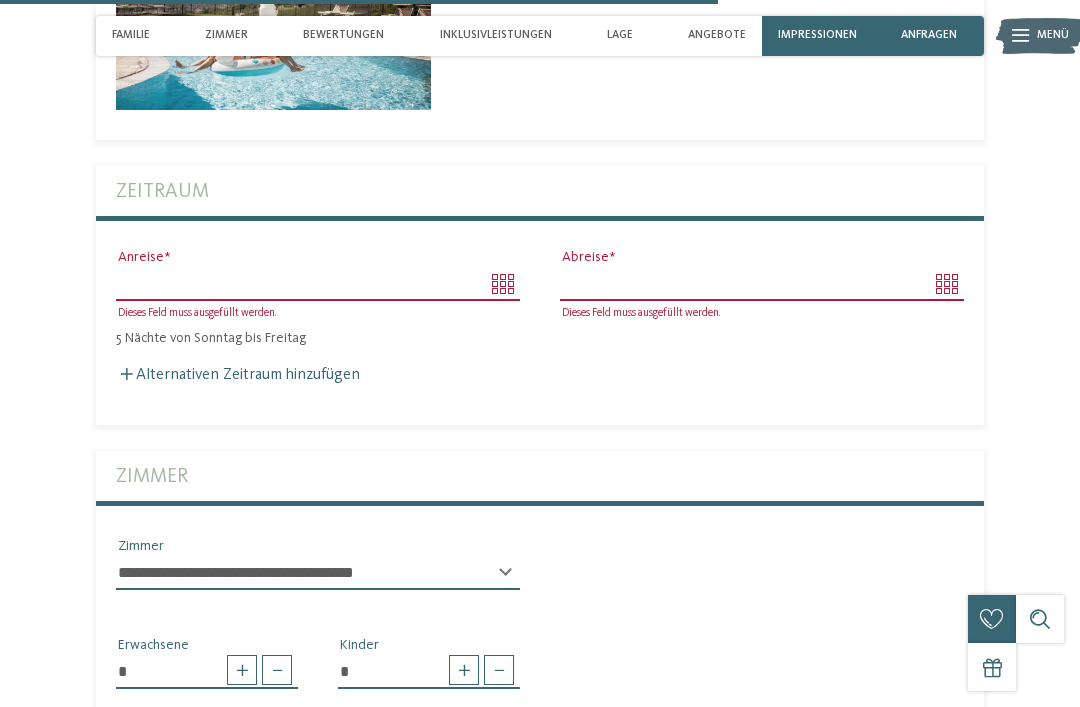 scroll, scrollTop: 3763, scrollLeft: 0, axis: vertical 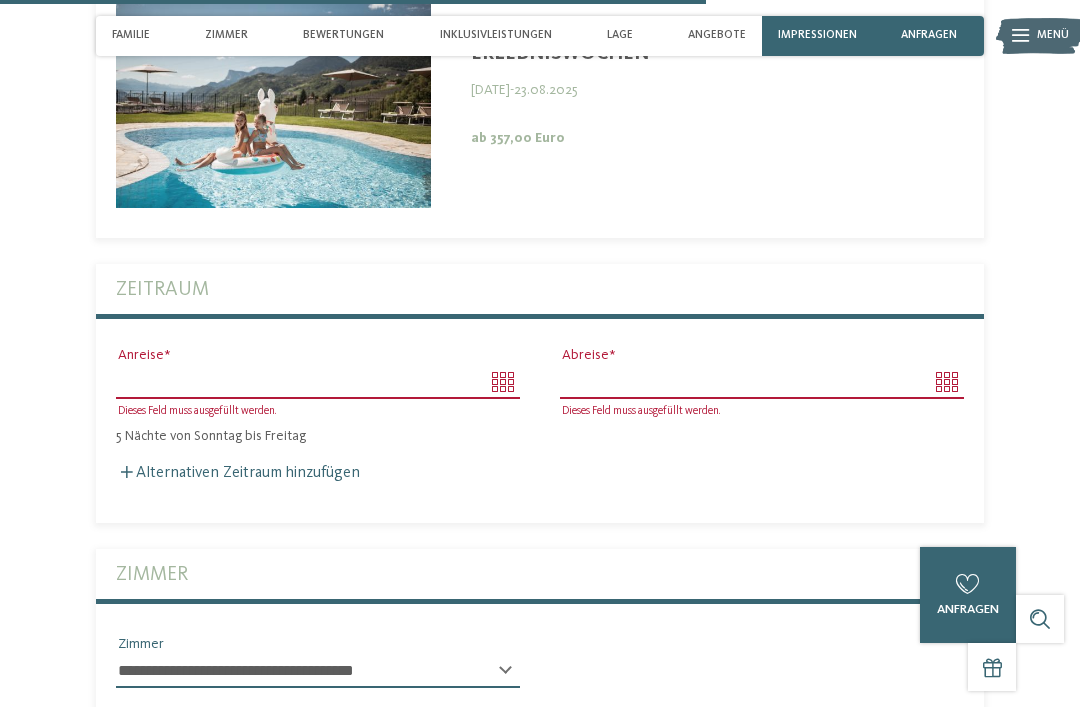 click on "Anreise" at bounding box center (318, 382) 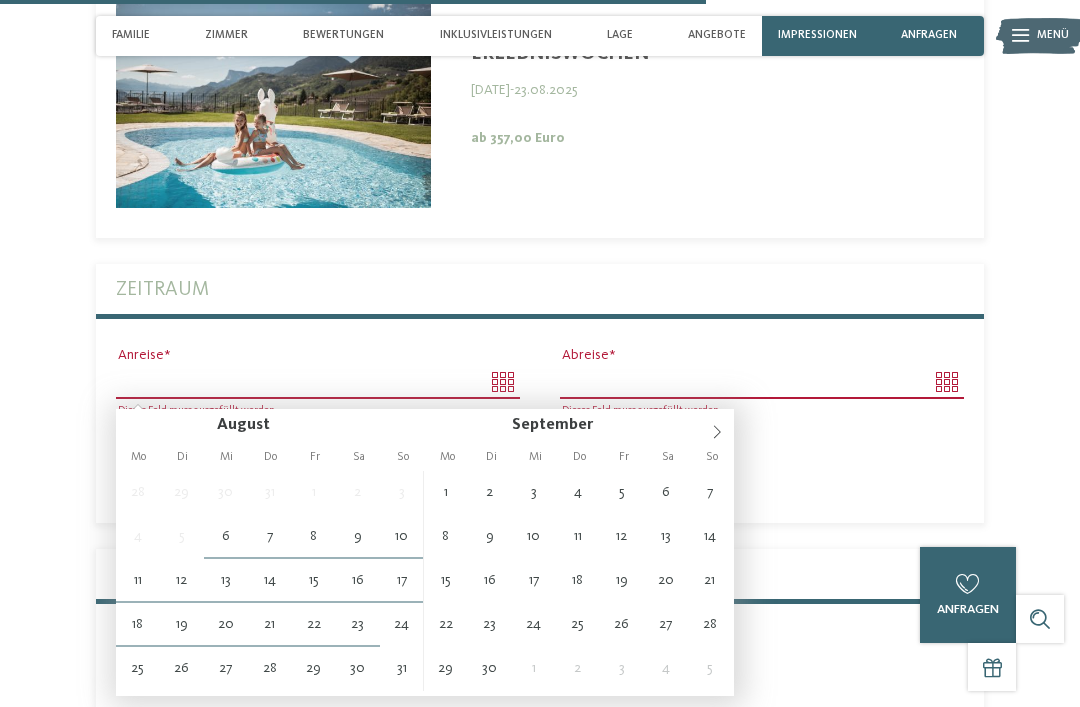 click 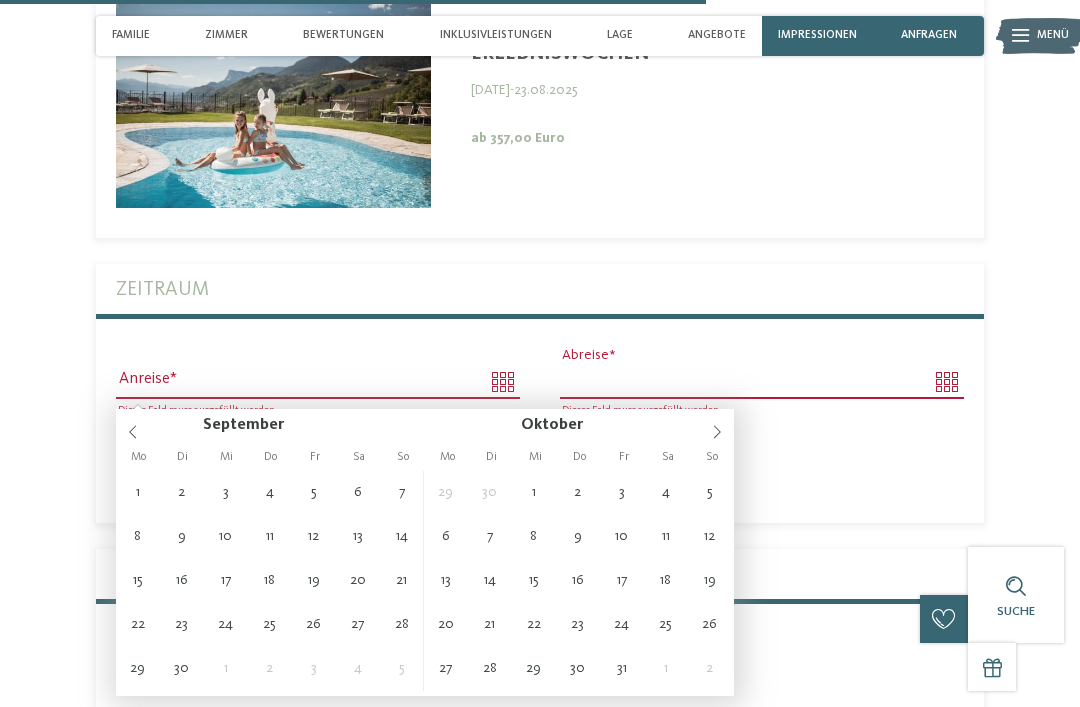 type on "**********" 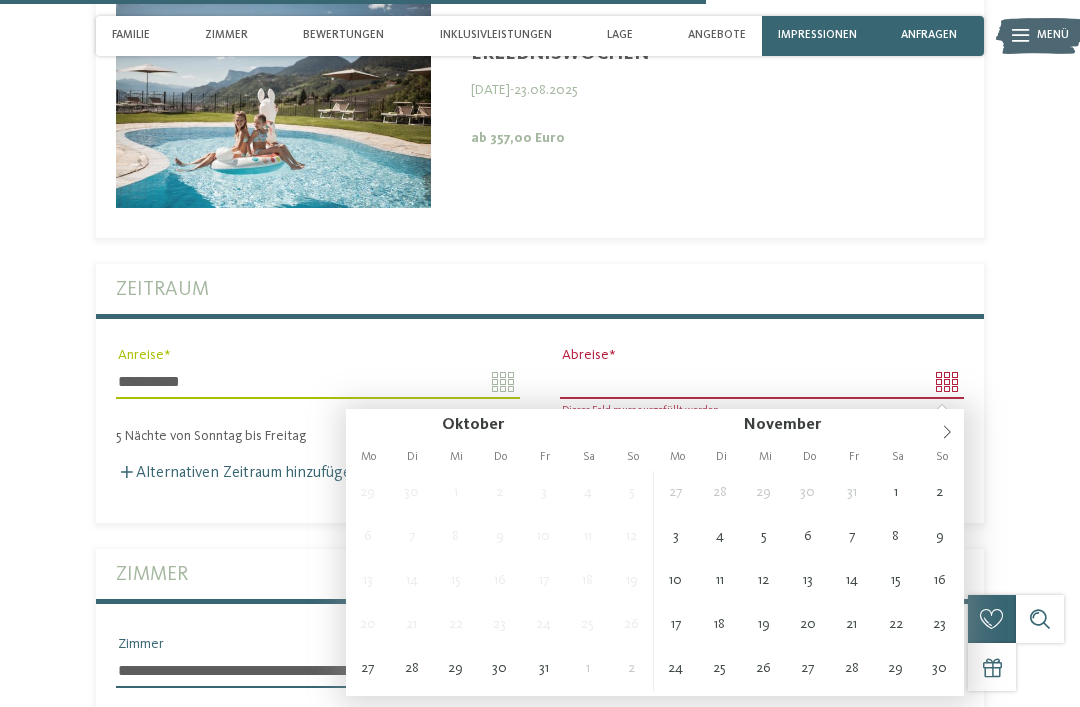 click on "Abreise" at bounding box center (762, 382) 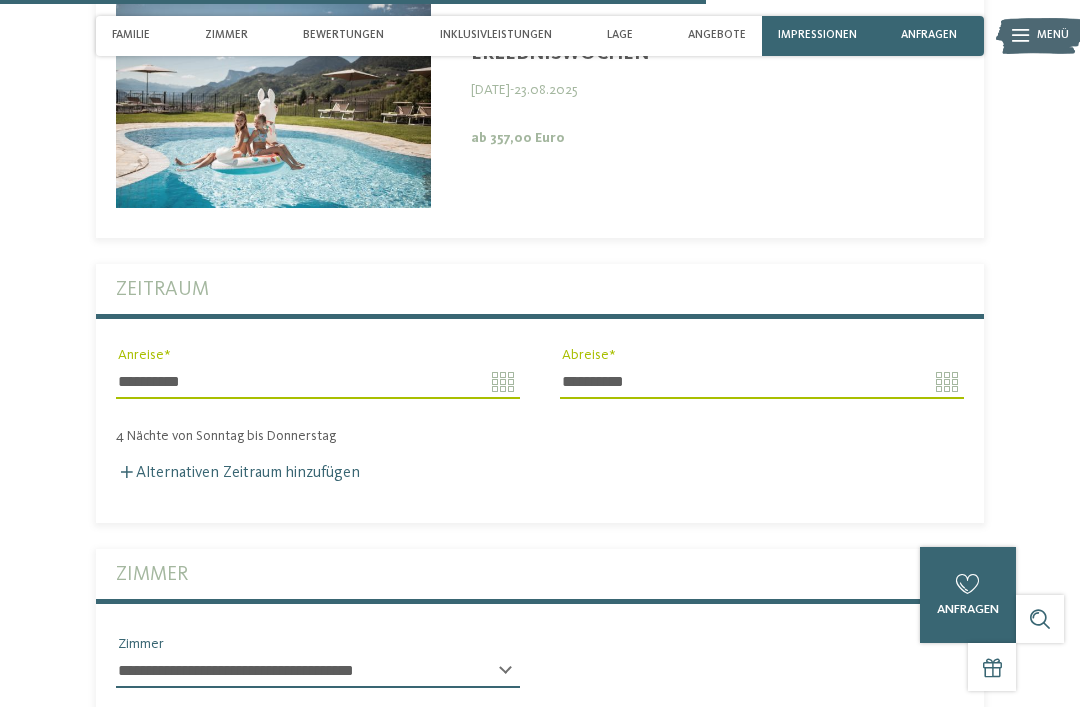 click on "Alternativen Zeitraum hinzufügen
Anreise
Abreise" at bounding box center [540, 464] 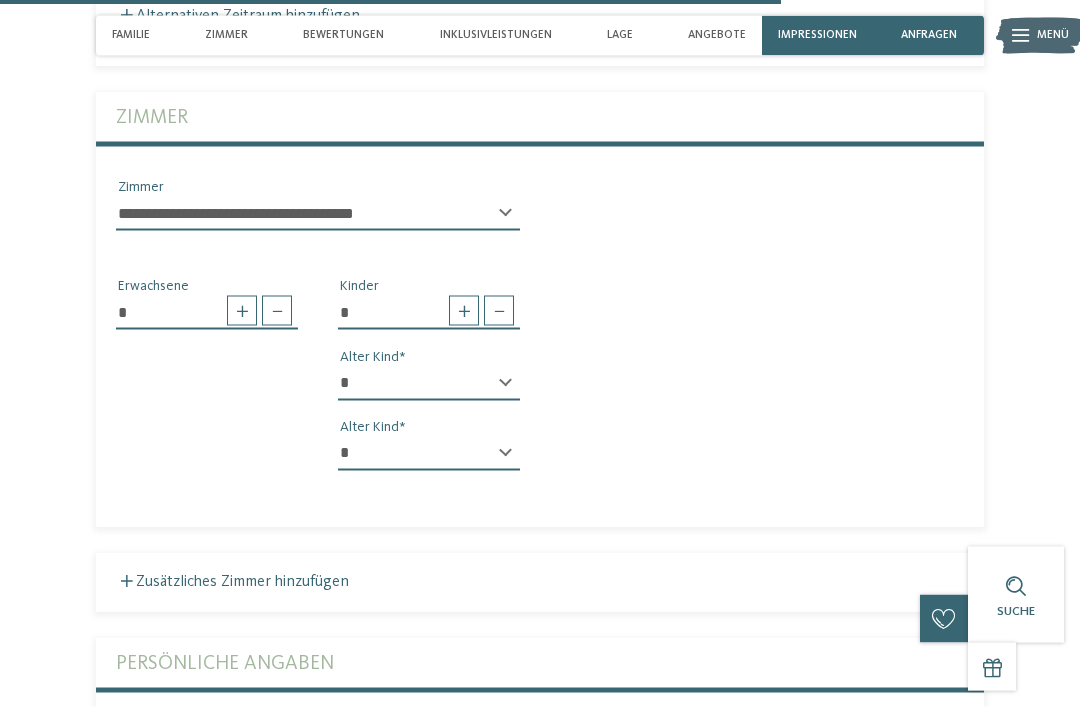 type 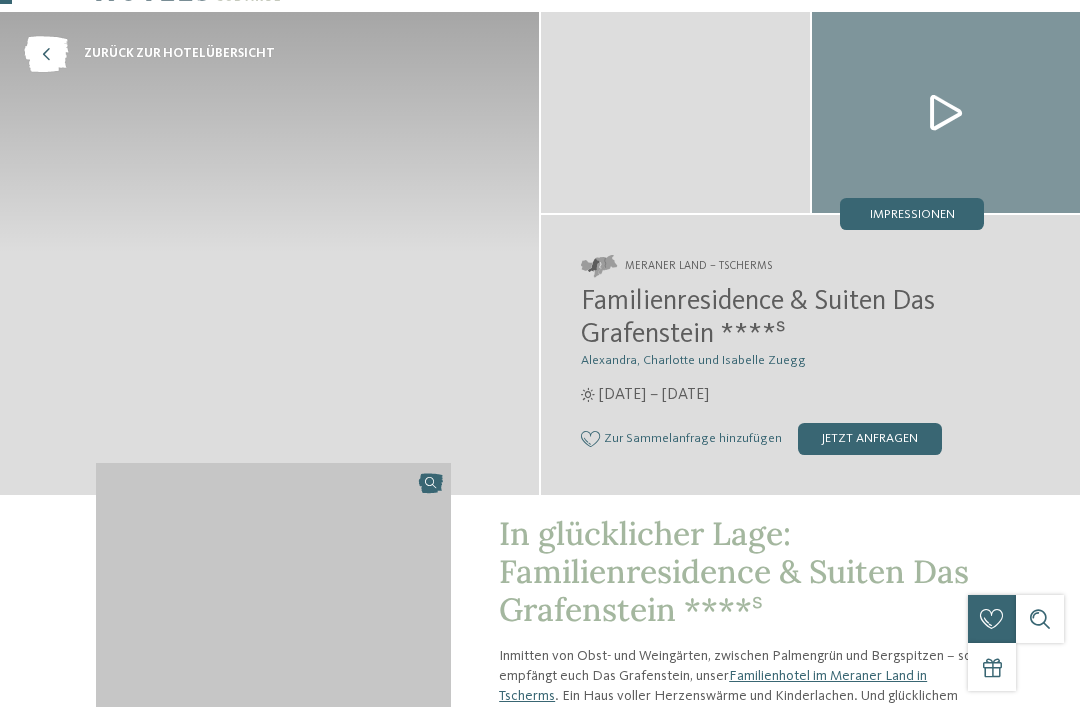 scroll, scrollTop: 70, scrollLeft: 0, axis: vertical 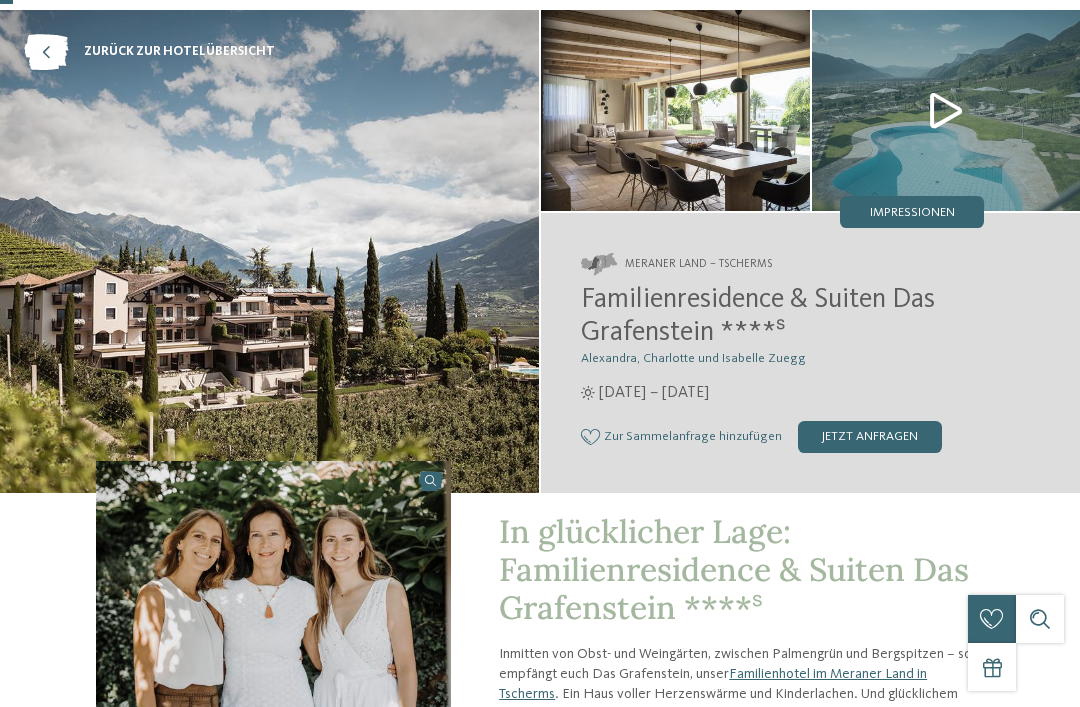 click on "jetzt anfragen" at bounding box center [870, 437] 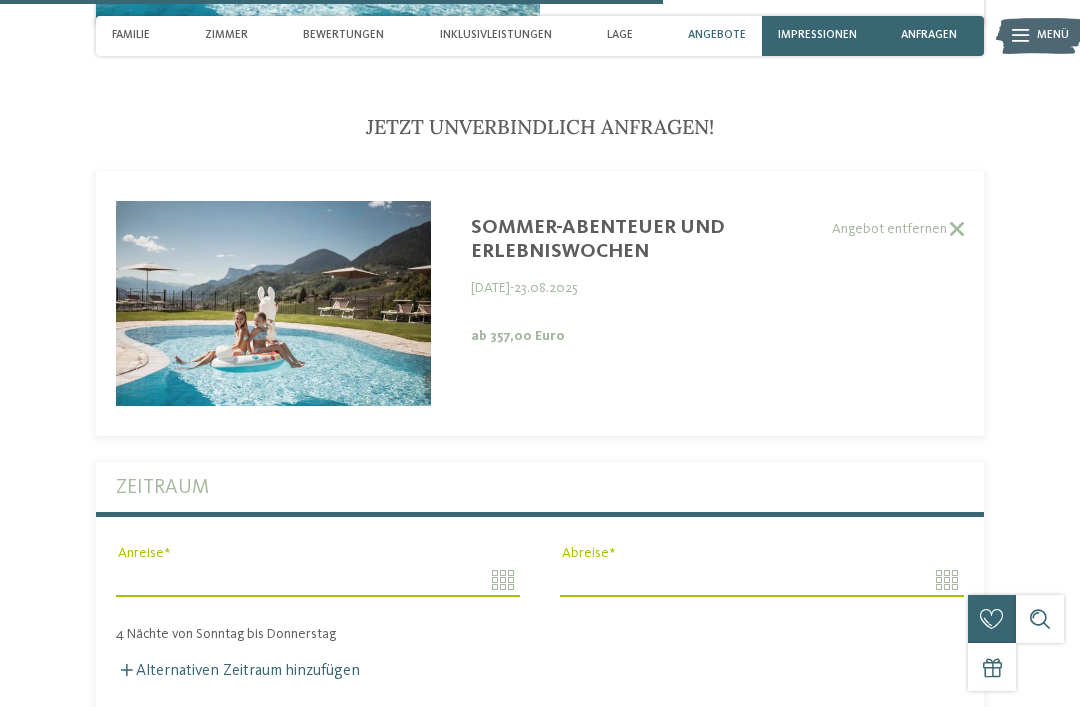 scroll, scrollTop: 3577, scrollLeft: 0, axis: vertical 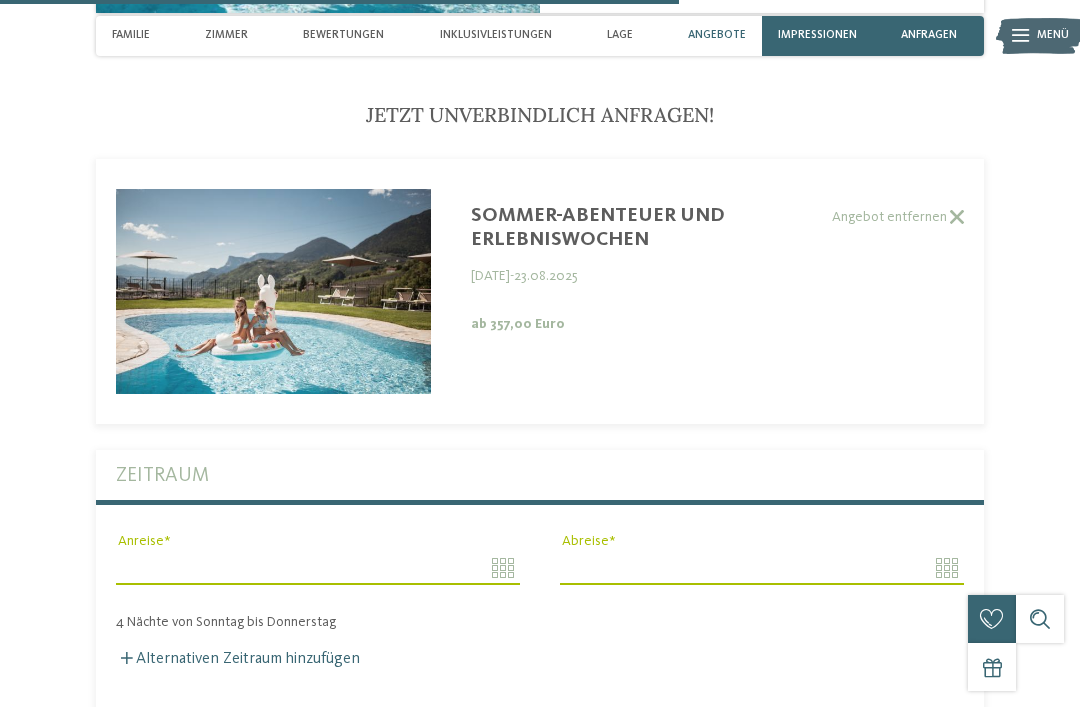 click on "Anreise" at bounding box center (318, 568) 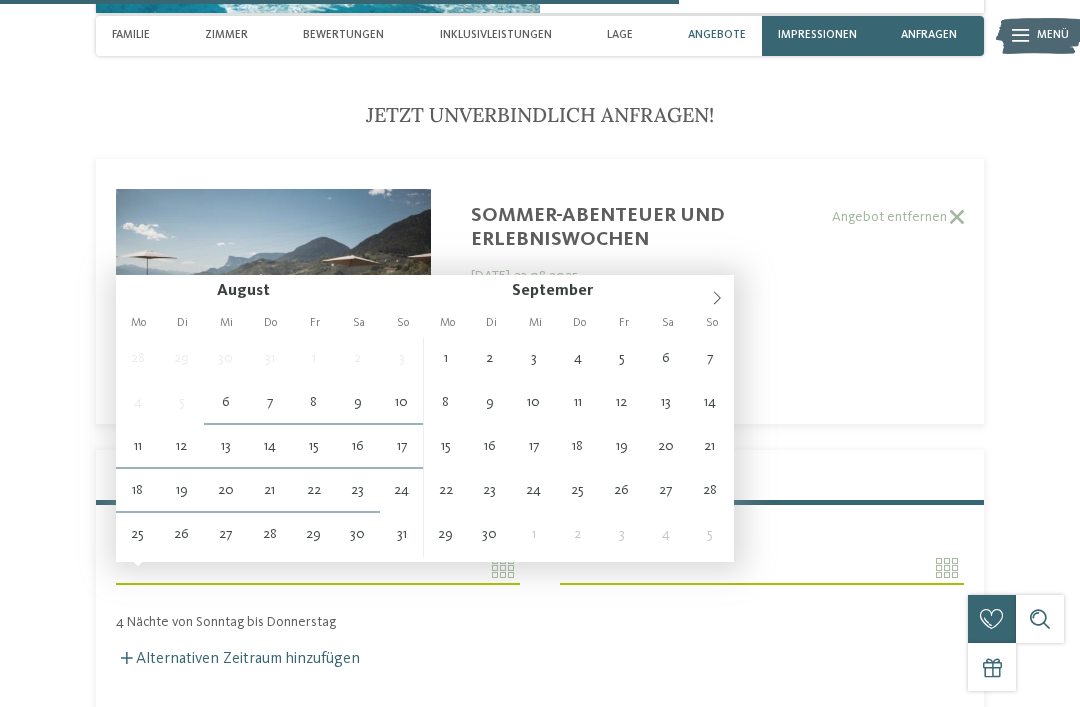 click 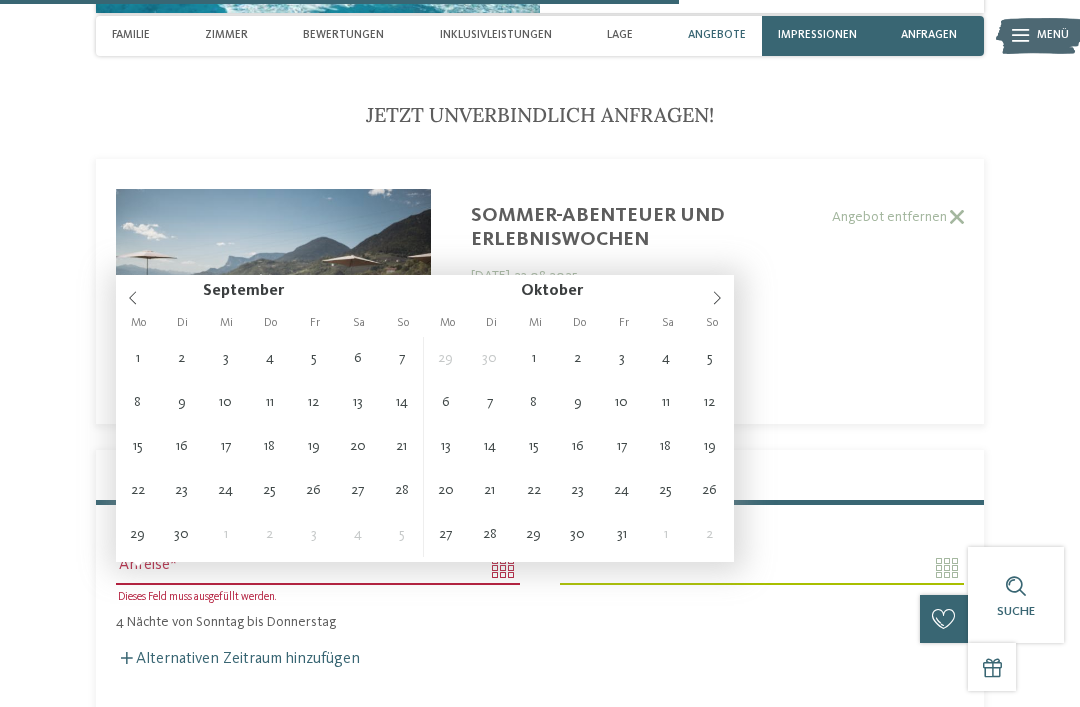 type on "**********" 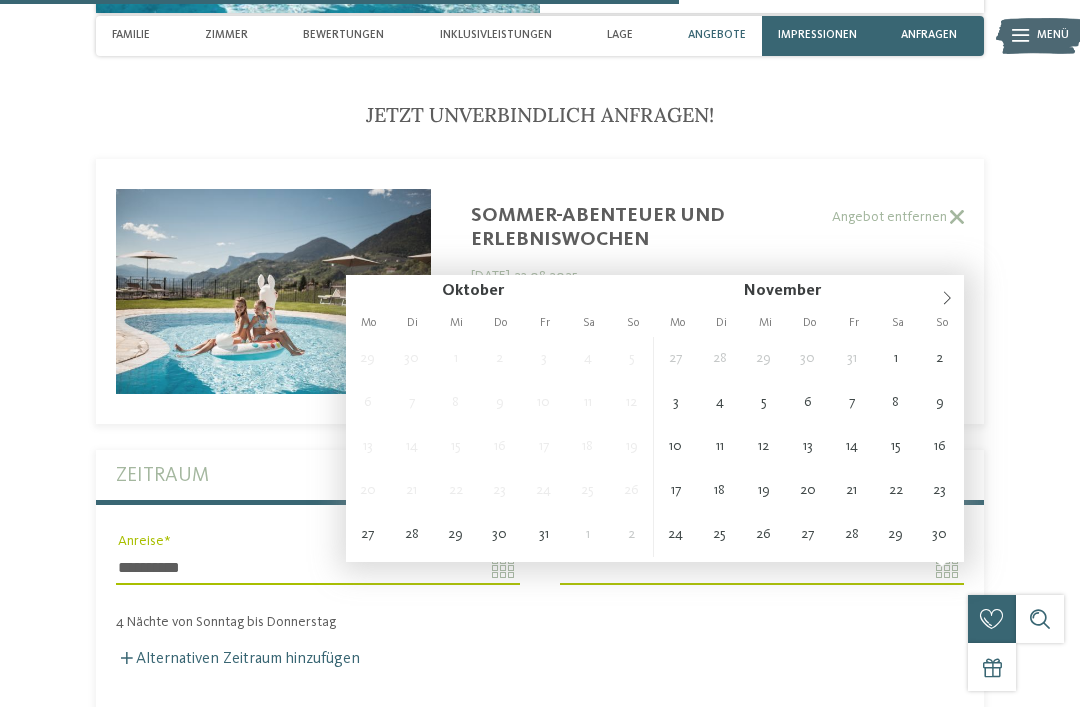 type on "**********" 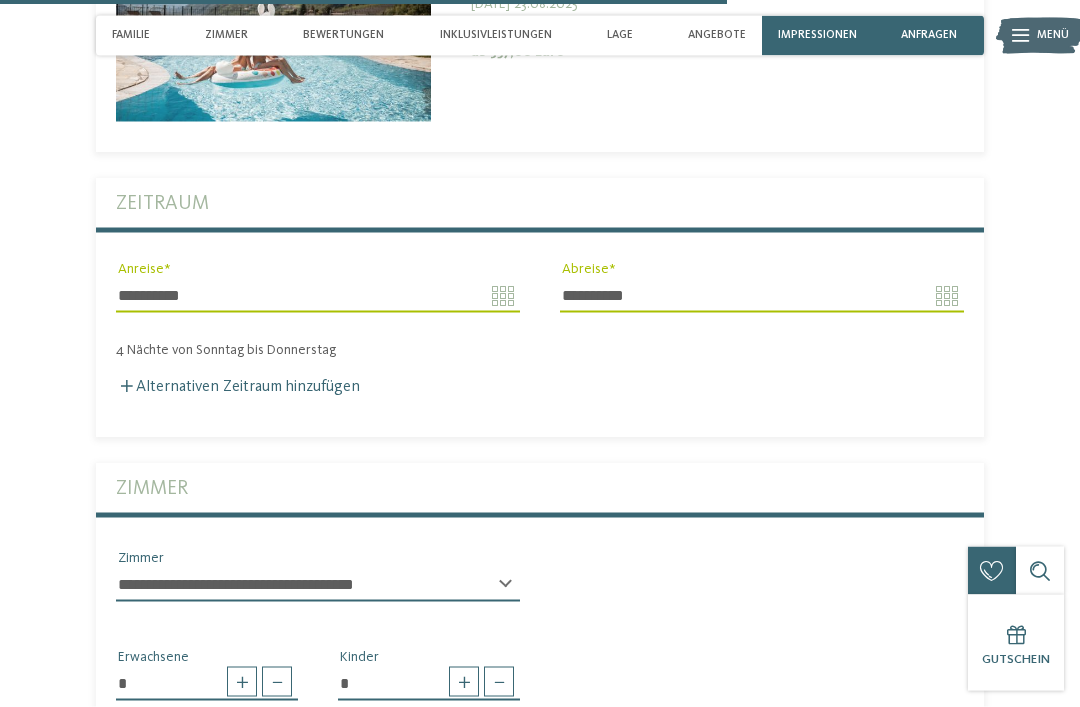 type 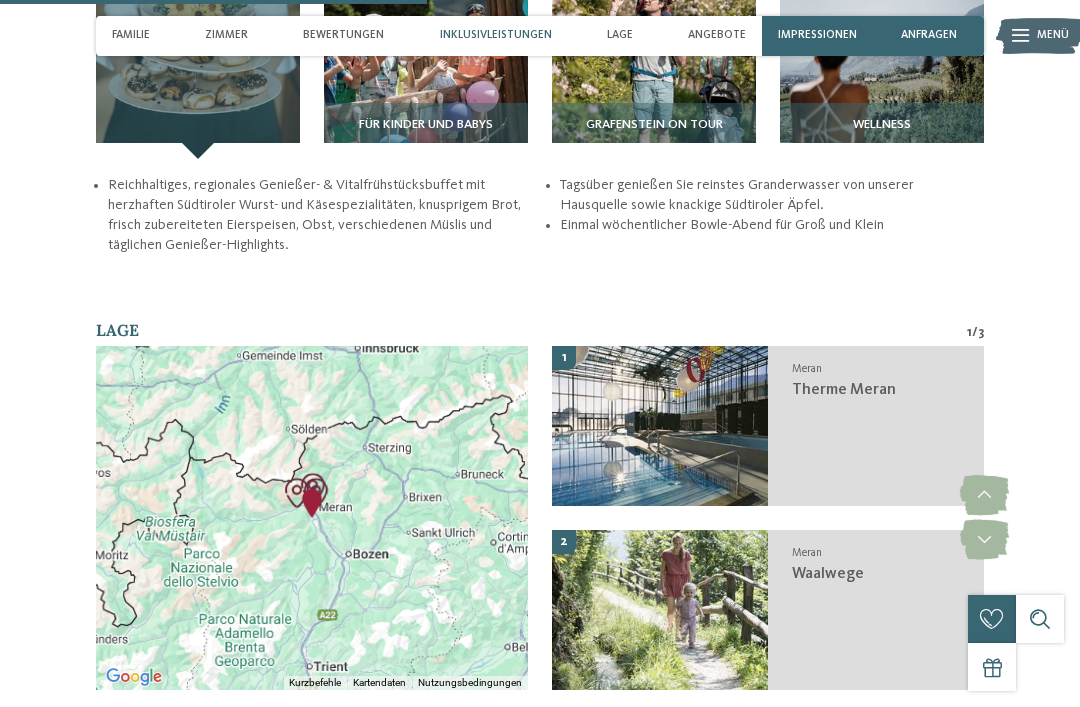 click on "Angebote" at bounding box center [717, 36] 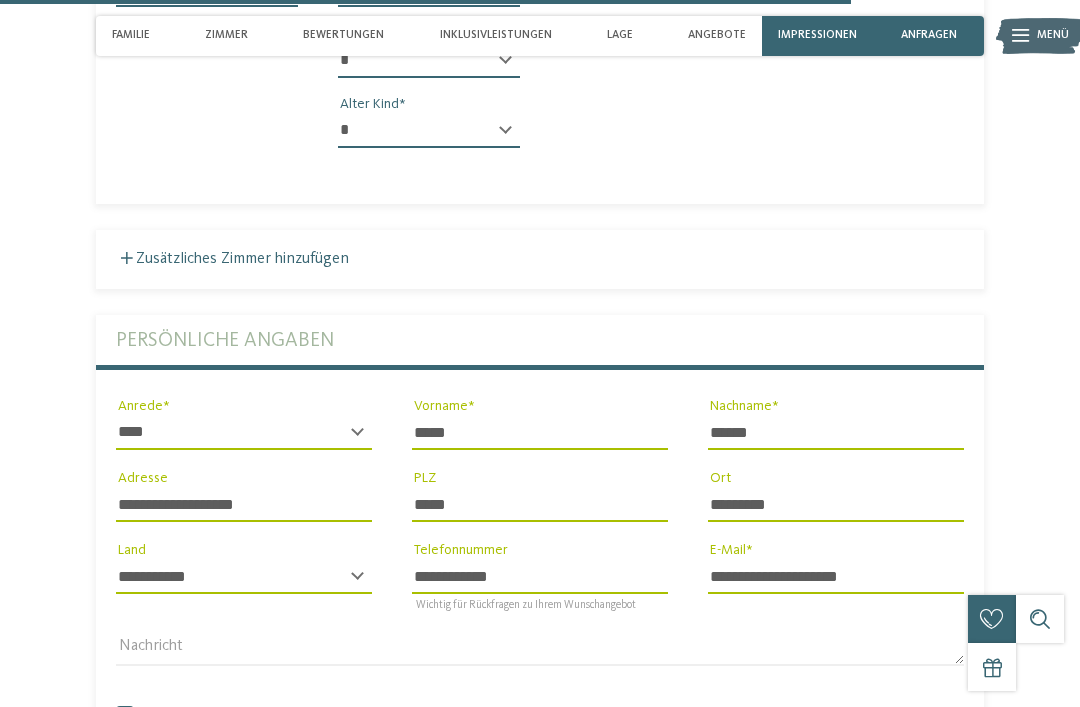 scroll, scrollTop: 4530, scrollLeft: 0, axis: vertical 